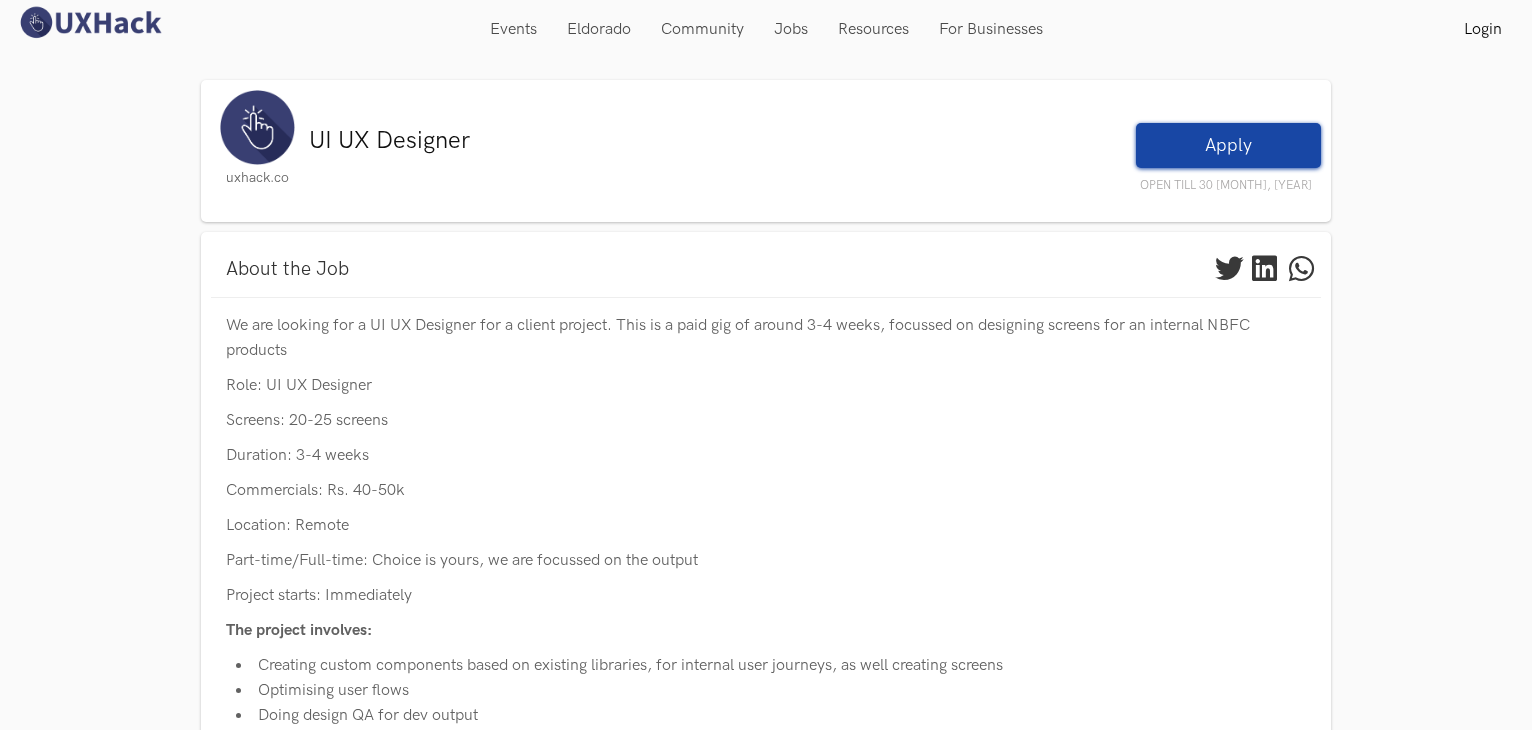 scroll, scrollTop: 0, scrollLeft: 0, axis: both 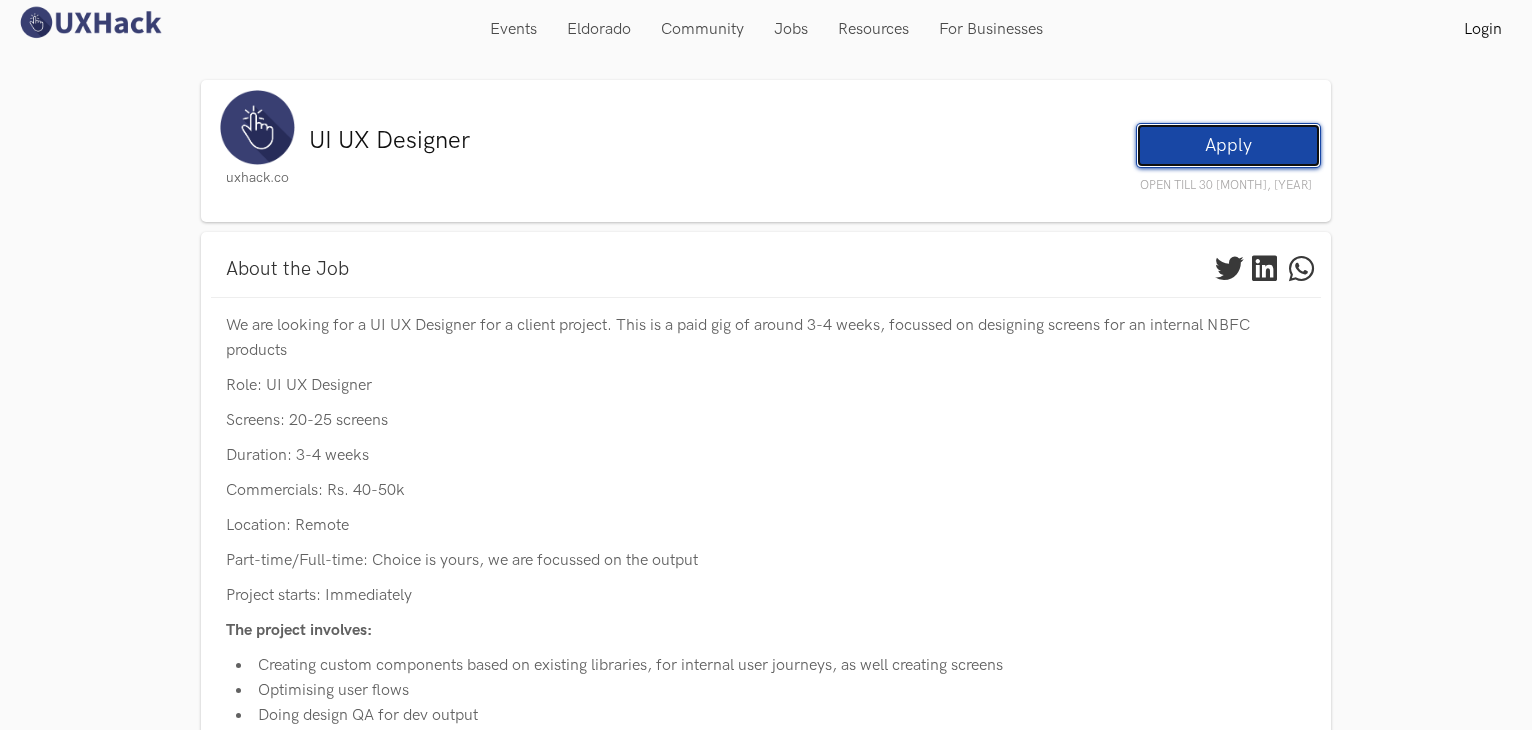 click on "Apply" at bounding box center [1228, 145] 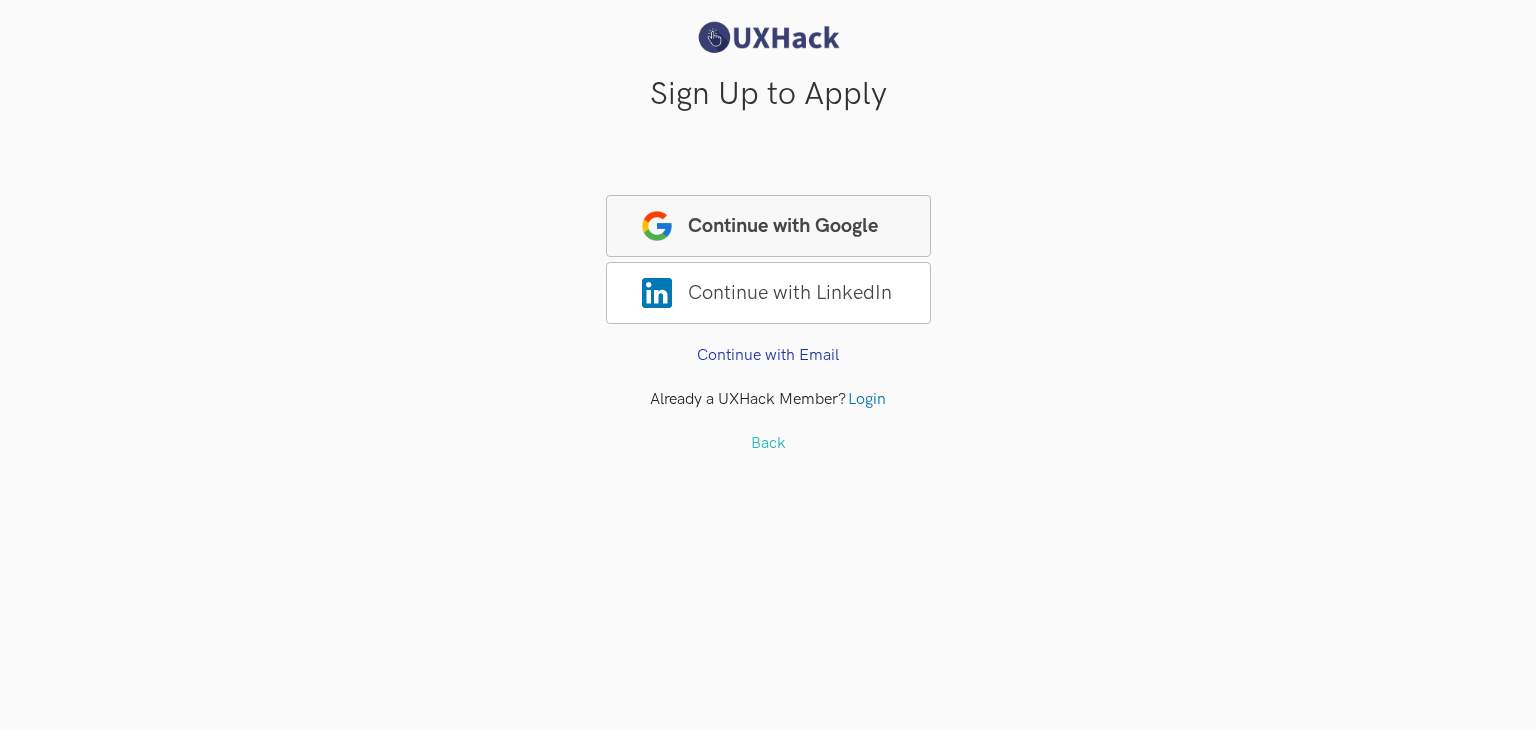 click on "Continue with Google" at bounding box center [768, 226] 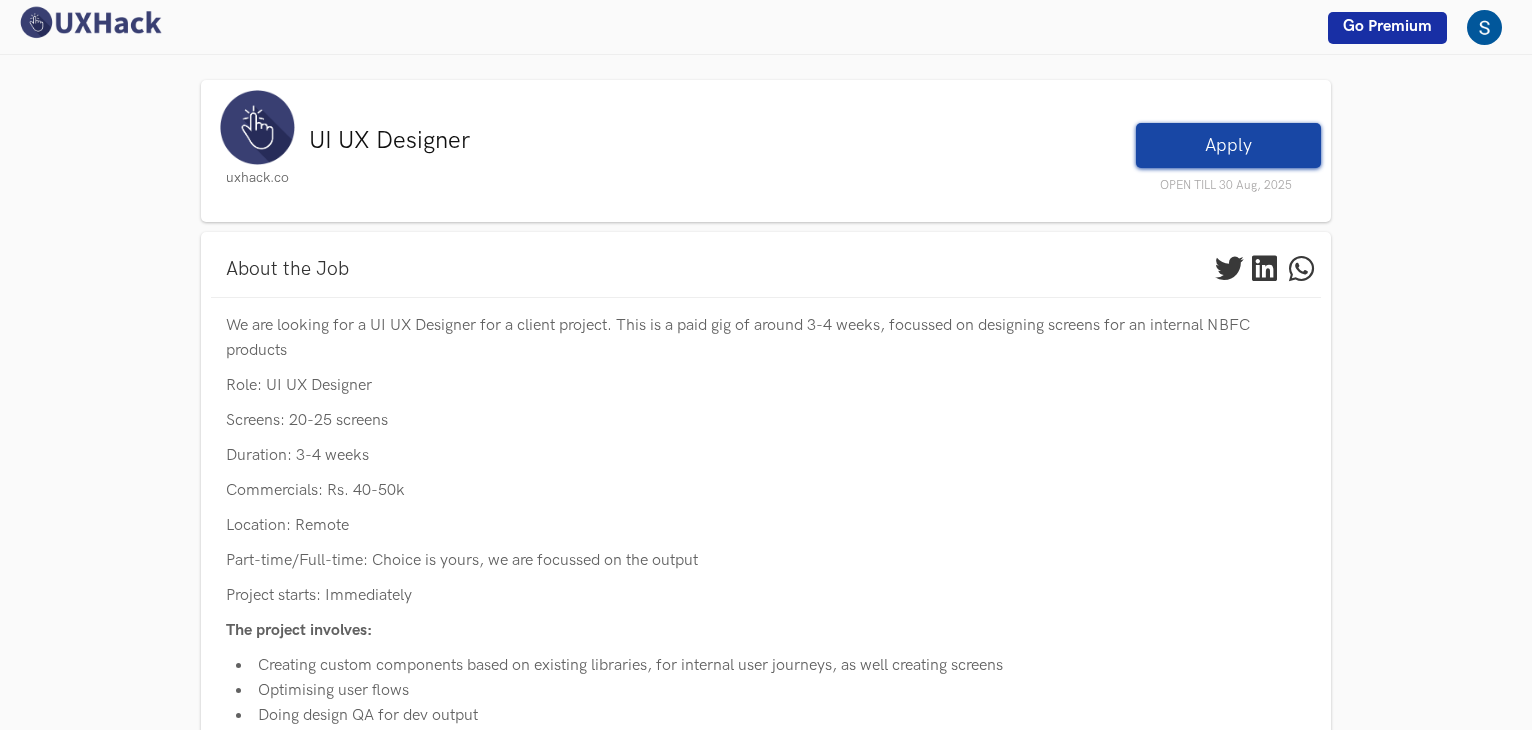 scroll, scrollTop: 0, scrollLeft: 0, axis: both 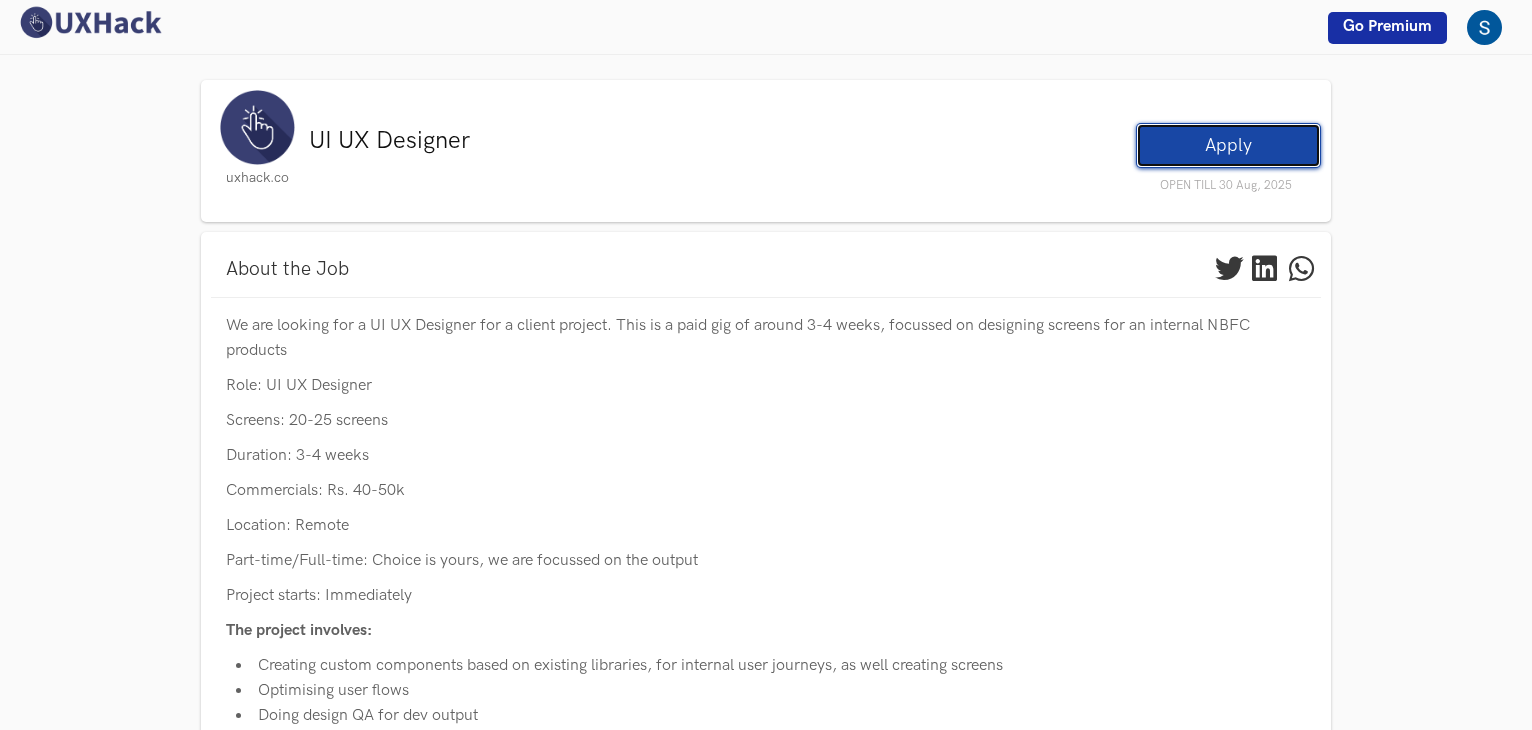 click on "Apply" at bounding box center [1228, 145] 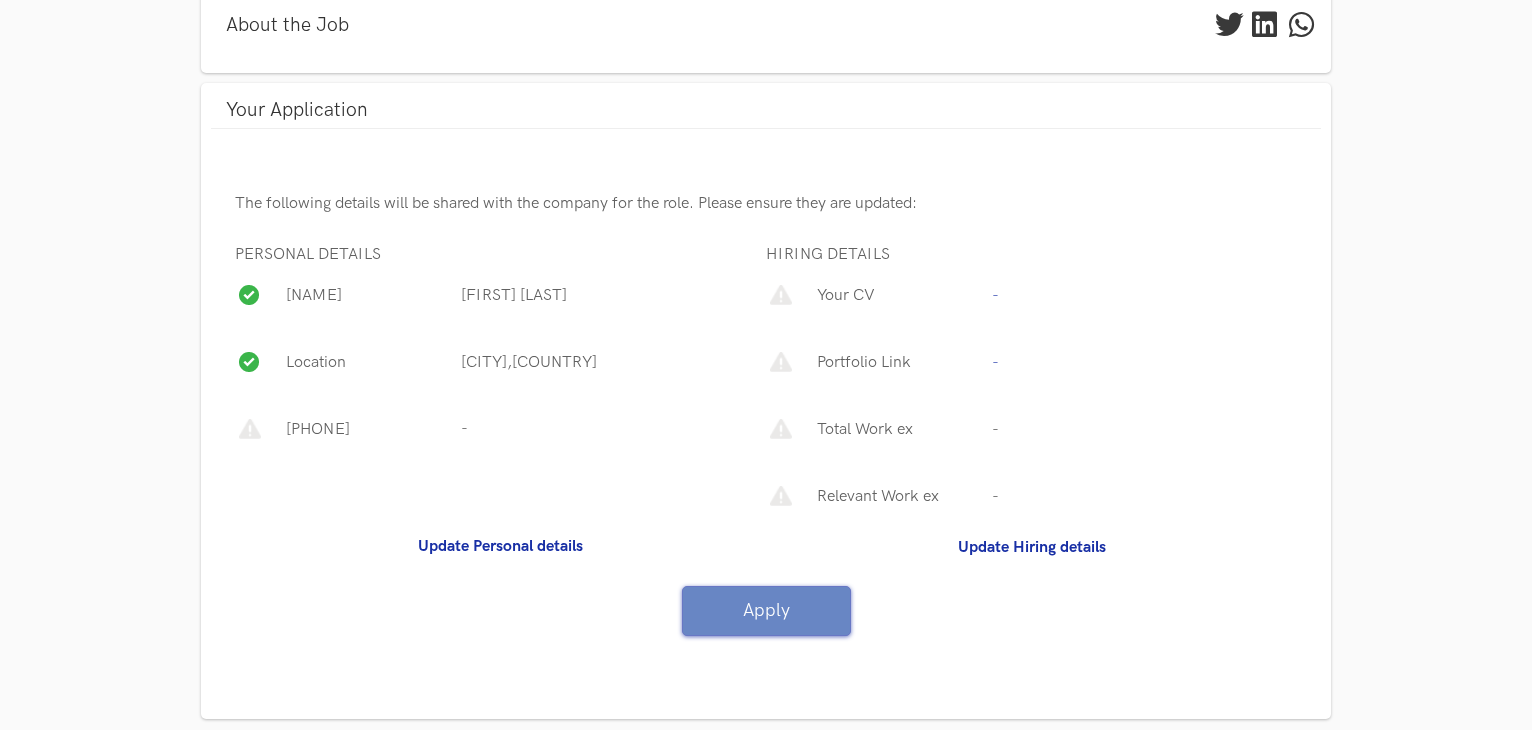 scroll, scrollTop: 303, scrollLeft: 0, axis: vertical 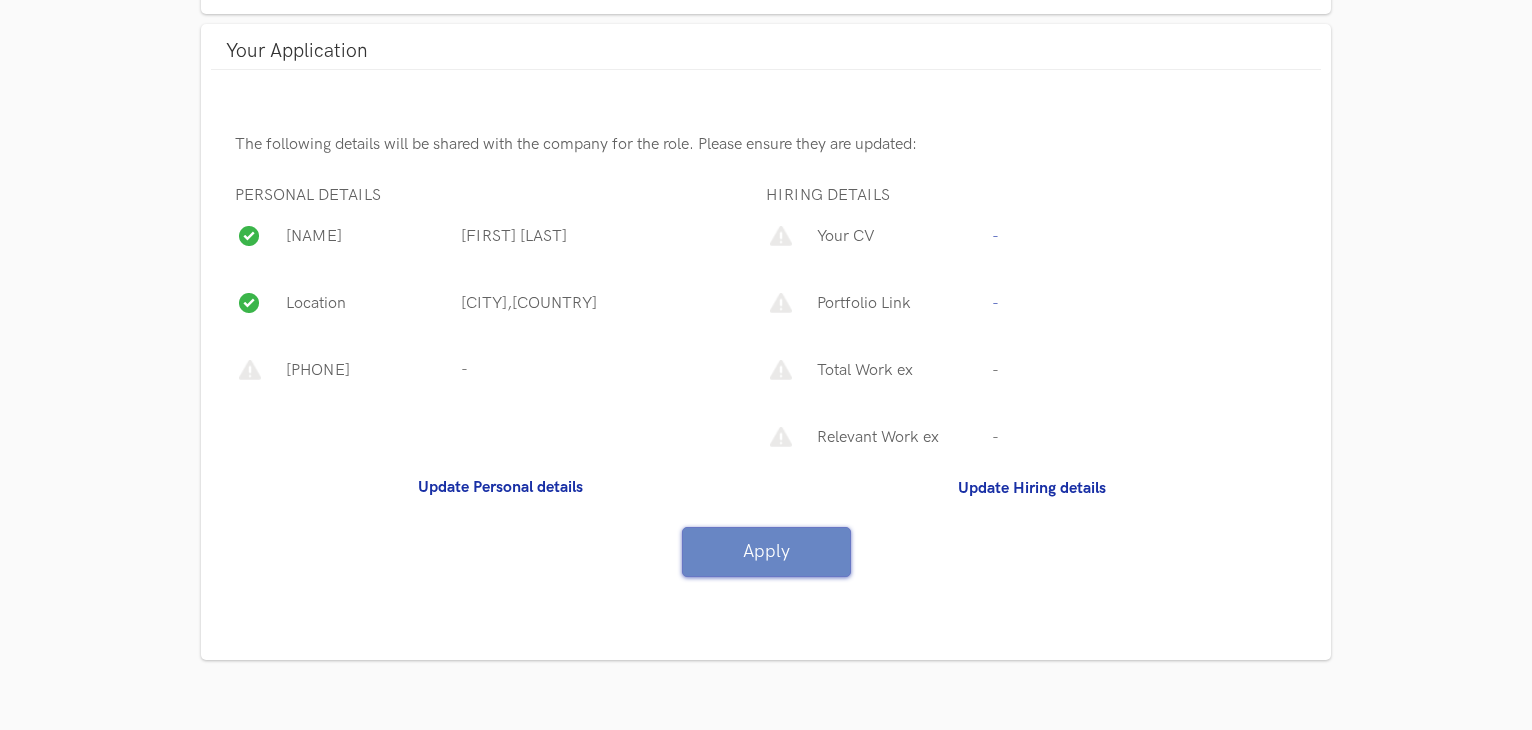 click at bounding box center [250, 370] 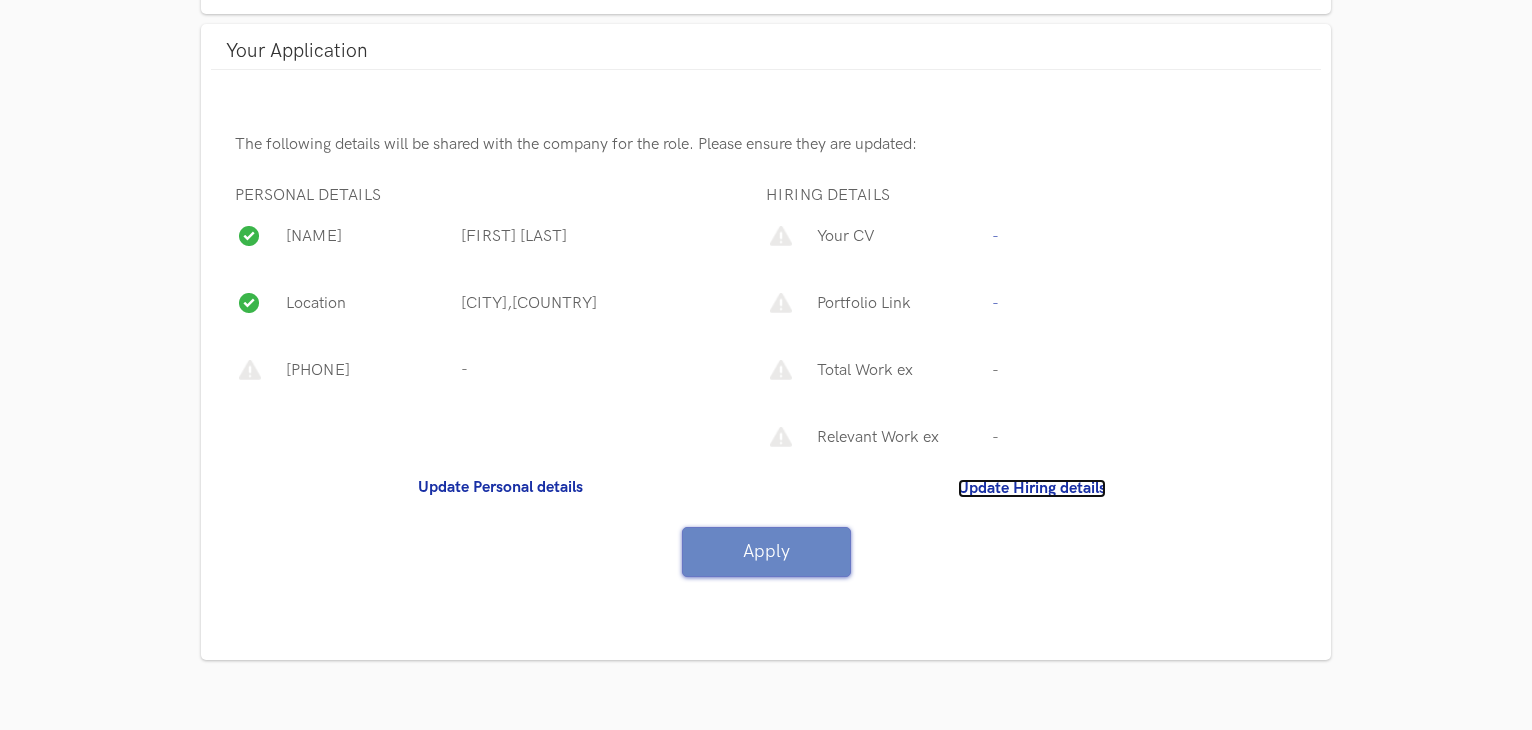 click on "Update Hiring details" at bounding box center (1032, 488) 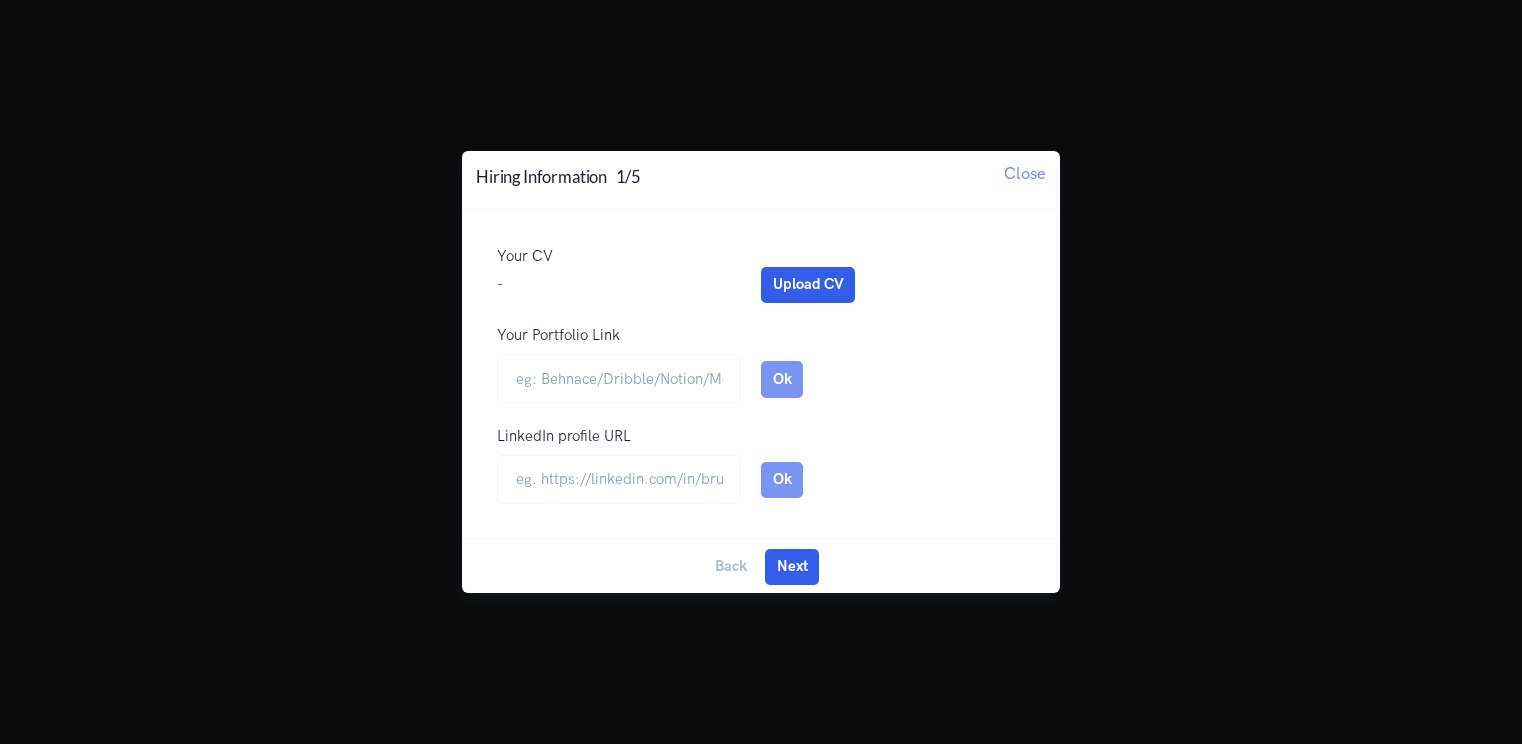 scroll, scrollTop: 0, scrollLeft: 0, axis: both 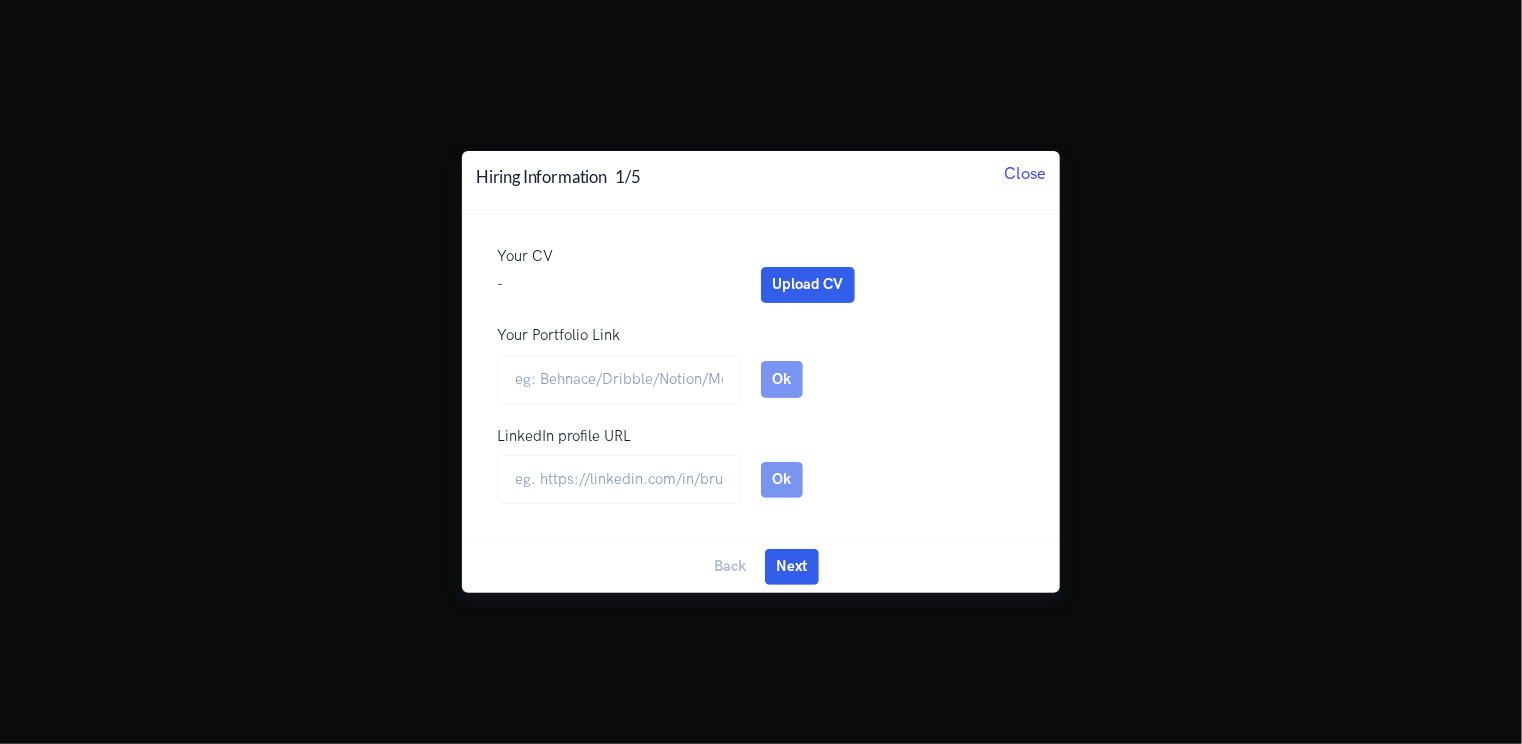 click on "Close" at bounding box center (1025, 173) 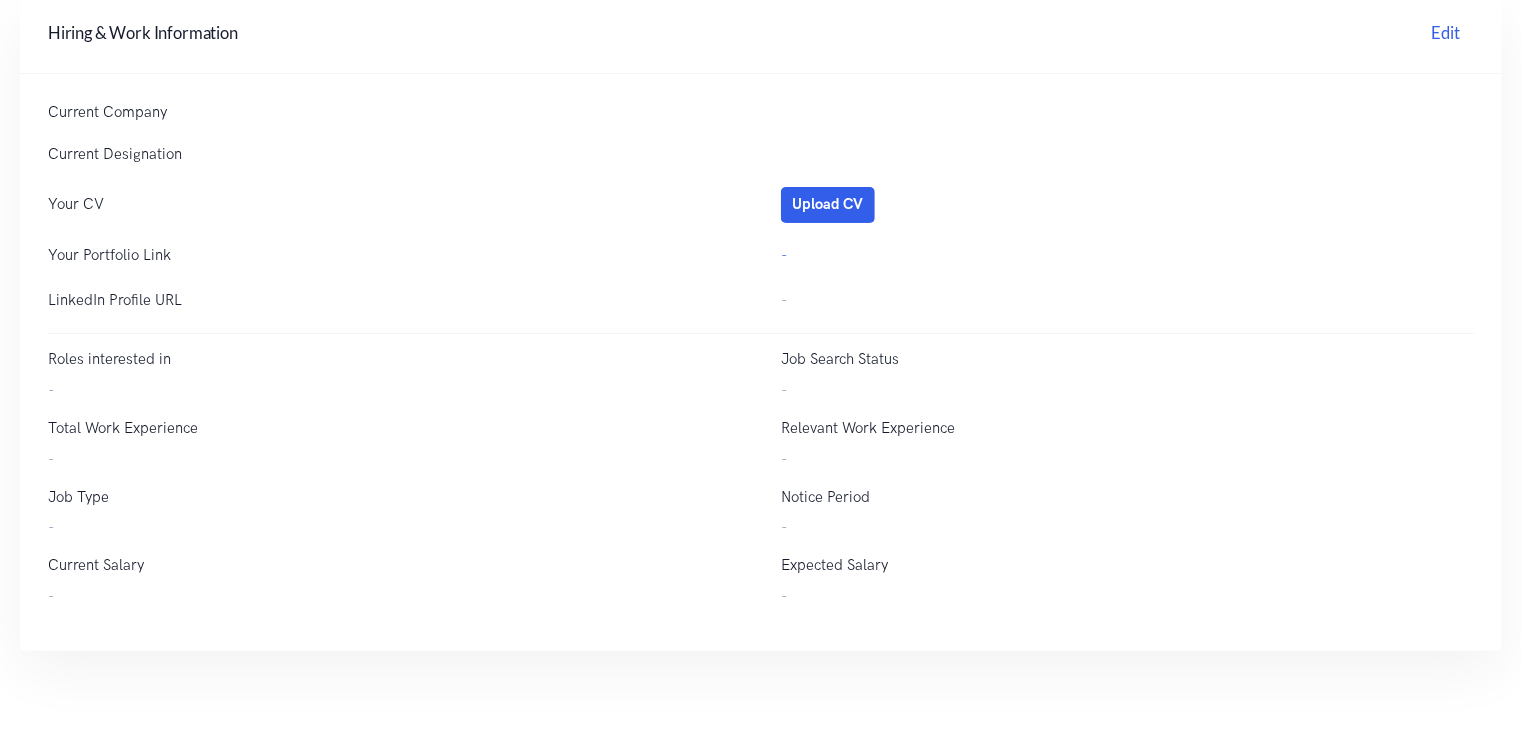 click on "Current Company" at bounding box center (394, 112) 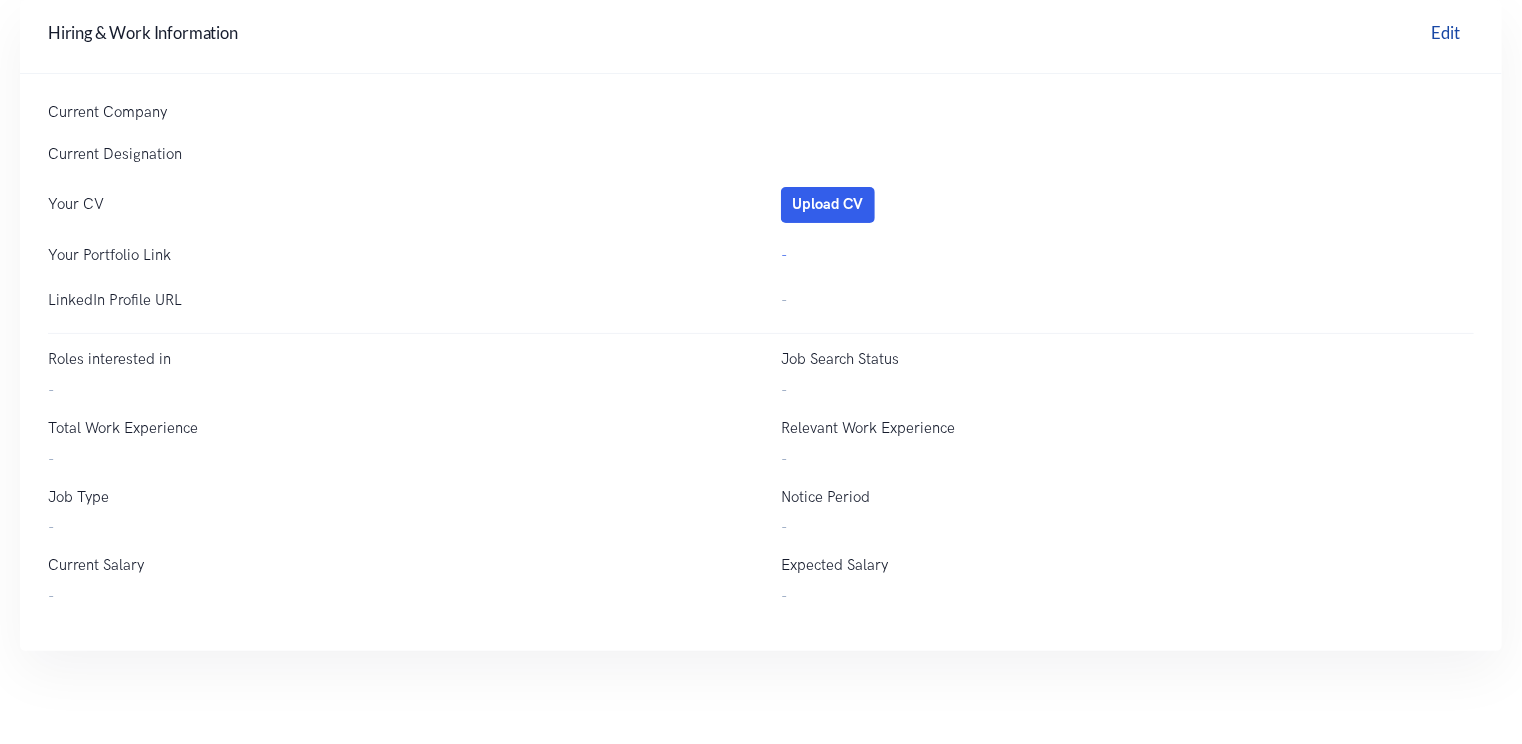 click on "Edit" at bounding box center [1446, 36] 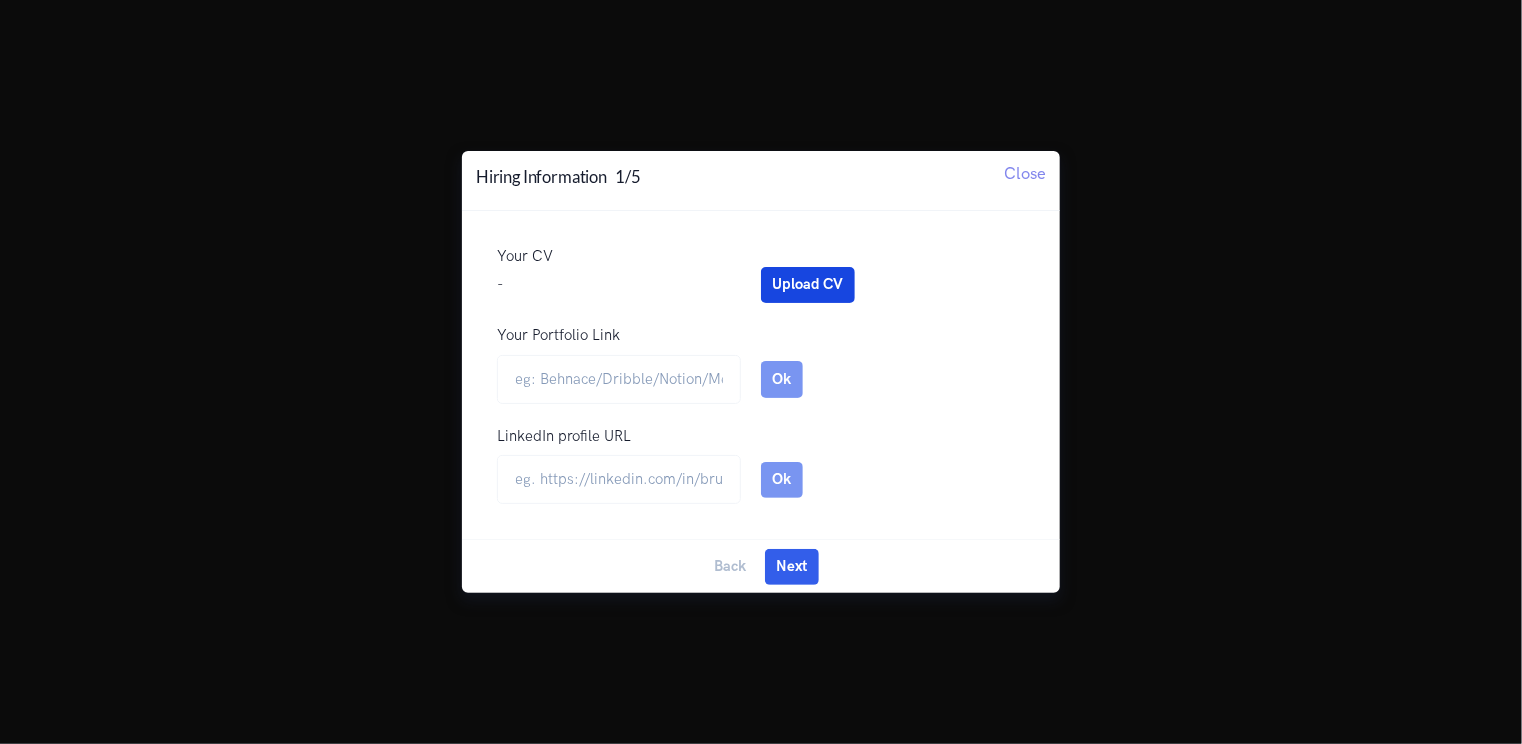 click on "Upload CV" at bounding box center (808, 285) 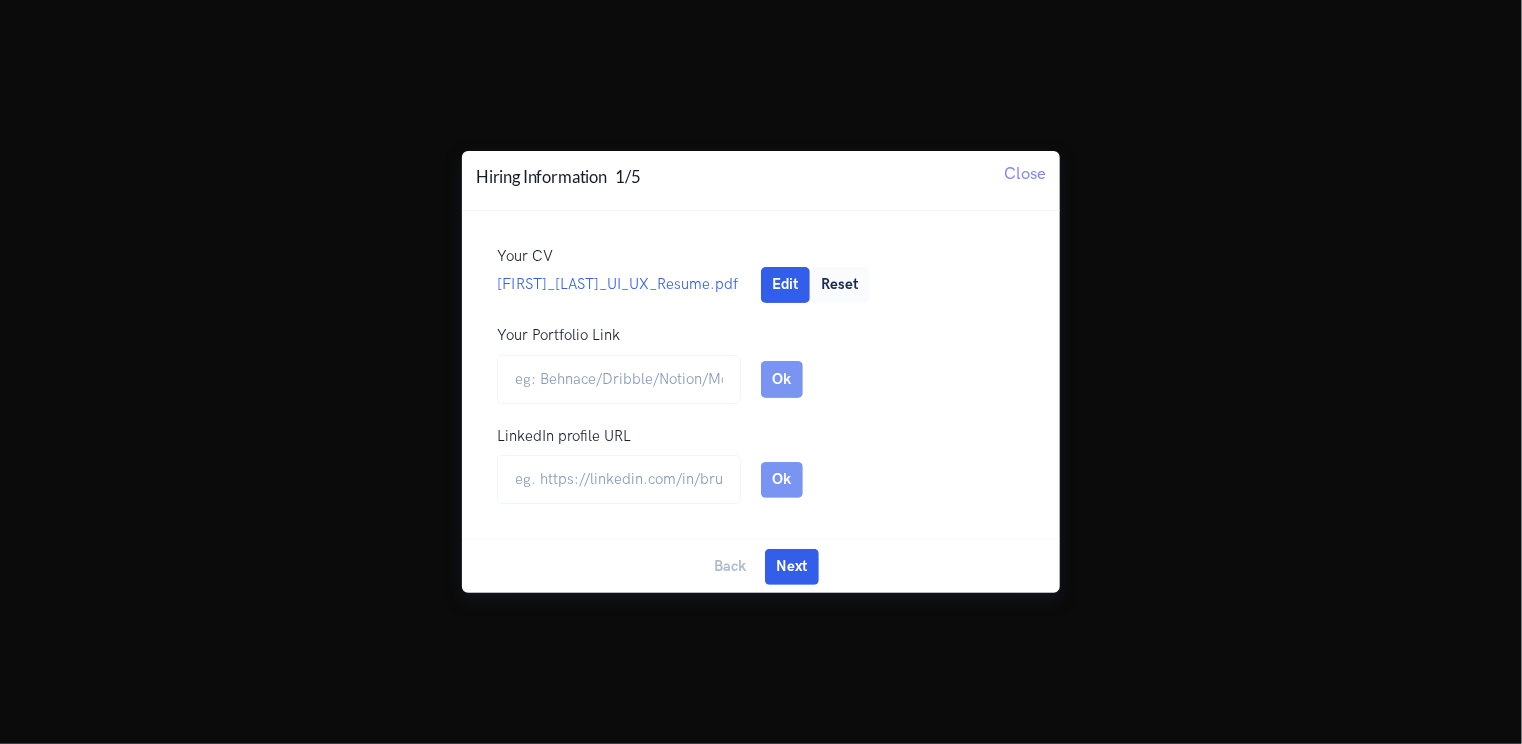 click at bounding box center (619, 379) 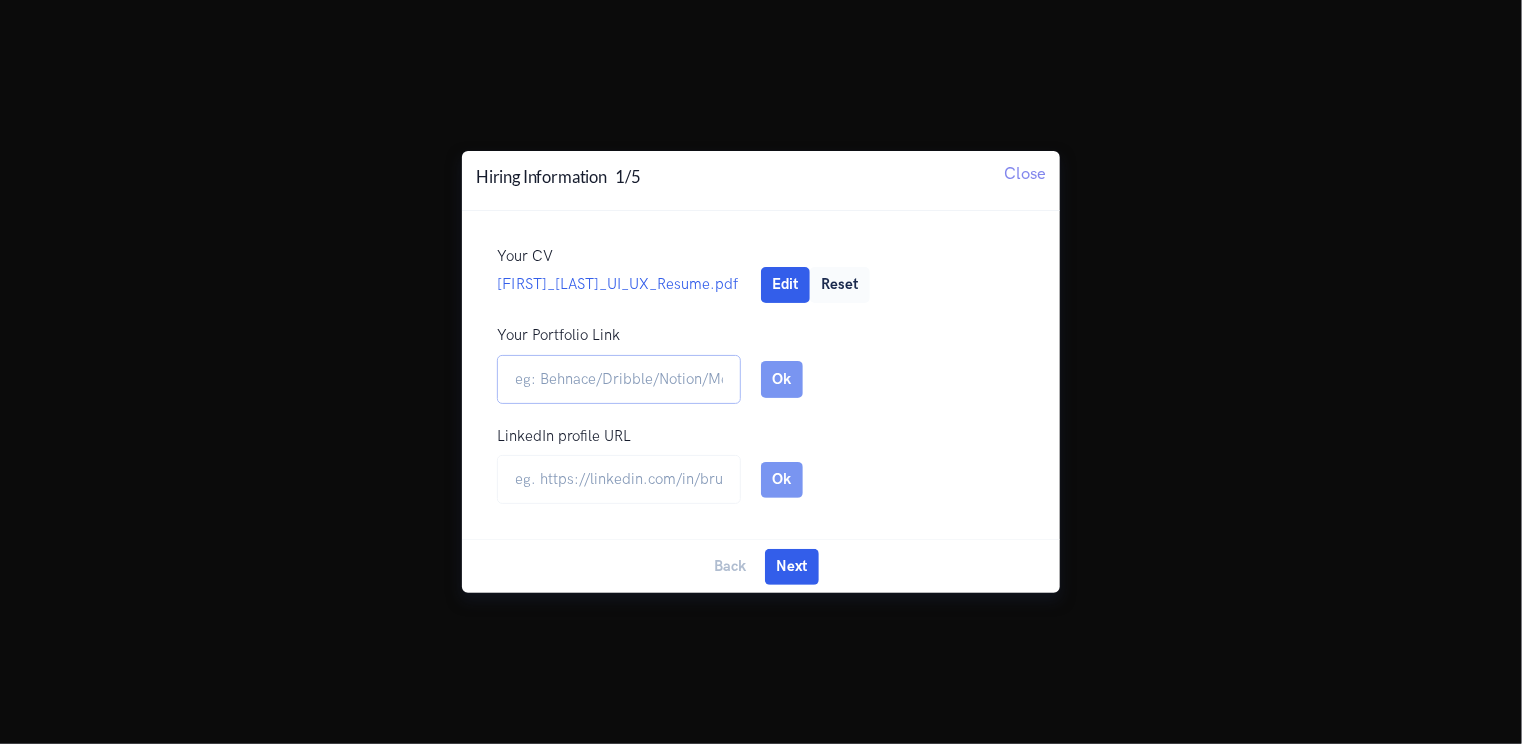 click on "Your Portfolio Link" at bounding box center (619, 379) 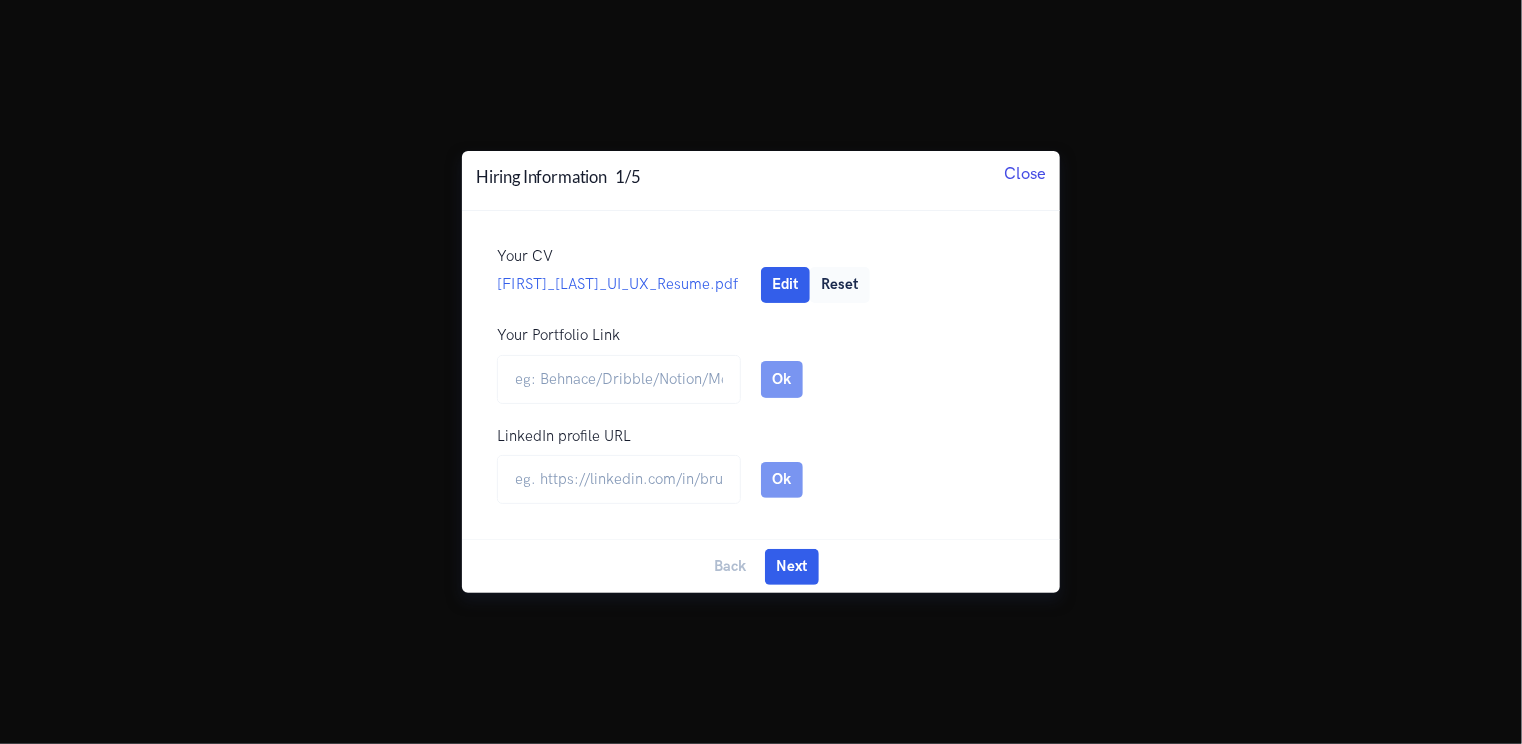 click on "Close" at bounding box center (1025, 173) 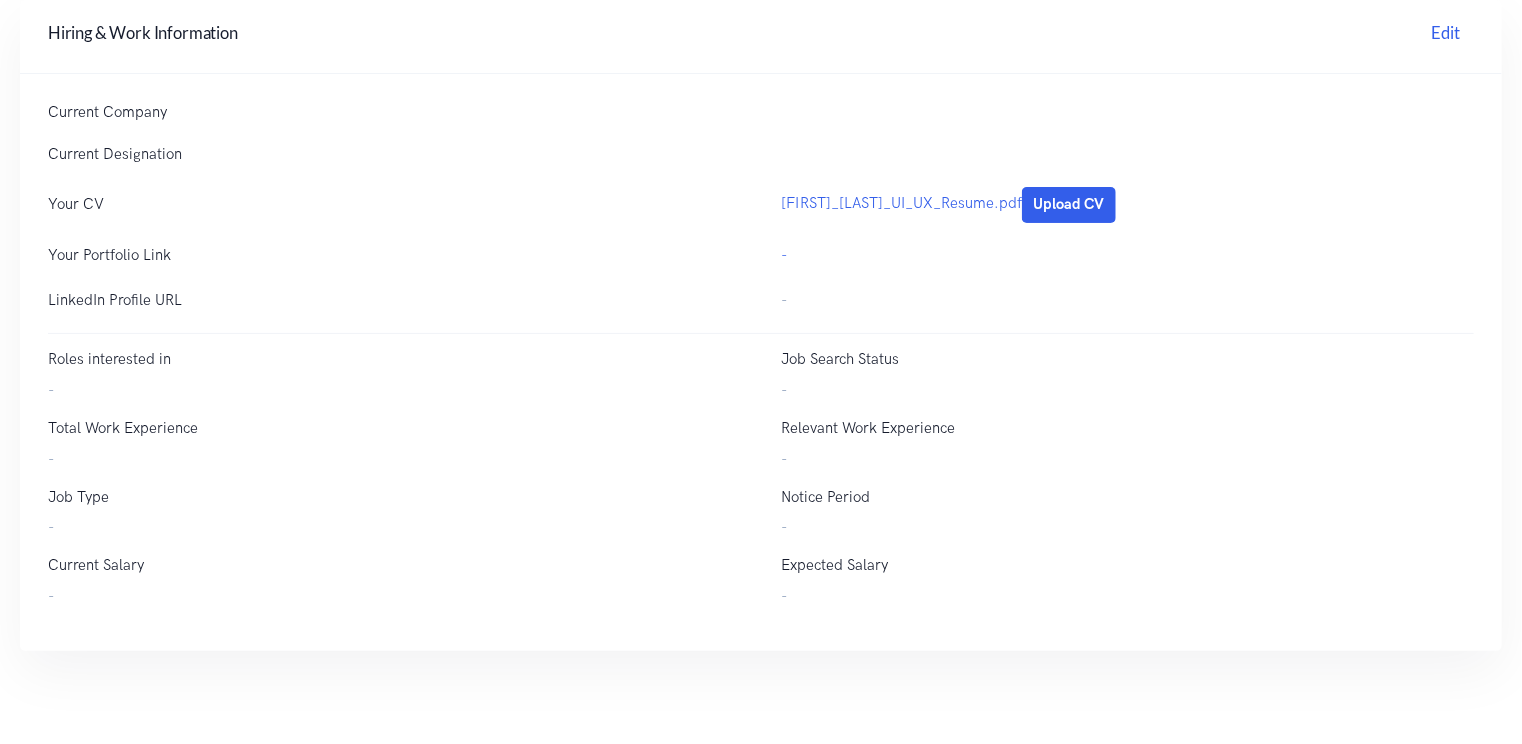 click on "Profile Details  Communication Preferences  UXP Log  Payments Basic Information  Edit First Name Srushti Srushti Last Name Panhalkar Panhalkar Email srushtinp2004@gmail.com Username SRUSHTI.PANHALKAR Current Location Mumbai,India Mumbai,India Mobile Number - Gender Female Male Other - Save changes Cancel Your Avatar  Edit Remove Your Profile Photo PNG or JPG no larger than 500*500px Upload Cancel Save Changes Reset Hiring & Work Information  Edit Current Company Current Designation Your CV Srushti_Panhalkar_UI_UX_Resume.pdf Upload CV Your Portfolio Link - LinkedIn Profile URL - Roles interested in - Job Search Status - Total Work Experience - Relevant Work Experience - Job Type - Notice Period - Current Salary - Expected Salary - Communication Preferences UXHack Updates Events Get notified about Company & UXHack Hackathons Hiring Get notified about latest Jobs & Hiring Hackathons Event reminders Update Cancel Preferences Updated Telegram notifications Current UXP:  1000 UXP  as on 5 Aug for 2025" at bounding box center (761, 339) 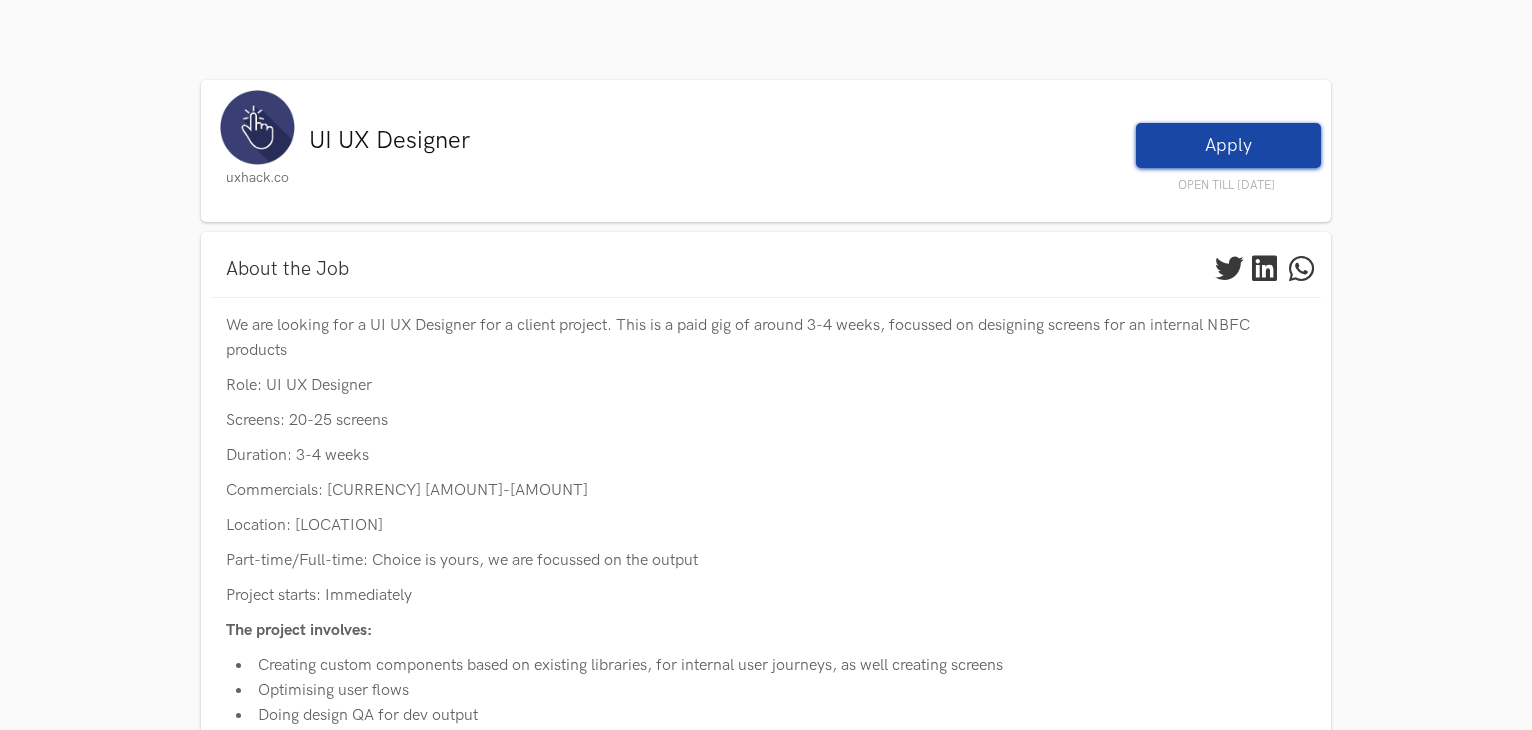 scroll, scrollTop: 323, scrollLeft: 0, axis: vertical 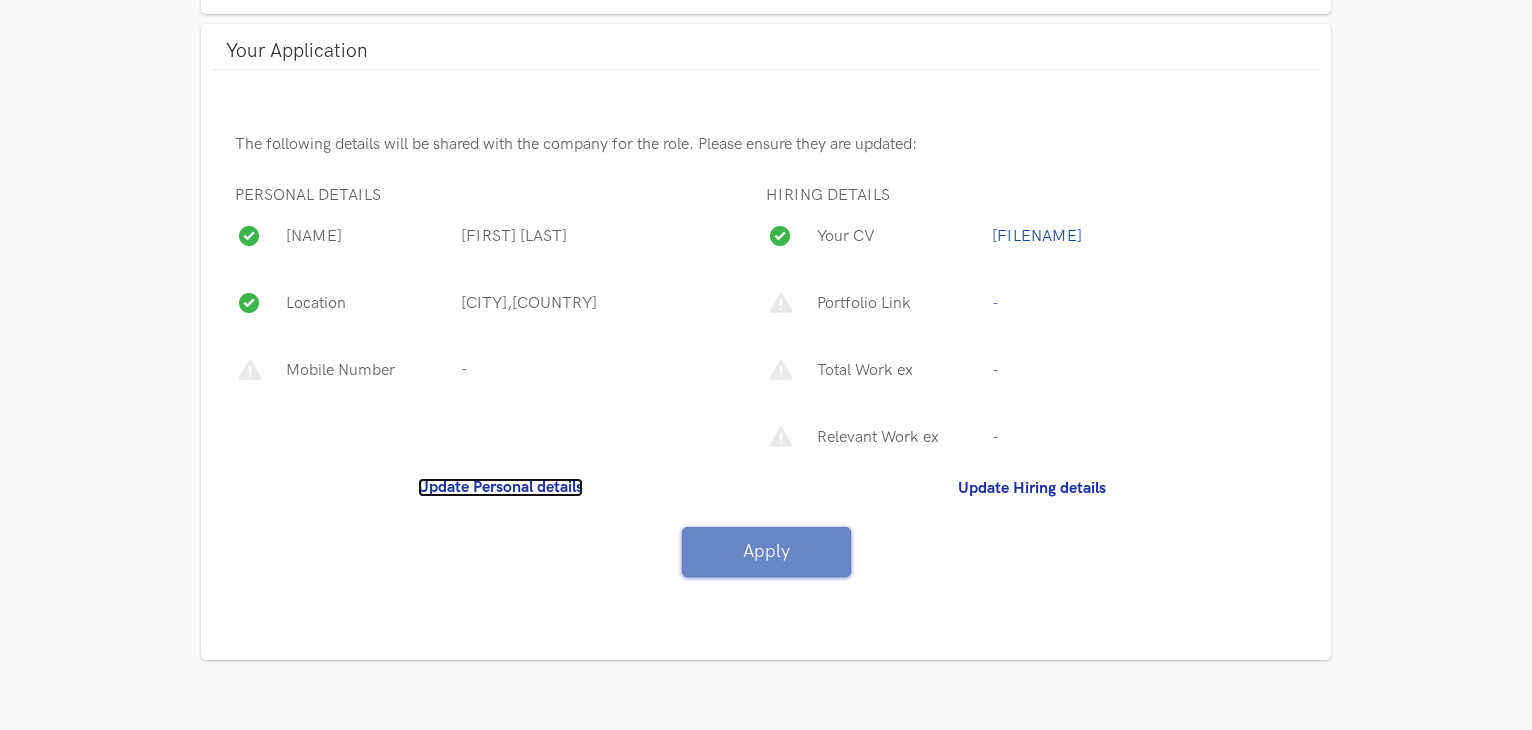 click on "Update Personal details" at bounding box center (500, 487) 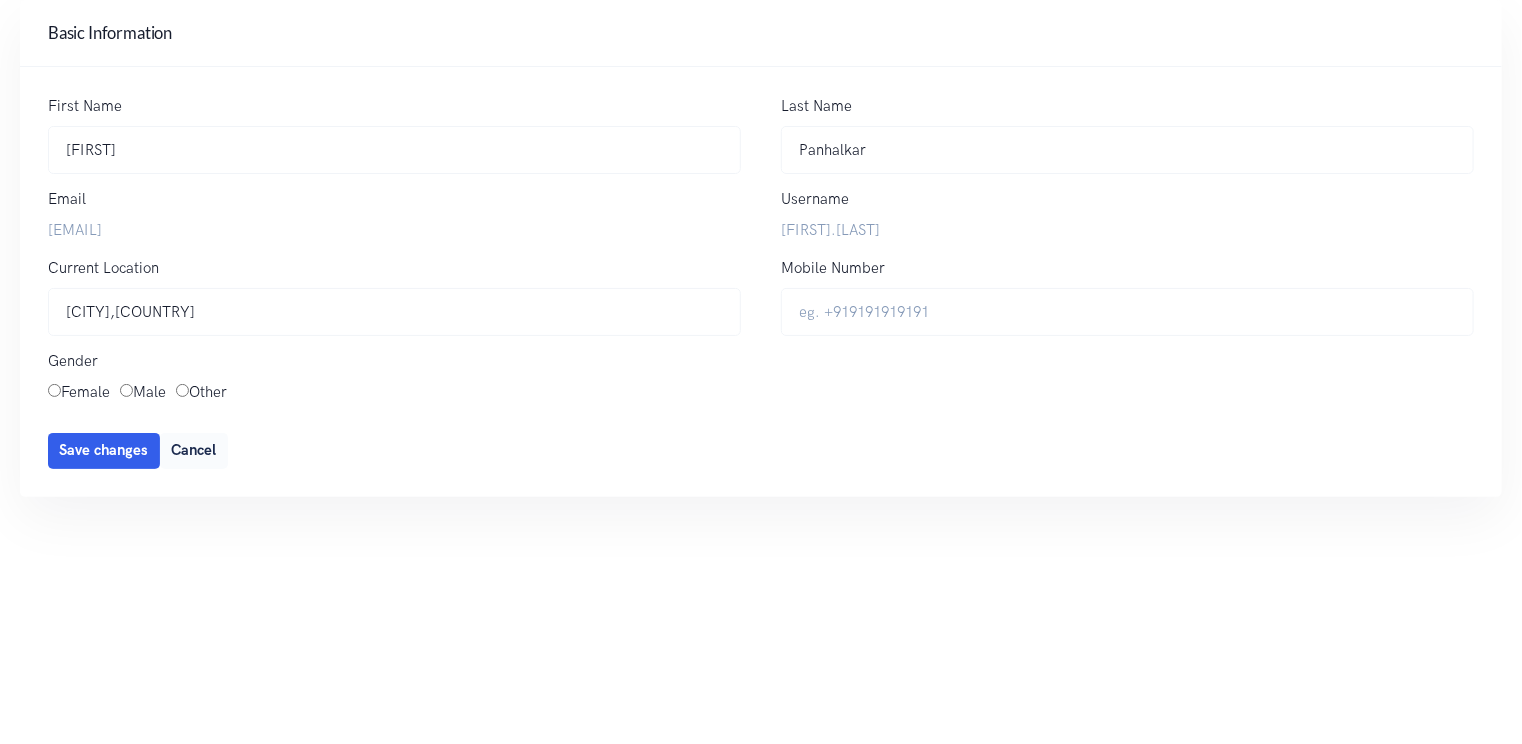 scroll, scrollTop: 0, scrollLeft: 0, axis: both 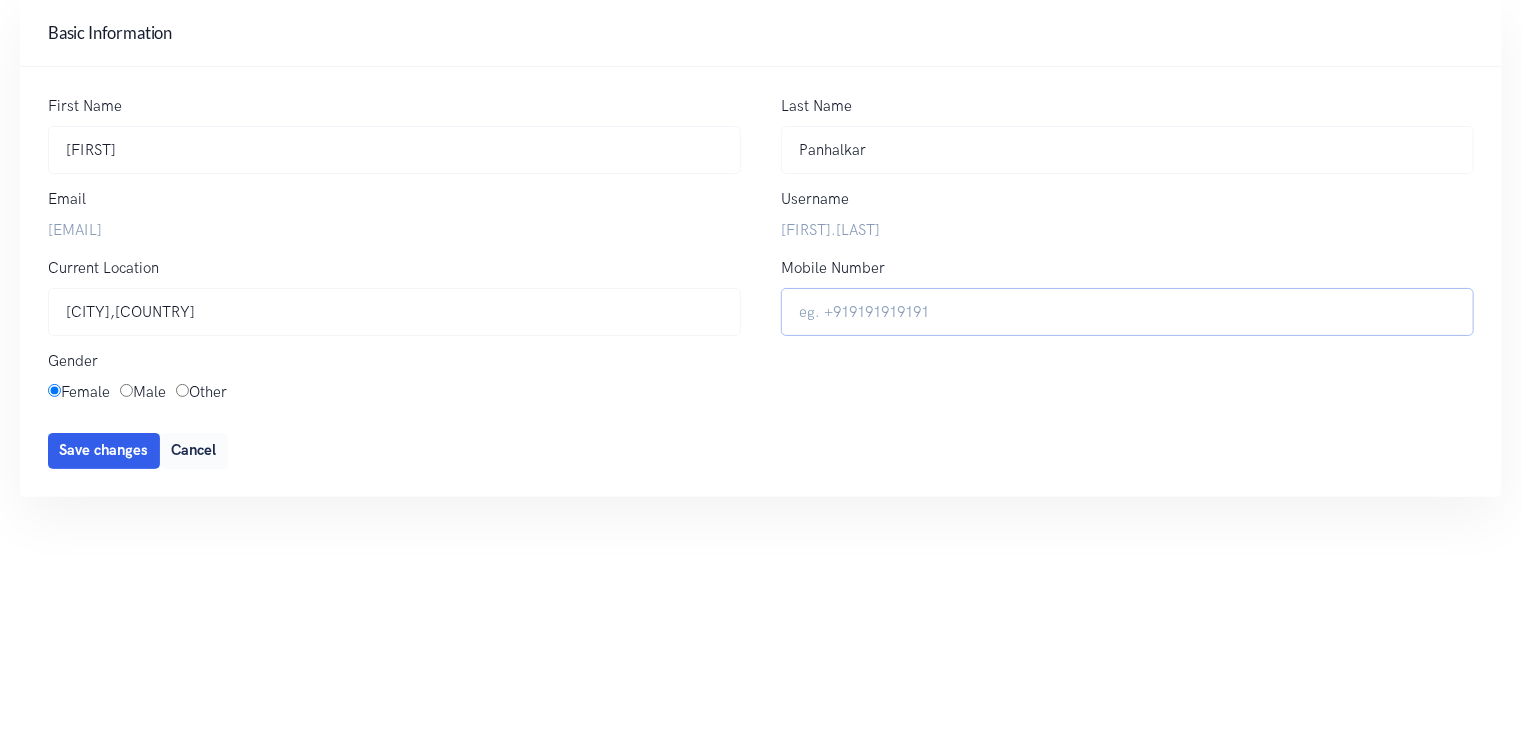 click on "Mobile Number" at bounding box center [1127, 312] 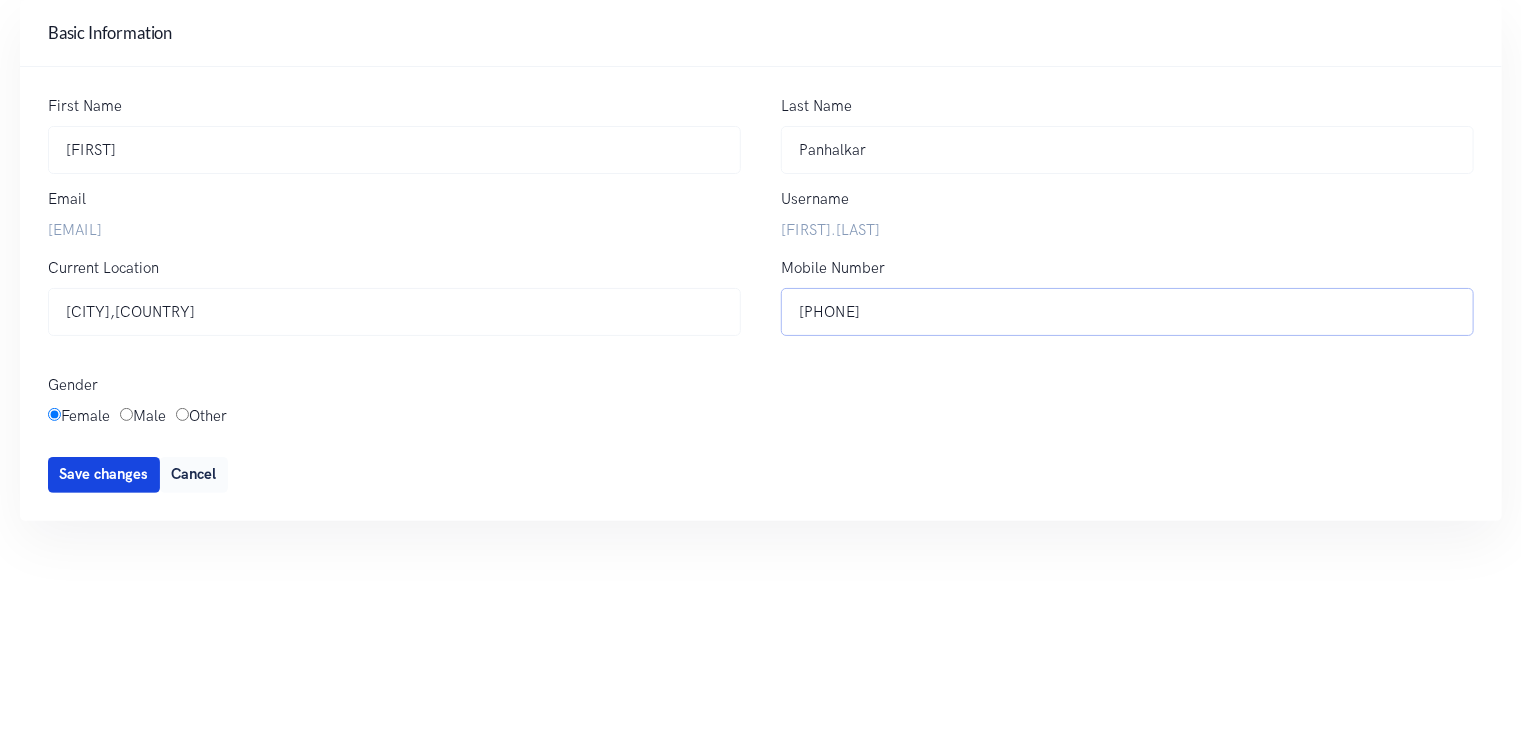 type on "[PHONE]" 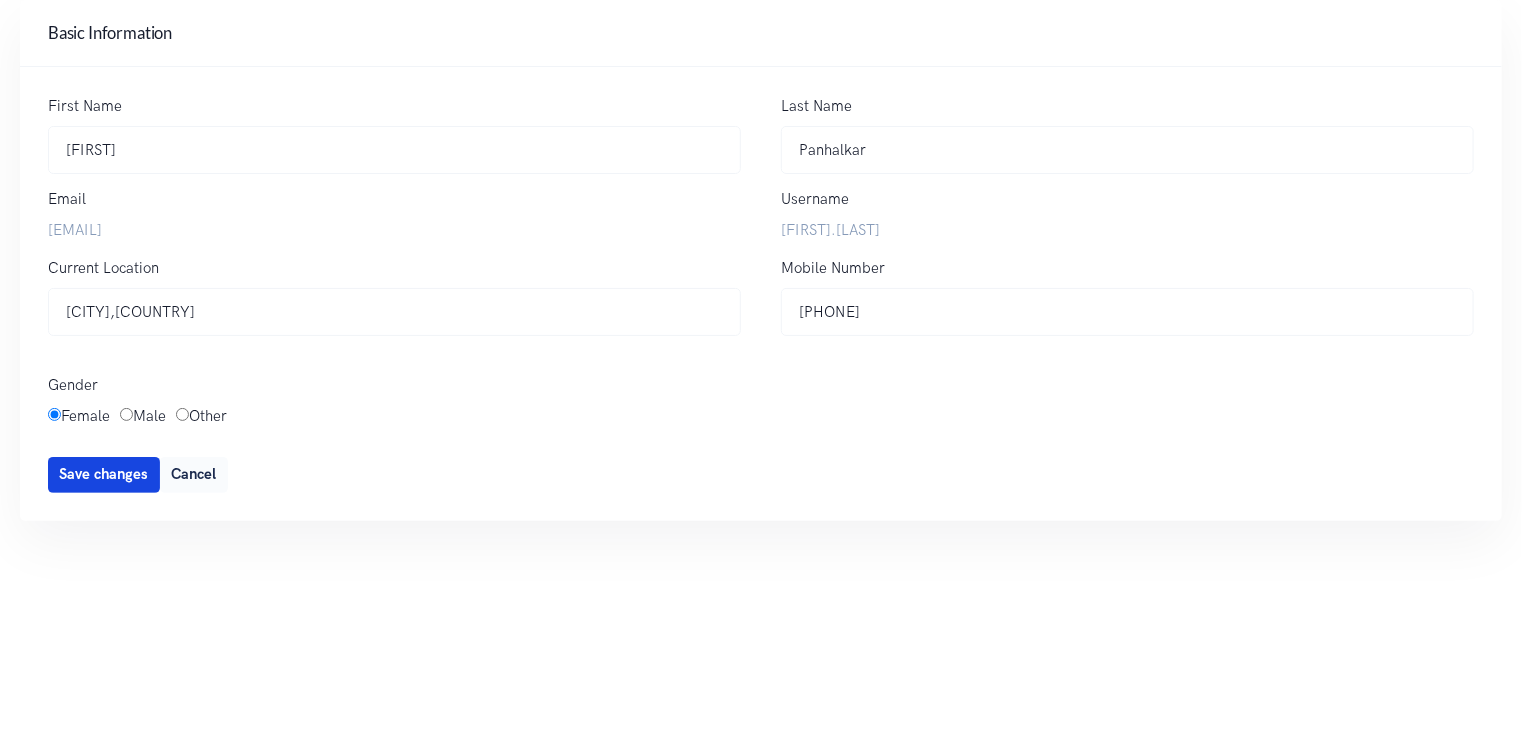 click on "Save changes" at bounding box center [104, 474] 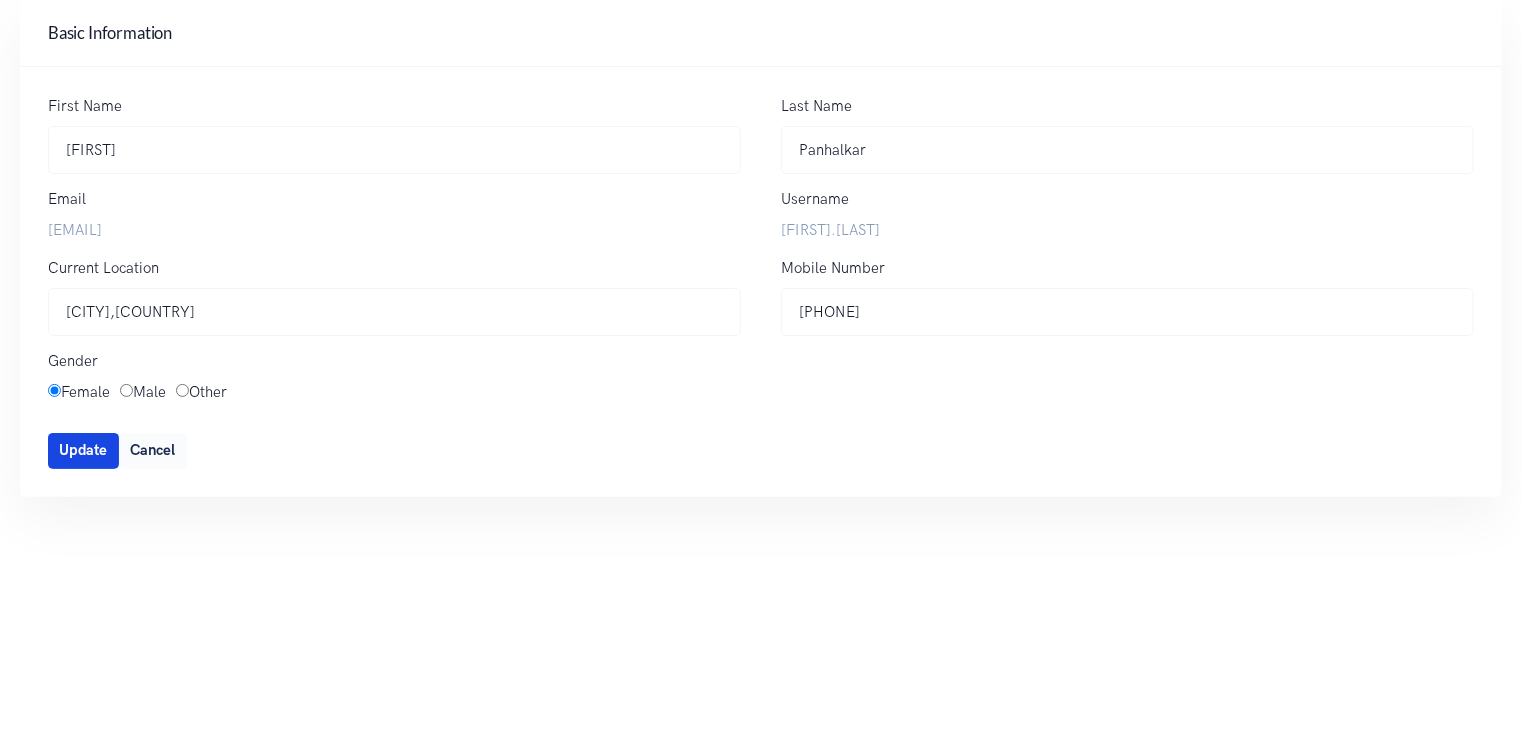 click on "Update" at bounding box center (84, 450) 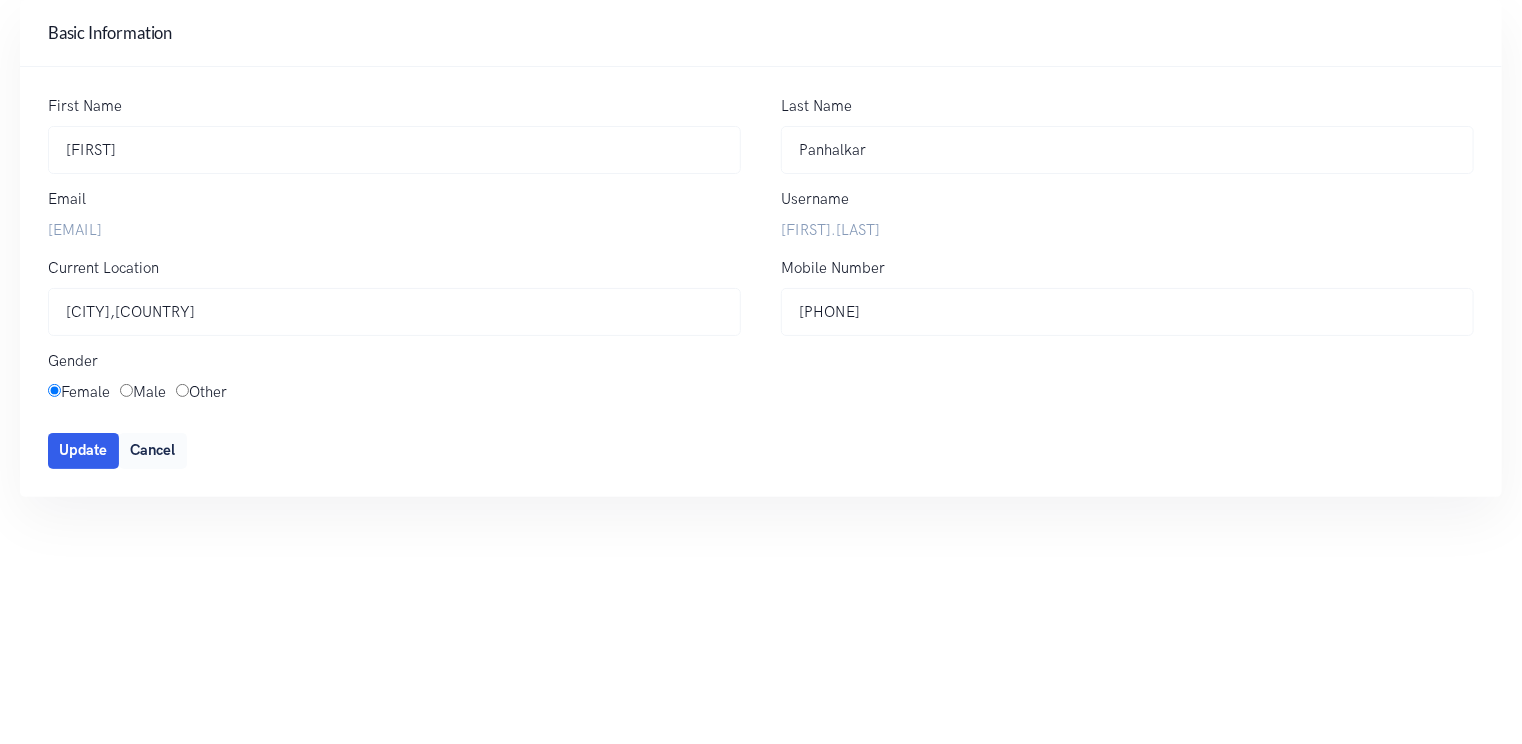 click on "Upgrade Hello SRUSHTI Hello SRUSHTI Home Weekly HackforChange PHH My Profile Events Jobs Leaderboard Sign Out Hiring Information Updated  Updating Close Your CV Edit Srushti_Panhalkar_UI_UX_Resume.pdf Edit Upload CV Cancel Reset Your Portfolio Link Edit Edit Ok Cancel LinkedIn profile URL Edit Edit Ok Cancel Current Company: Current Designation: Pick Your Designation Associate Product Manager Product Designer Product Manager Senior Product Designer Senior Product Manager Senior UX Designer UX Designer UI UX Designer UX Researcher Others None Are you a student? Where are you in your job search: Actively Looking Open for Offers Not Open for Offers Job Type you are interested in: Part Time Full Time Contract Internship What roles are you looking for: Product Management Graphic Design UX UI Front End Development Total Work experience   (in years) yrs Relevant PM experience   (in years) yrs Rs $ Your Current Salary (per year) Your Expected Salary (per year) Notice period: Immediately < 45 days 2-3 Months" at bounding box center (761, 372) 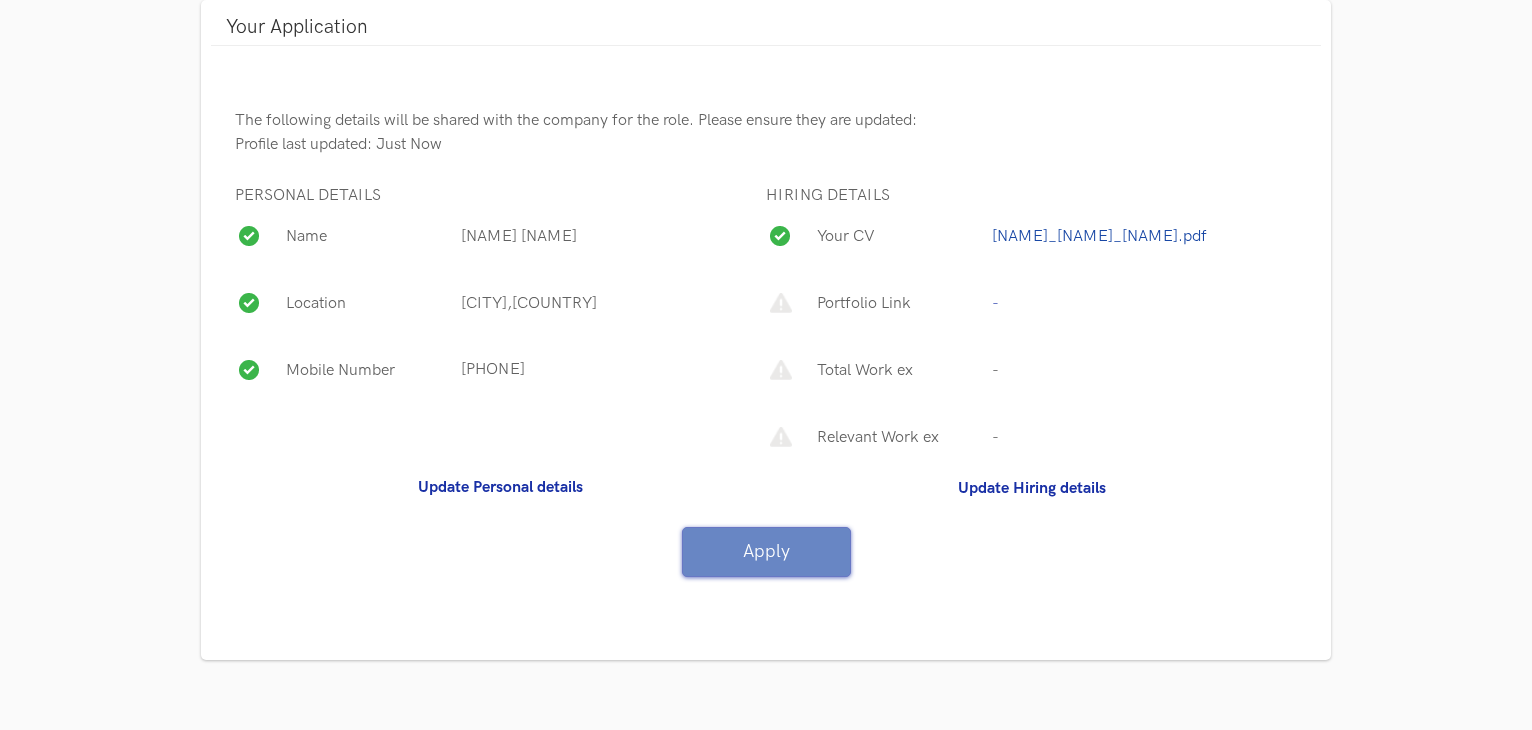 scroll, scrollTop: 1316, scrollLeft: 0, axis: vertical 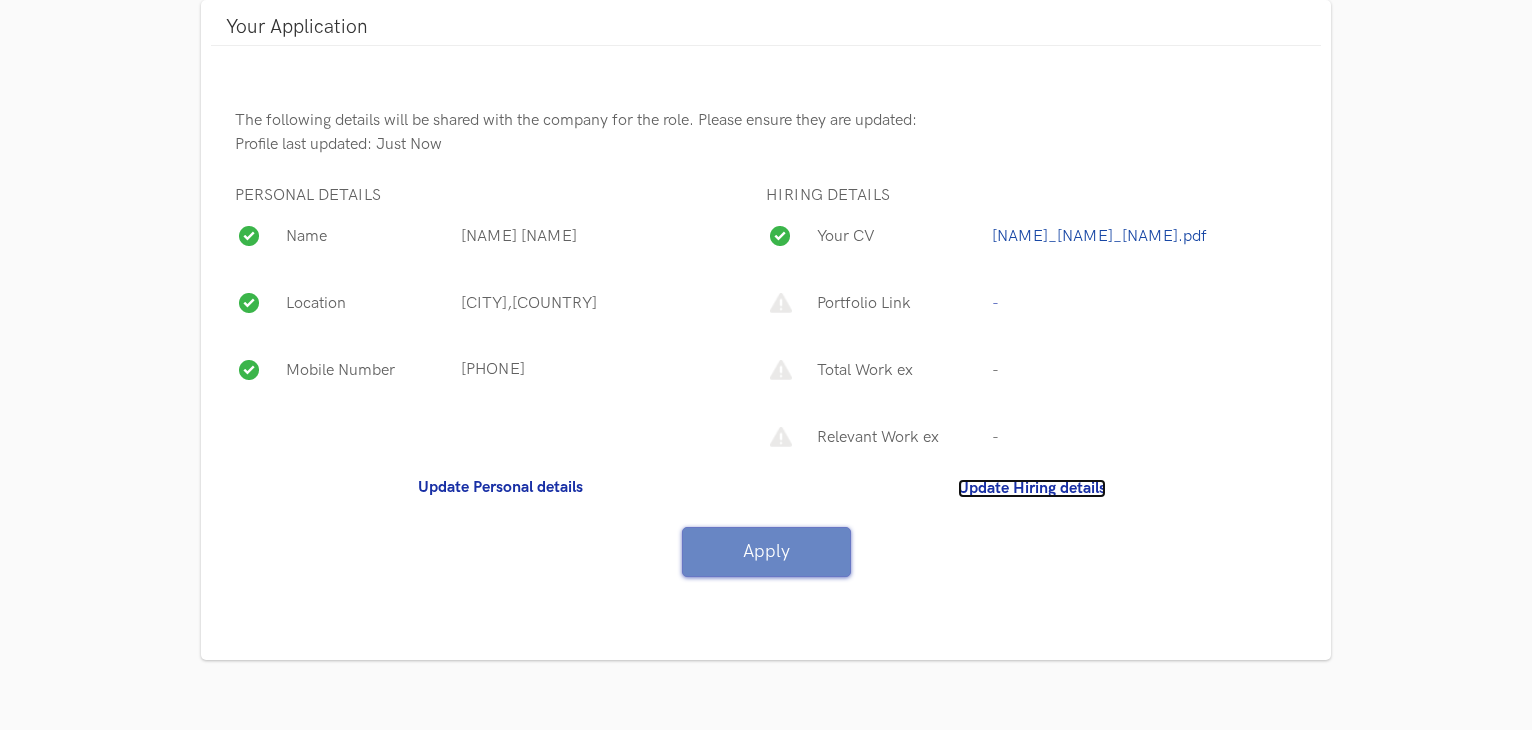 click on "Update Hiring details" at bounding box center (1032, 488) 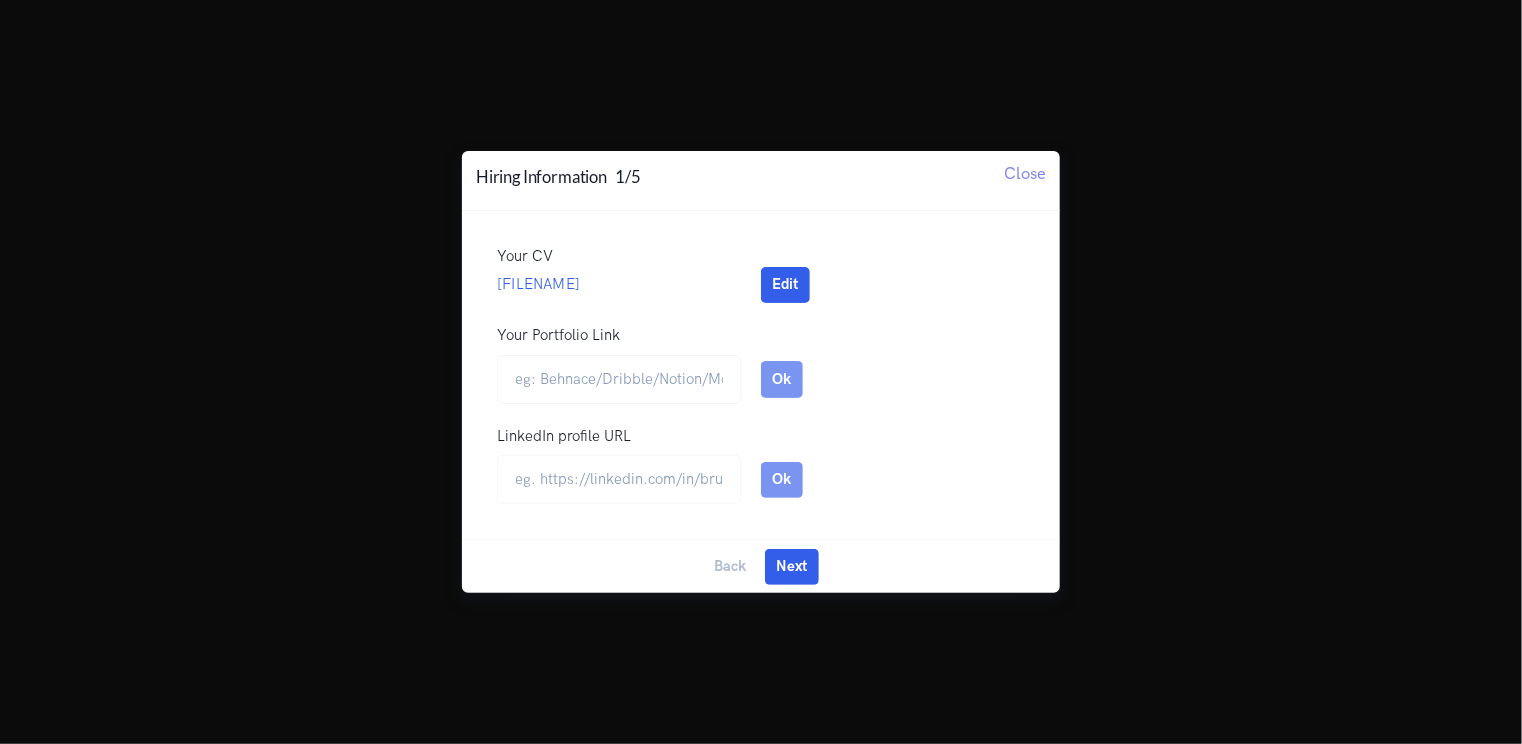 scroll, scrollTop: 0, scrollLeft: 0, axis: both 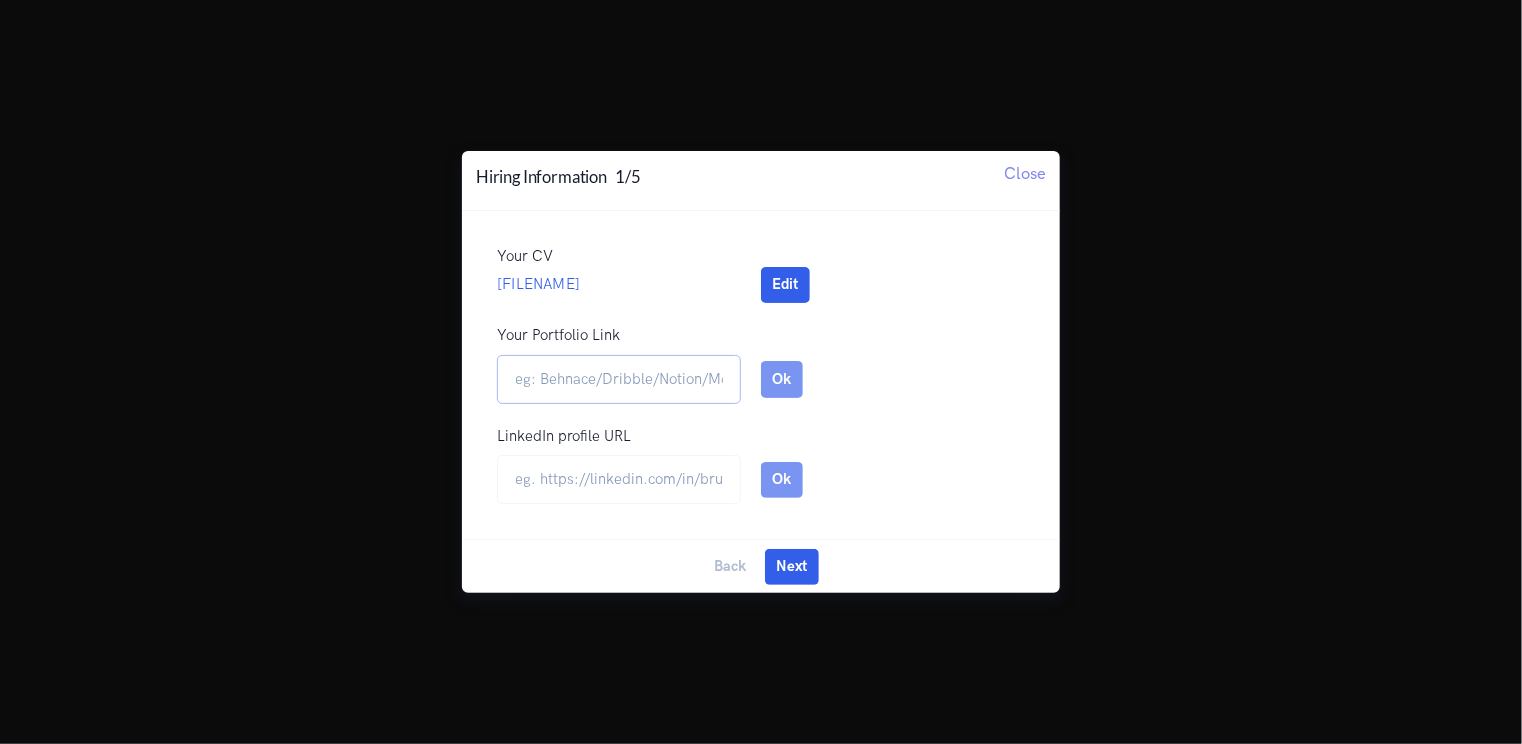 click on "Your Portfolio Link" at bounding box center [619, 379] 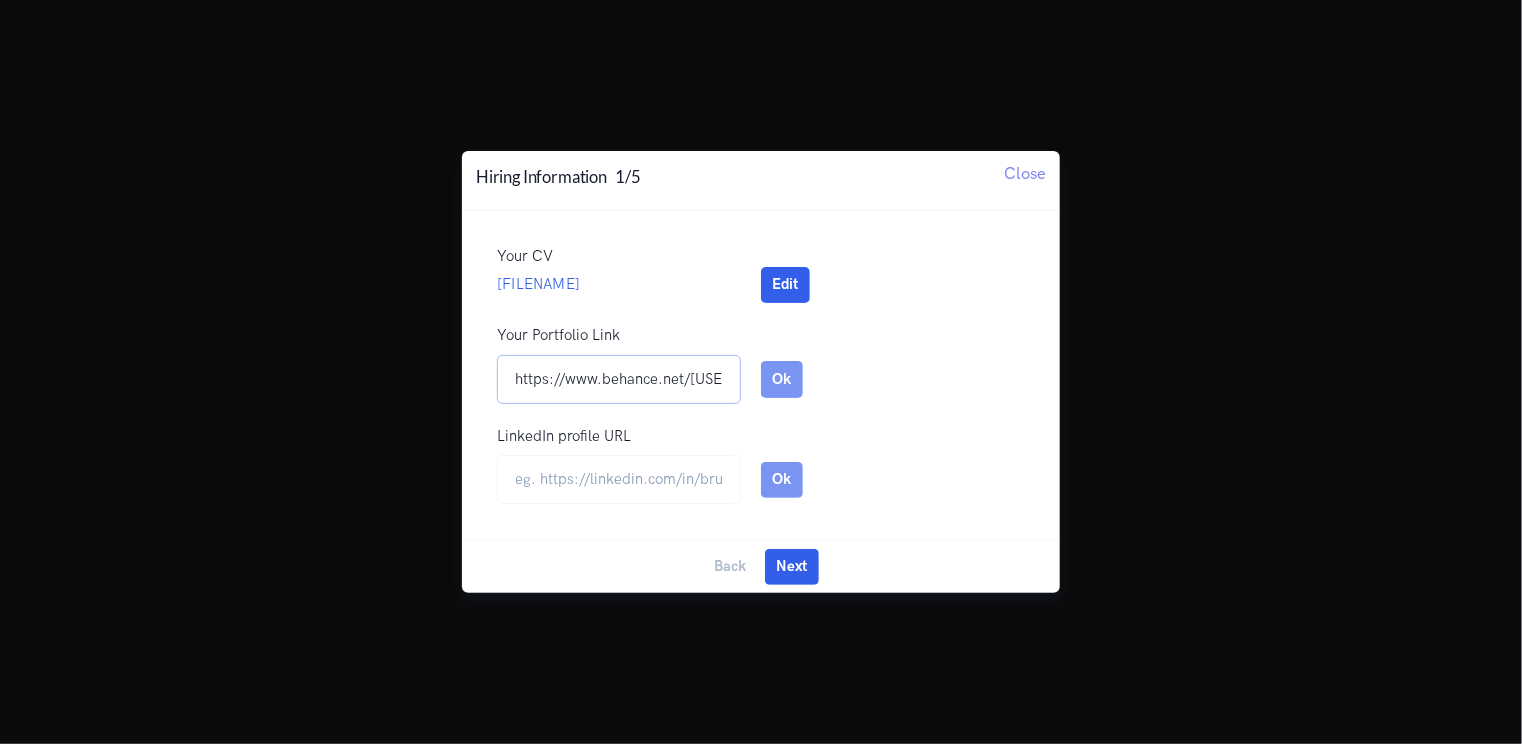 scroll, scrollTop: 0, scrollLeft: 60, axis: horizontal 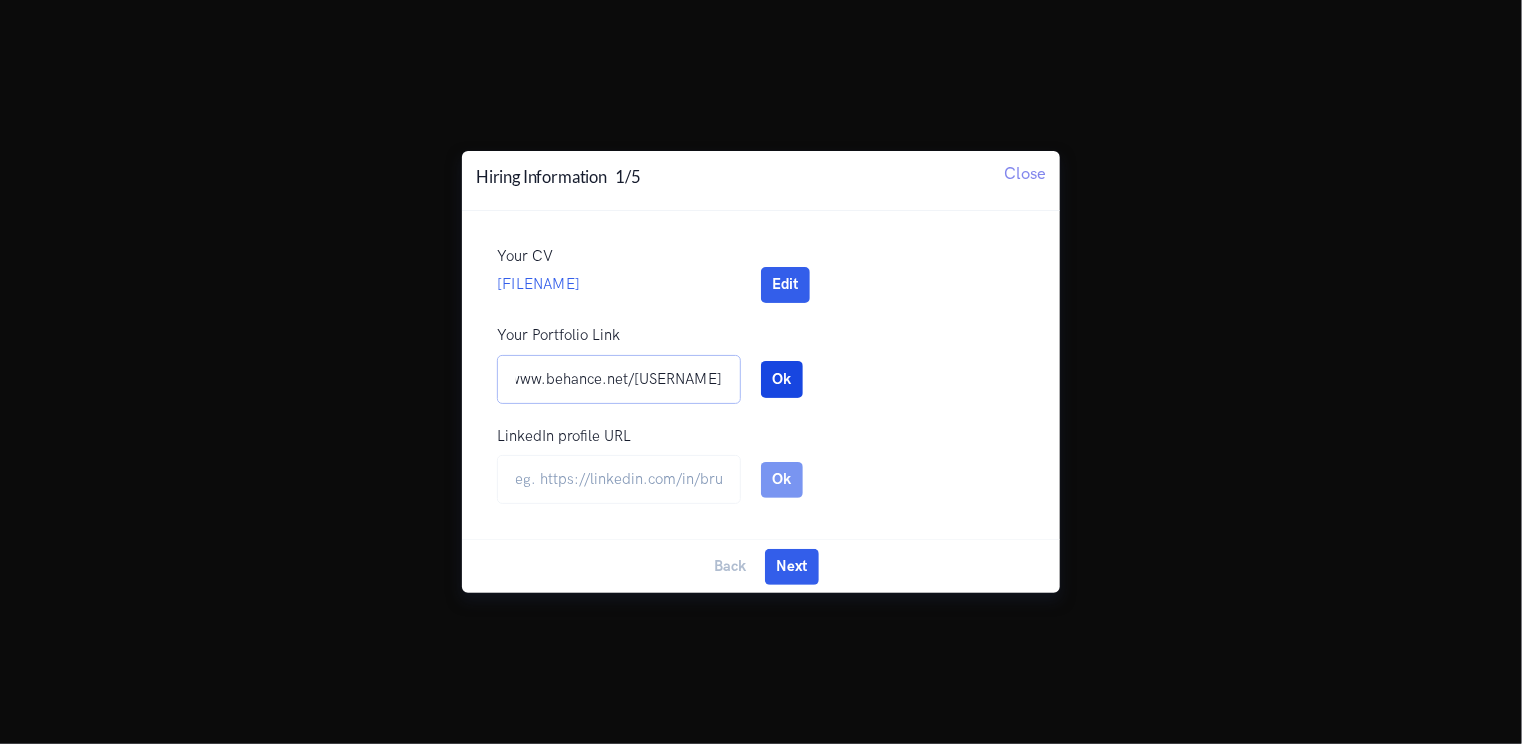 type on "https://www.behance.net/[USERNAME]" 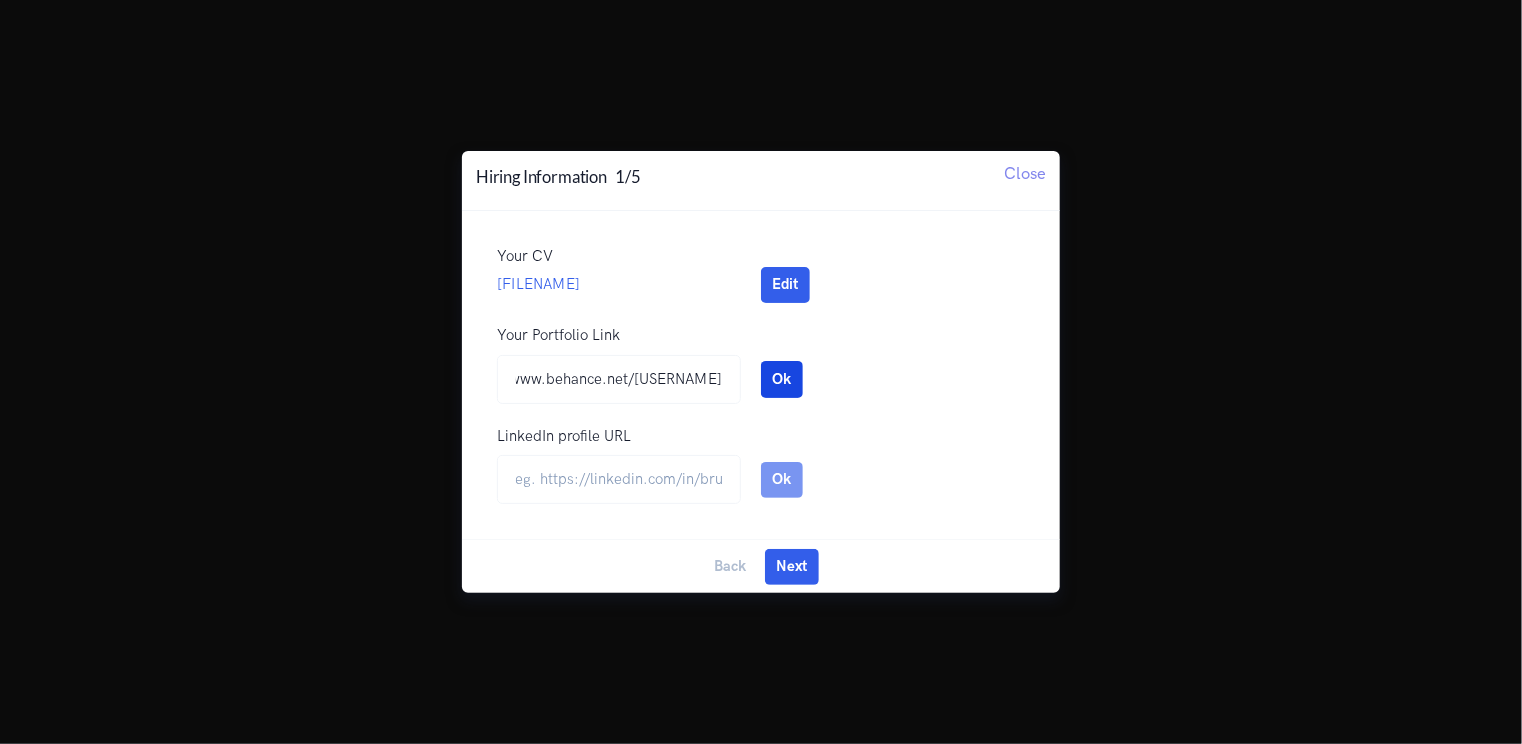 click on "Ok" at bounding box center [782, 379] 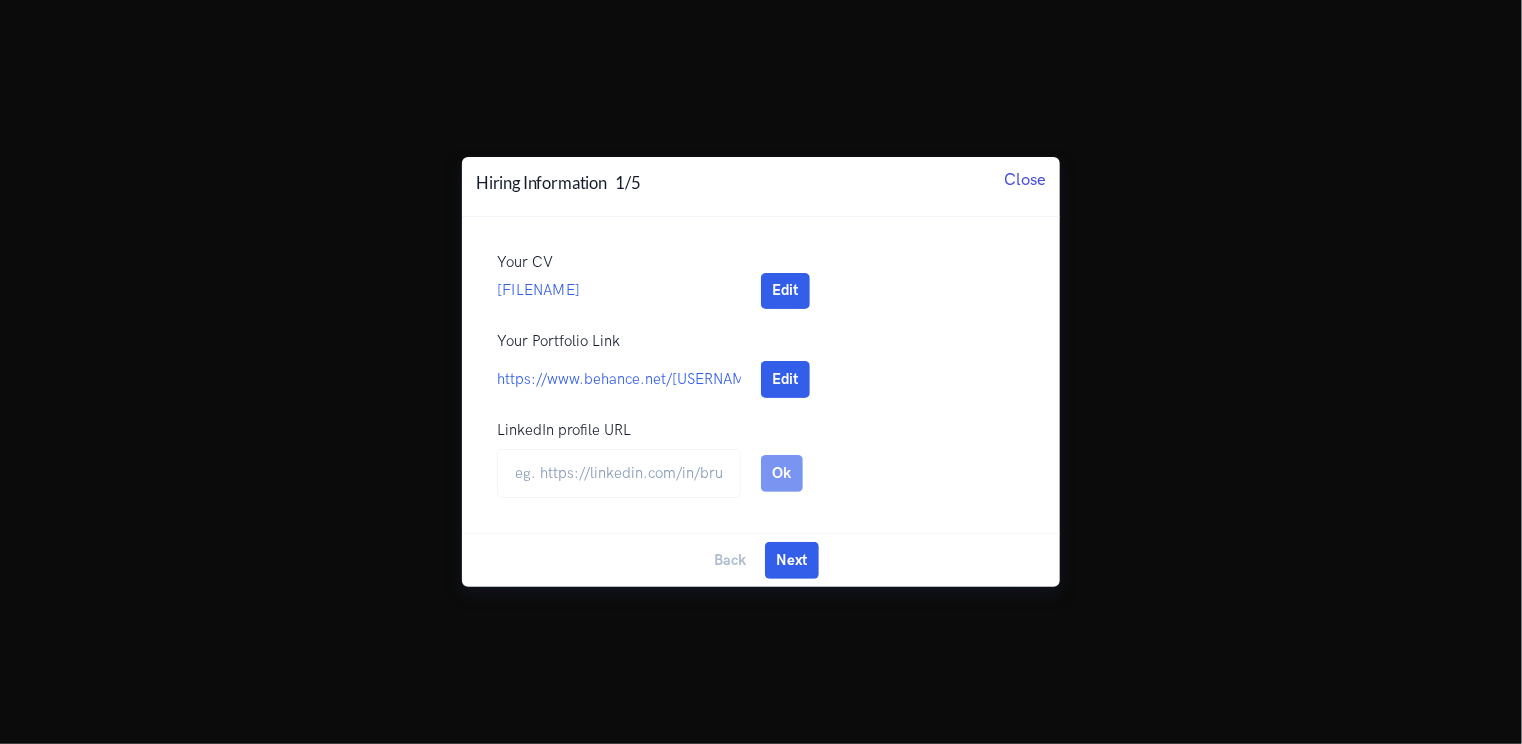click on "Close" at bounding box center [1025, 179] 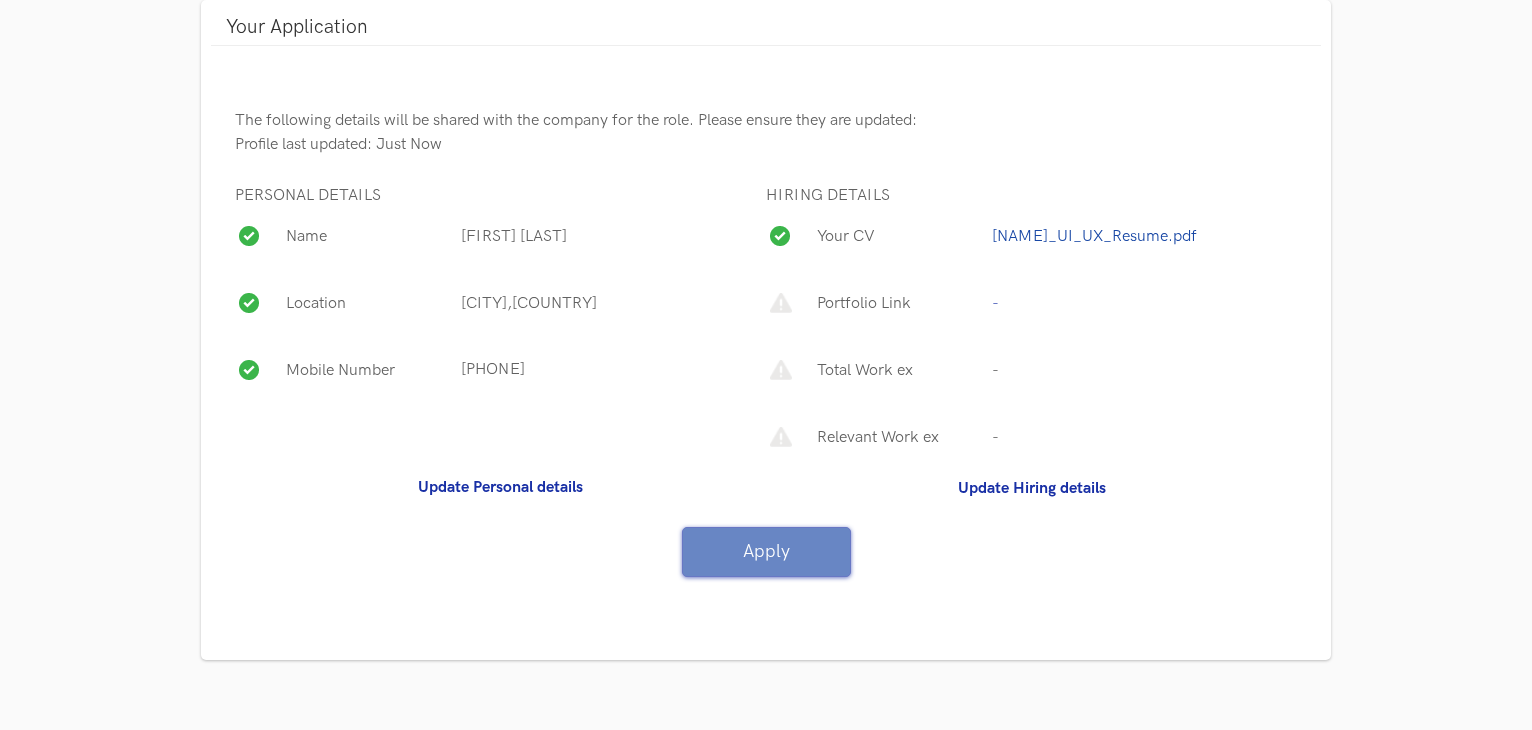 scroll, scrollTop: 0, scrollLeft: 0, axis: both 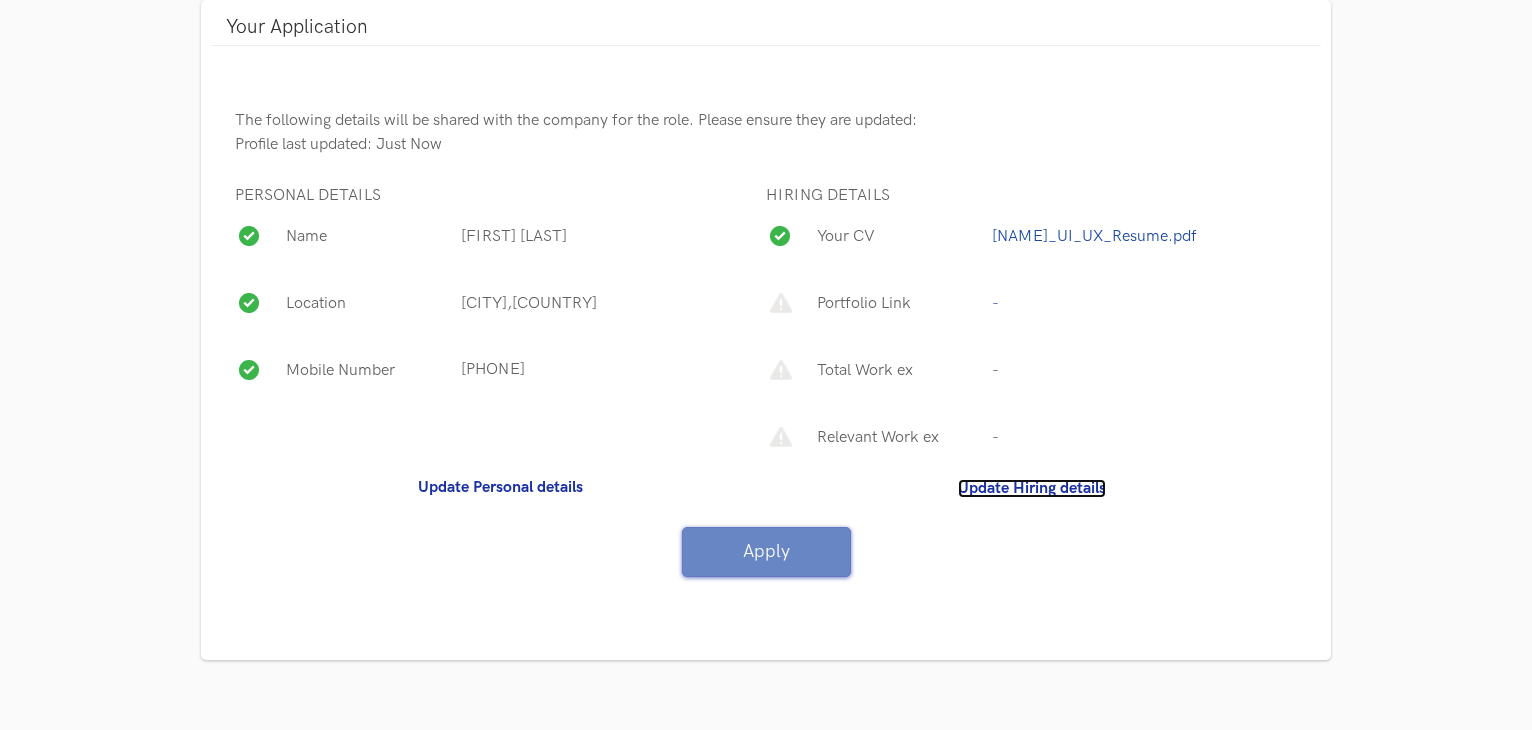 click on "Update Hiring details" at bounding box center [1032, 488] 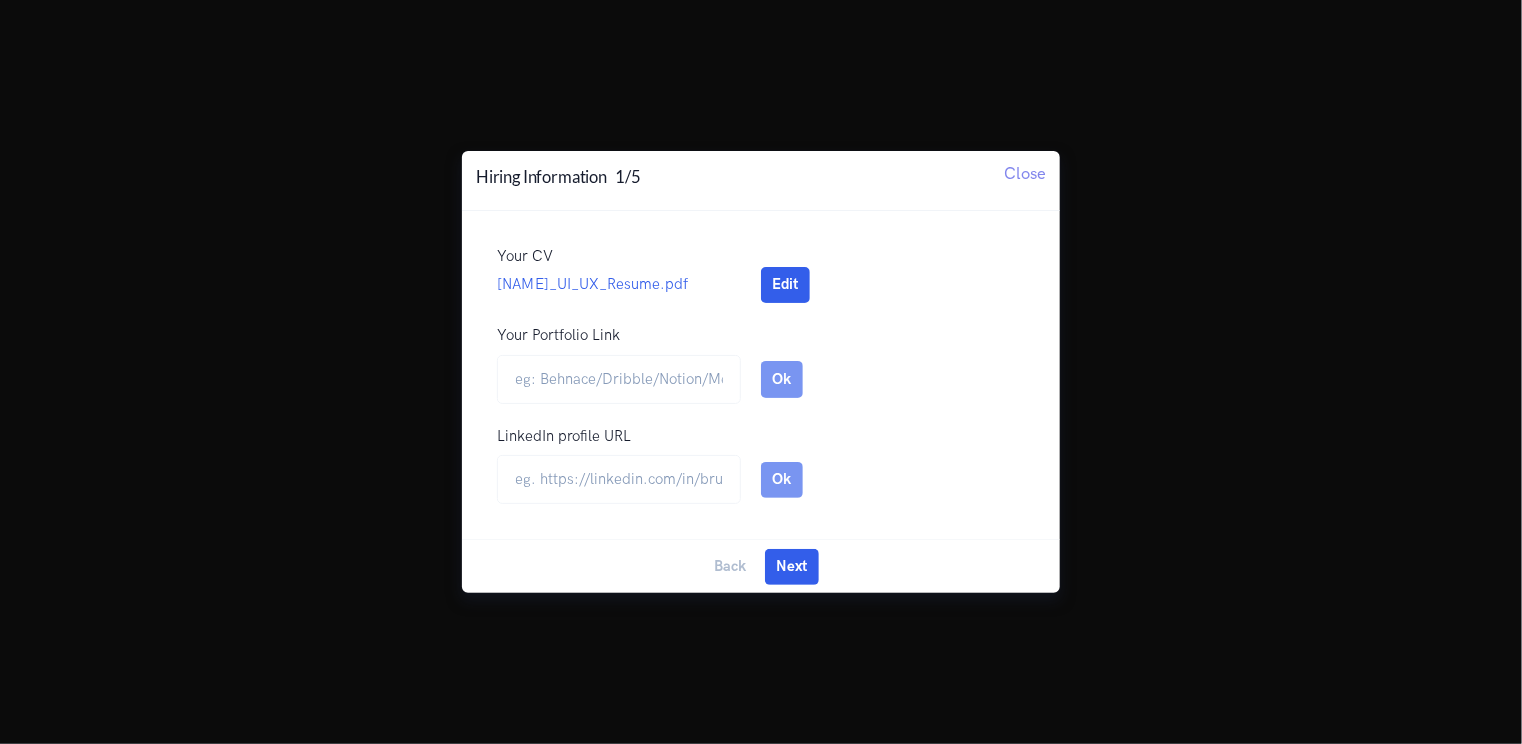 scroll, scrollTop: 0, scrollLeft: 0, axis: both 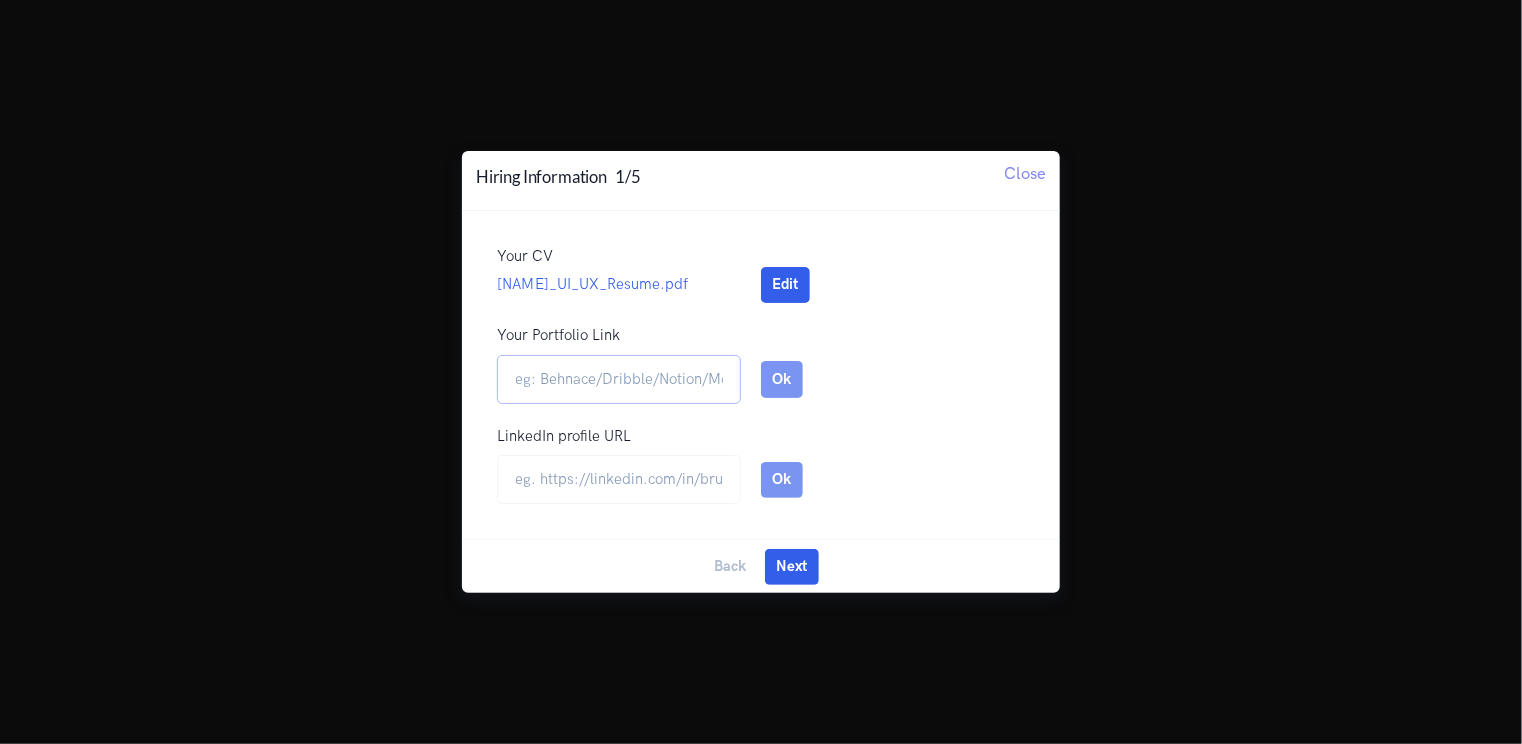 click on "Your Portfolio Link" at bounding box center (619, 379) 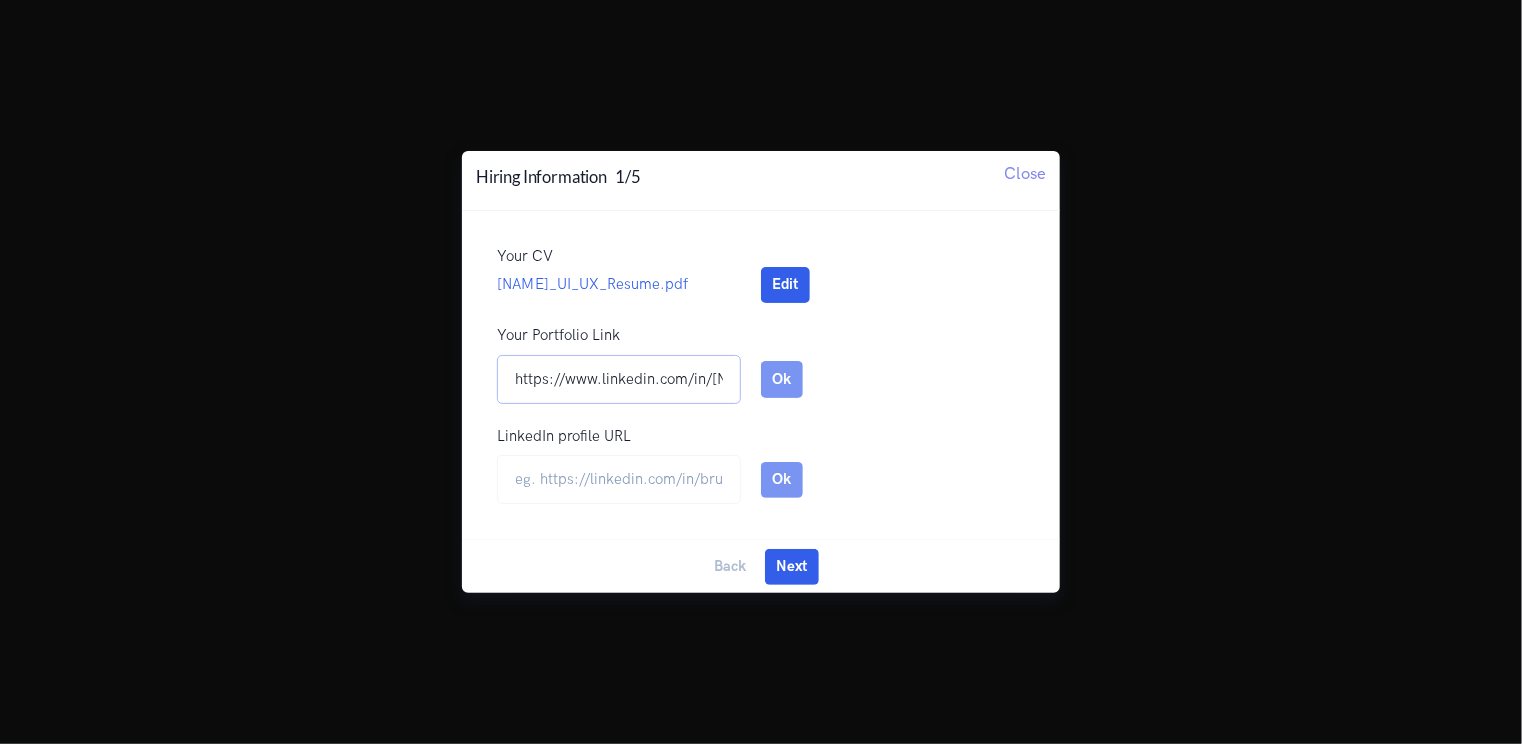 scroll, scrollTop: 0, scrollLeft: 188, axis: horizontal 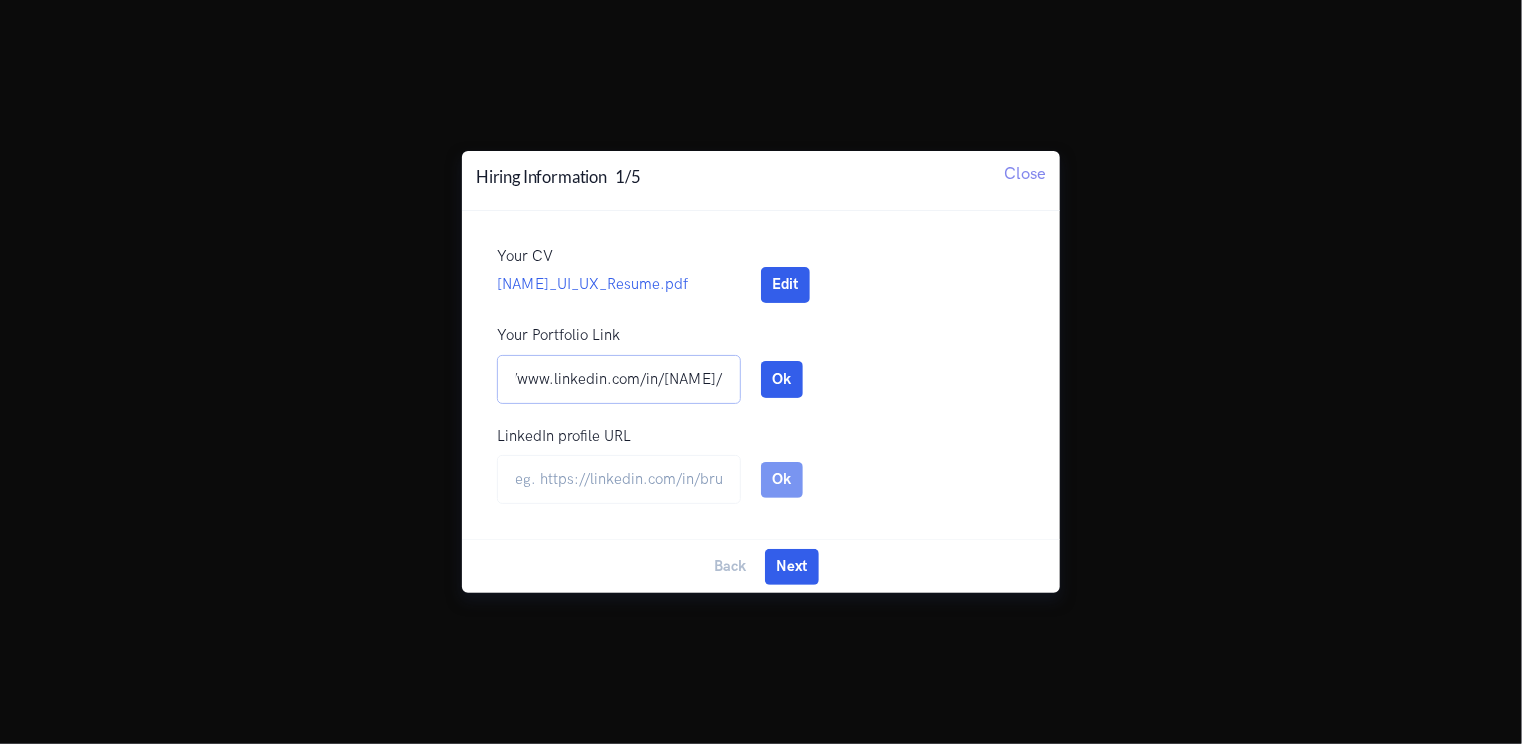 type on "https://www.linkedin.com/in/srushti-panhalkar-4ab09431a/" 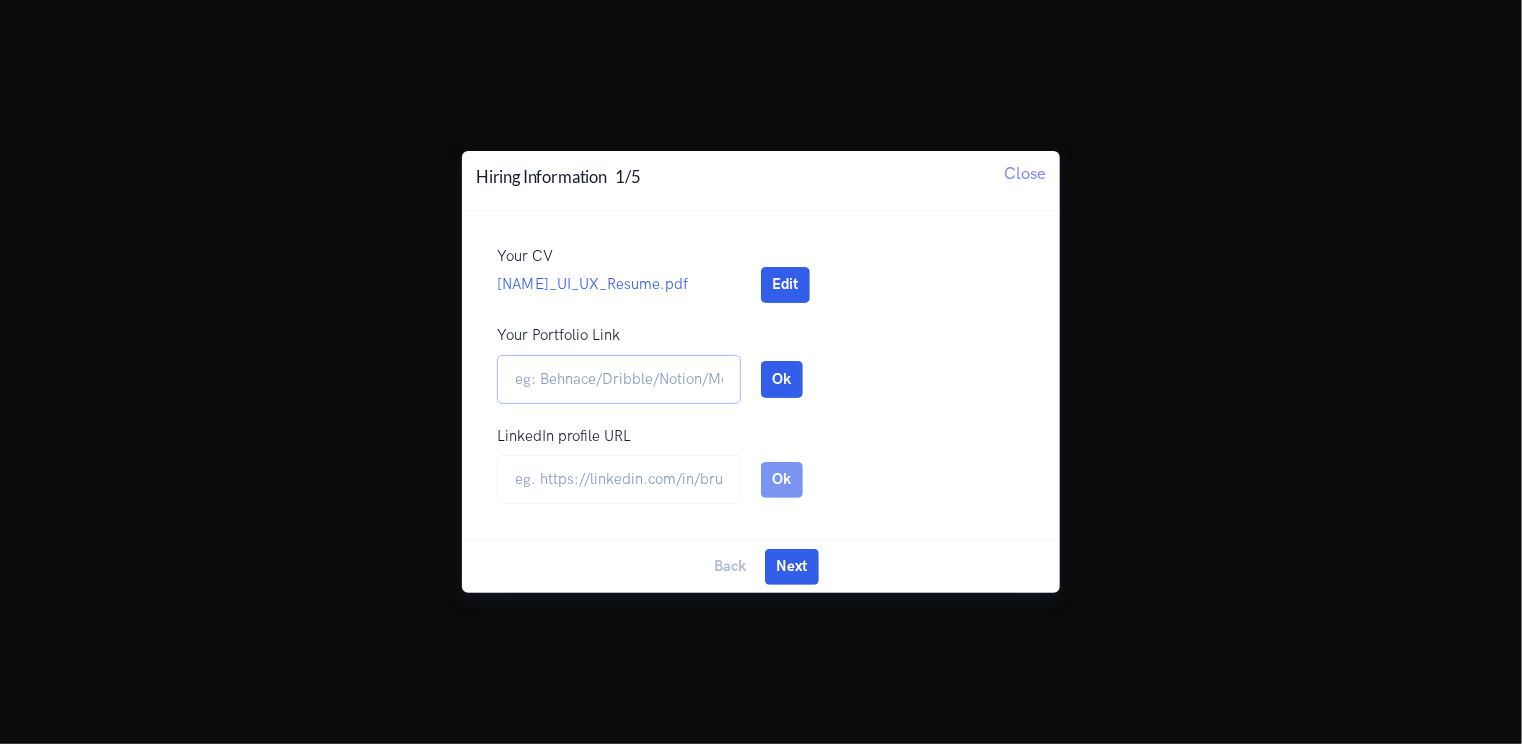 scroll, scrollTop: 0, scrollLeft: 0, axis: both 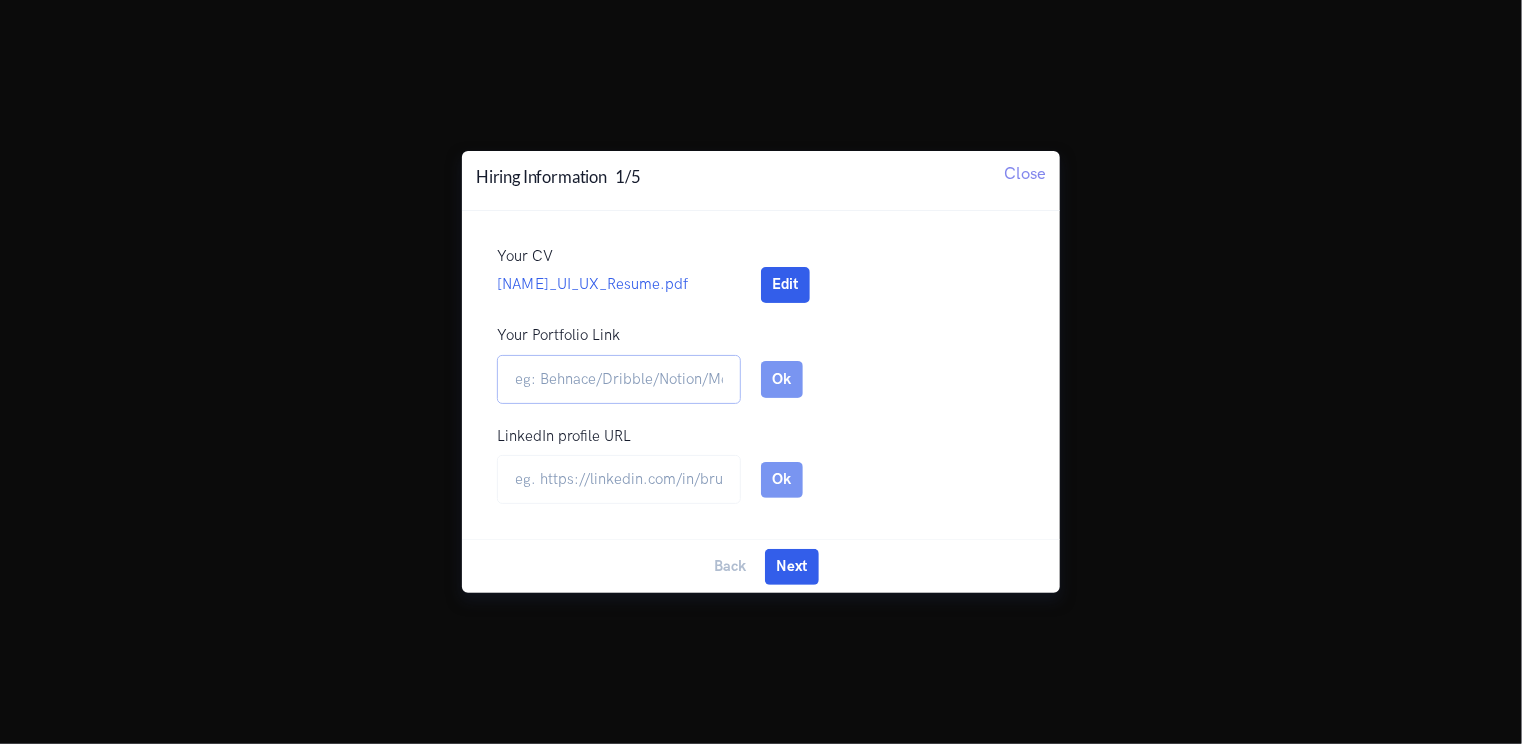 type 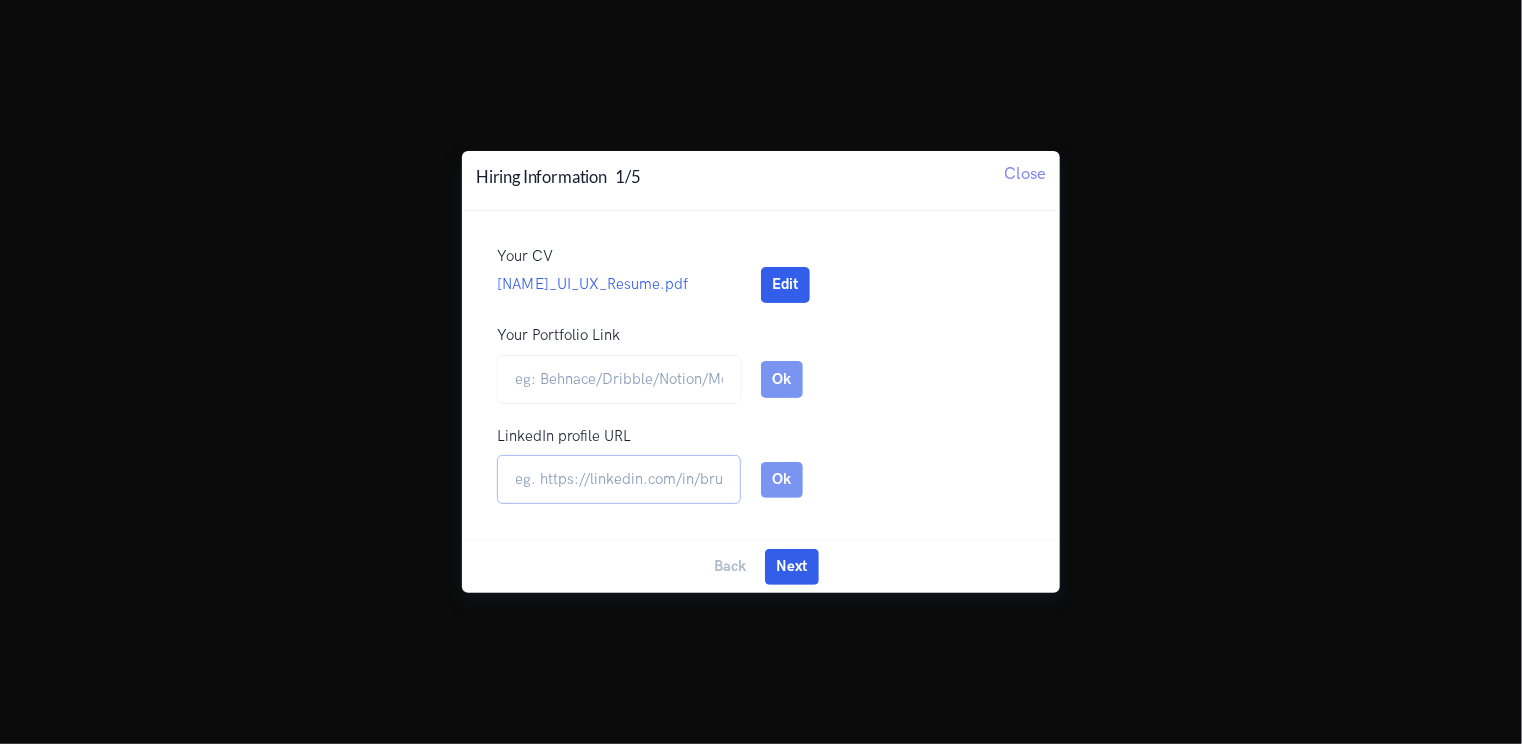 click at bounding box center [619, 479] 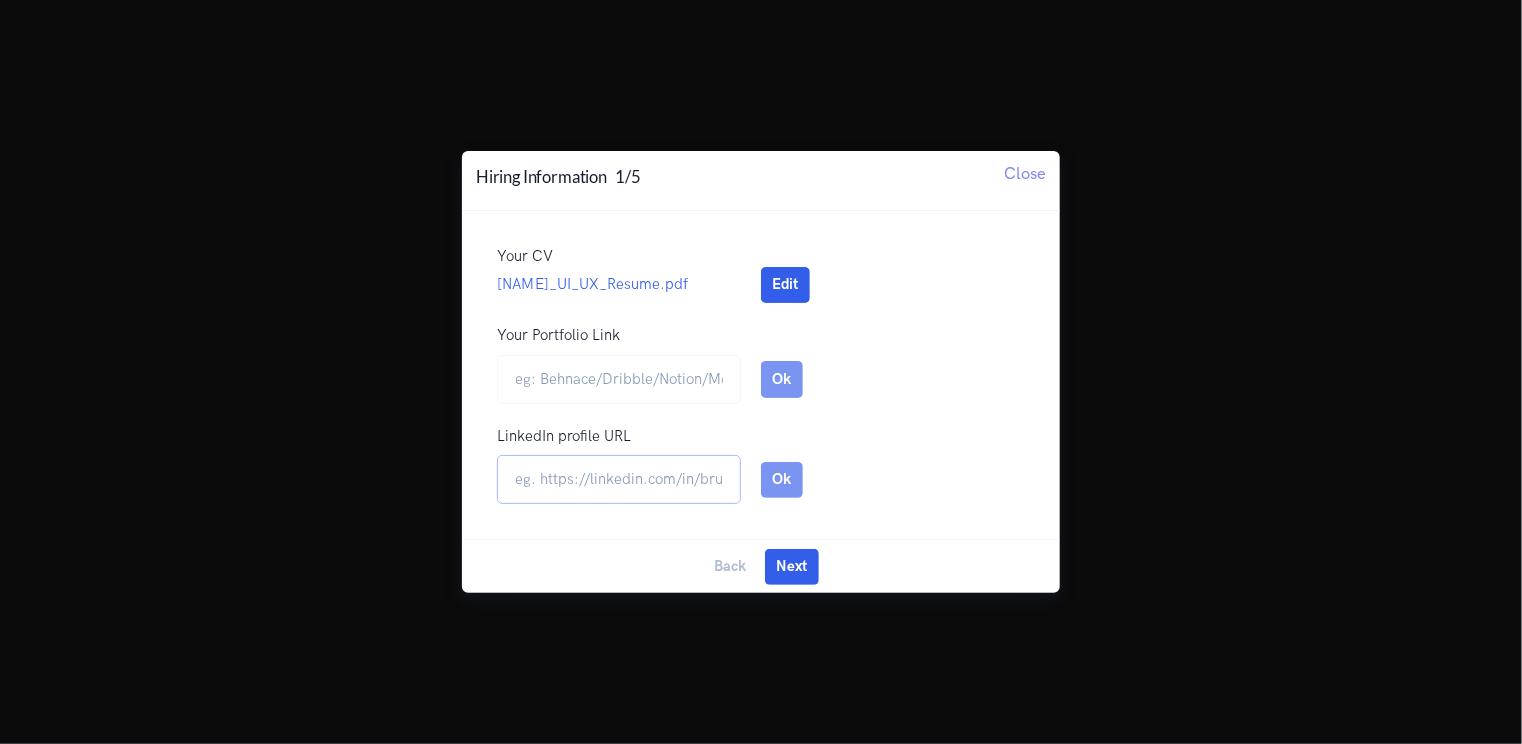 paste on "https://www.linkedin.com/in/srushti-panhalkar-4ab09431a/" 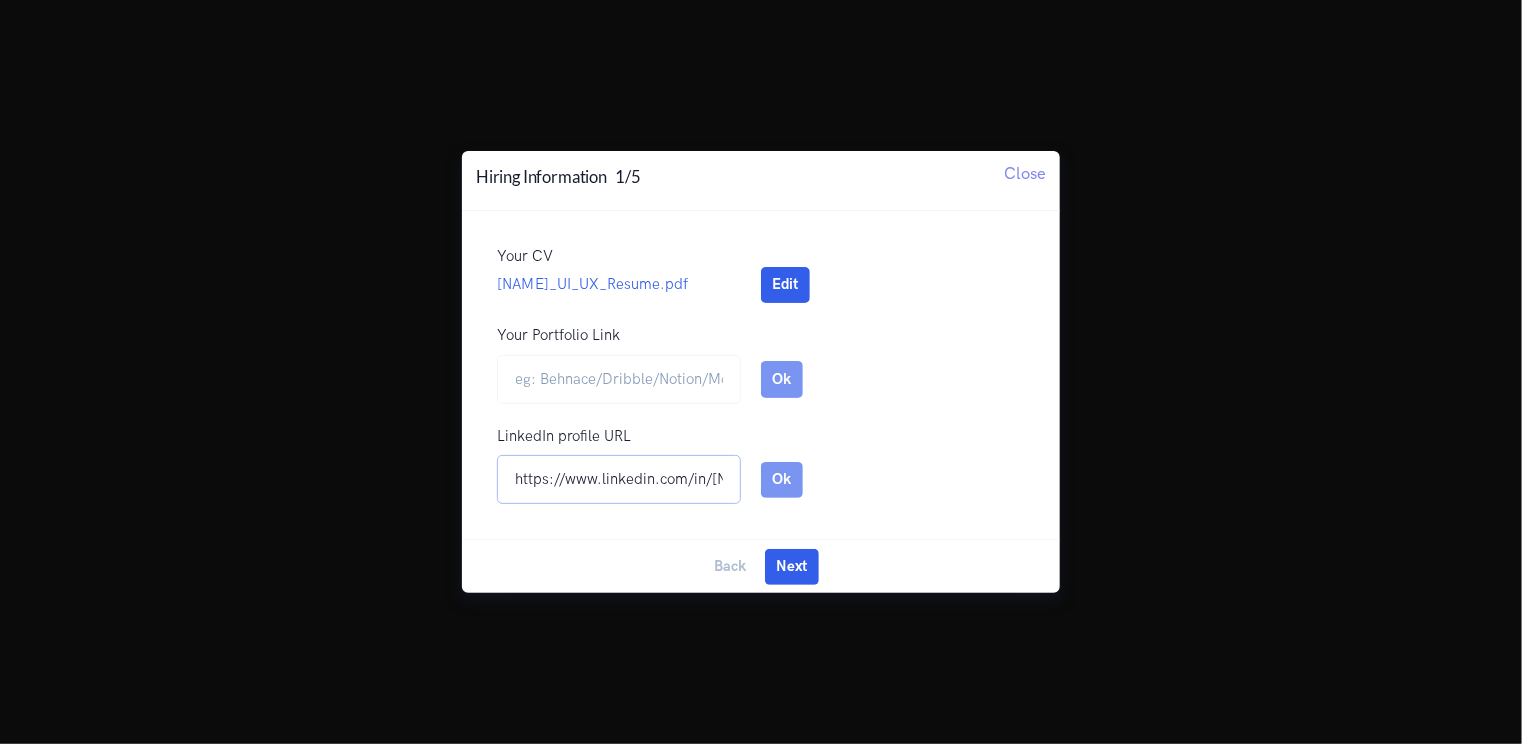 scroll, scrollTop: 0, scrollLeft: 188, axis: horizontal 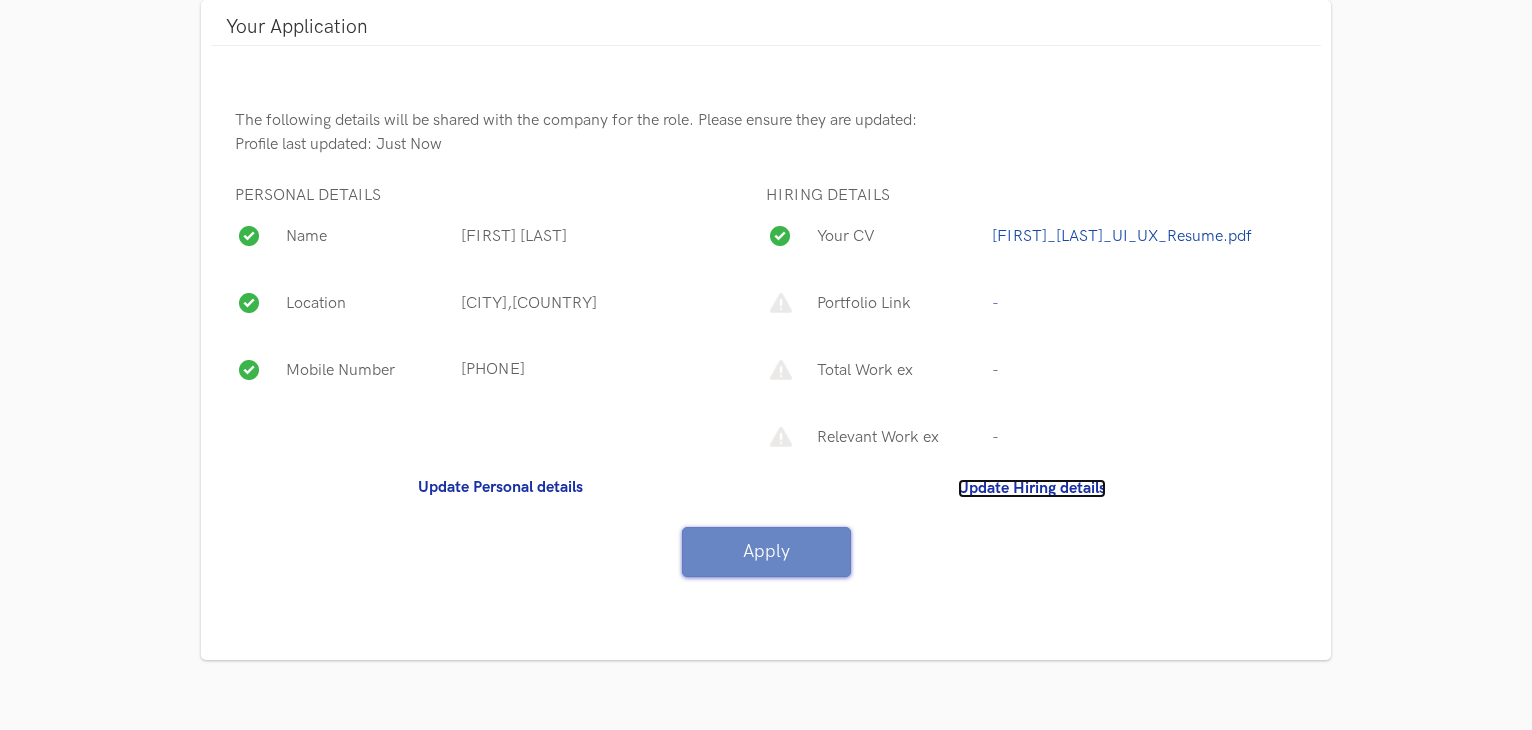 click on "Update Hiring details" at bounding box center (1032, 488) 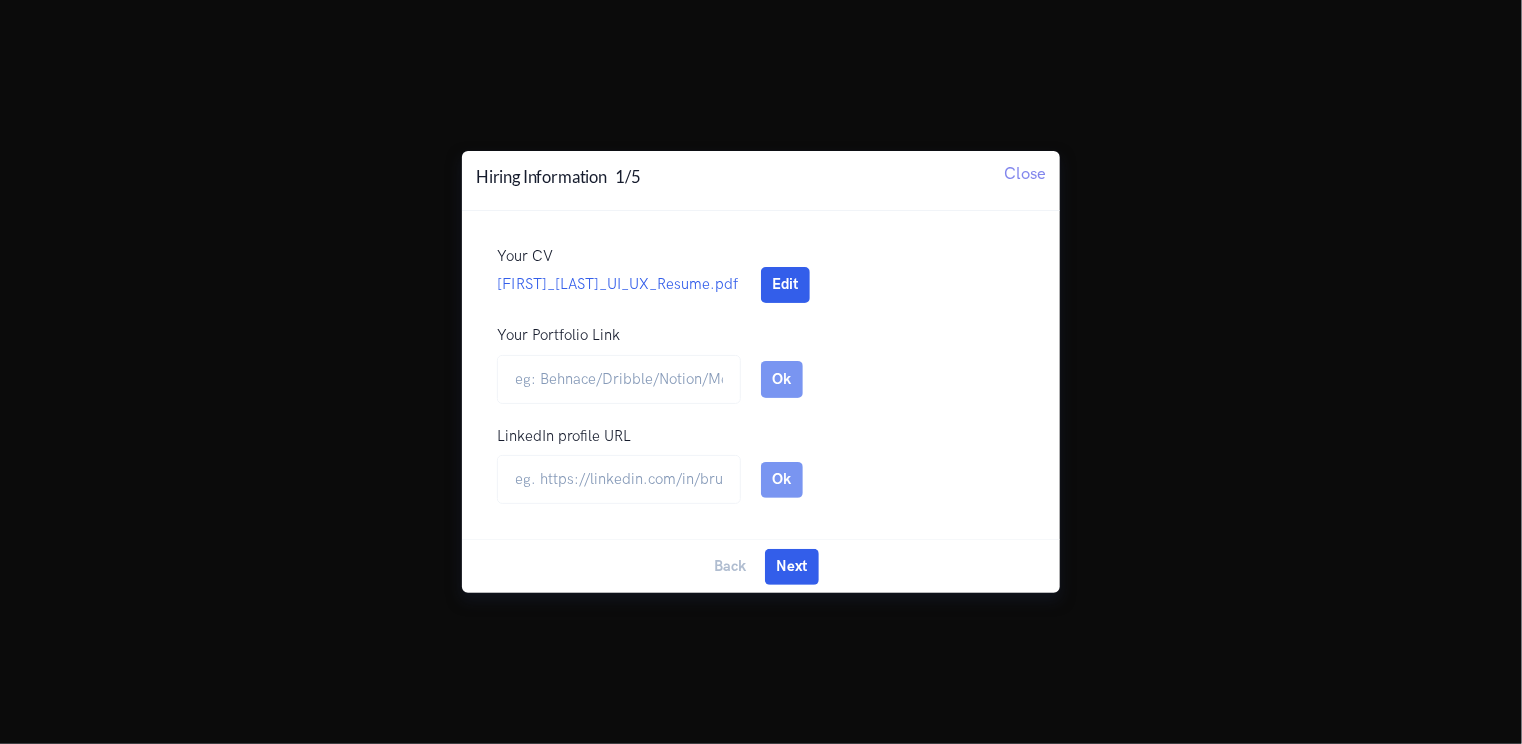 scroll, scrollTop: 0, scrollLeft: 0, axis: both 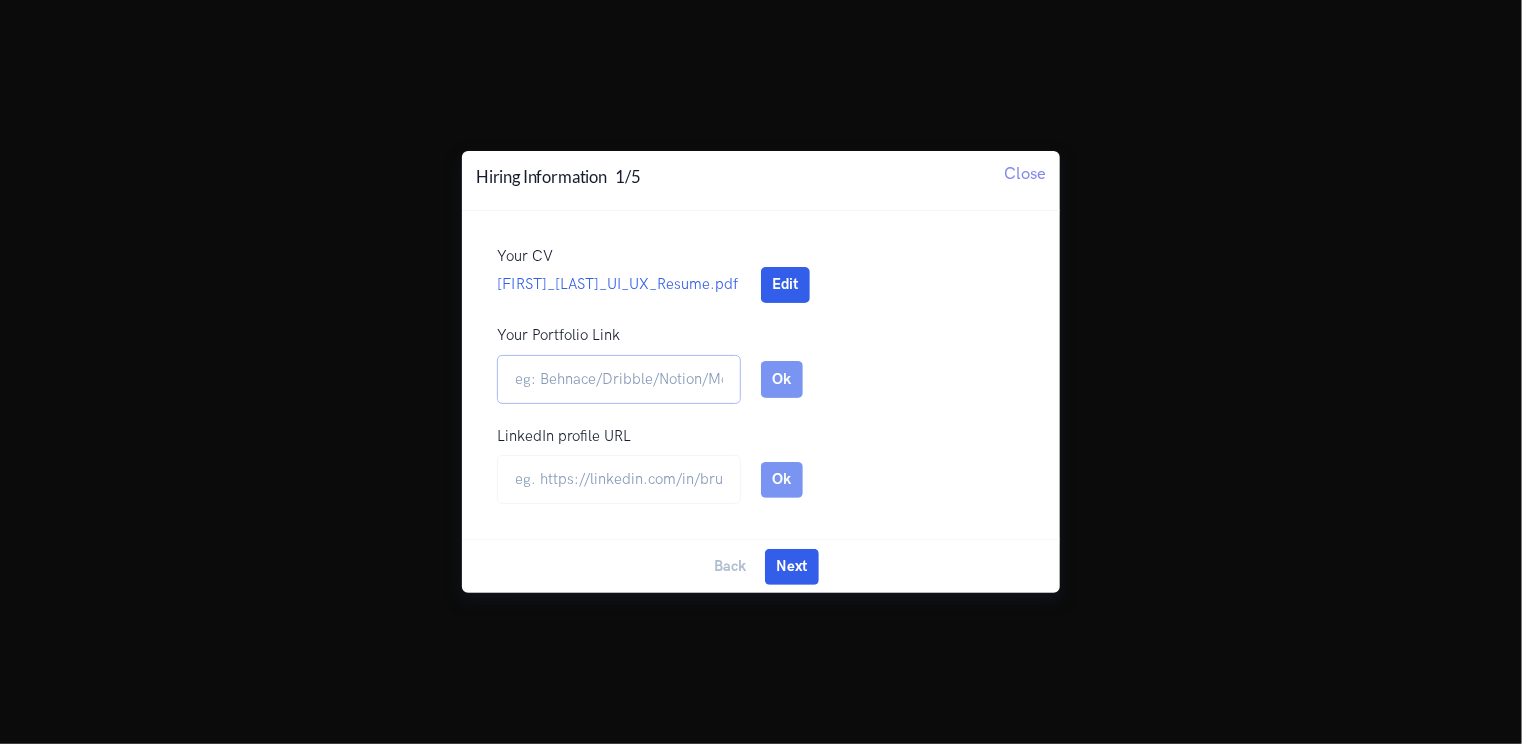 click on "Your Portfolio Link" at bounding box center (619, 379) 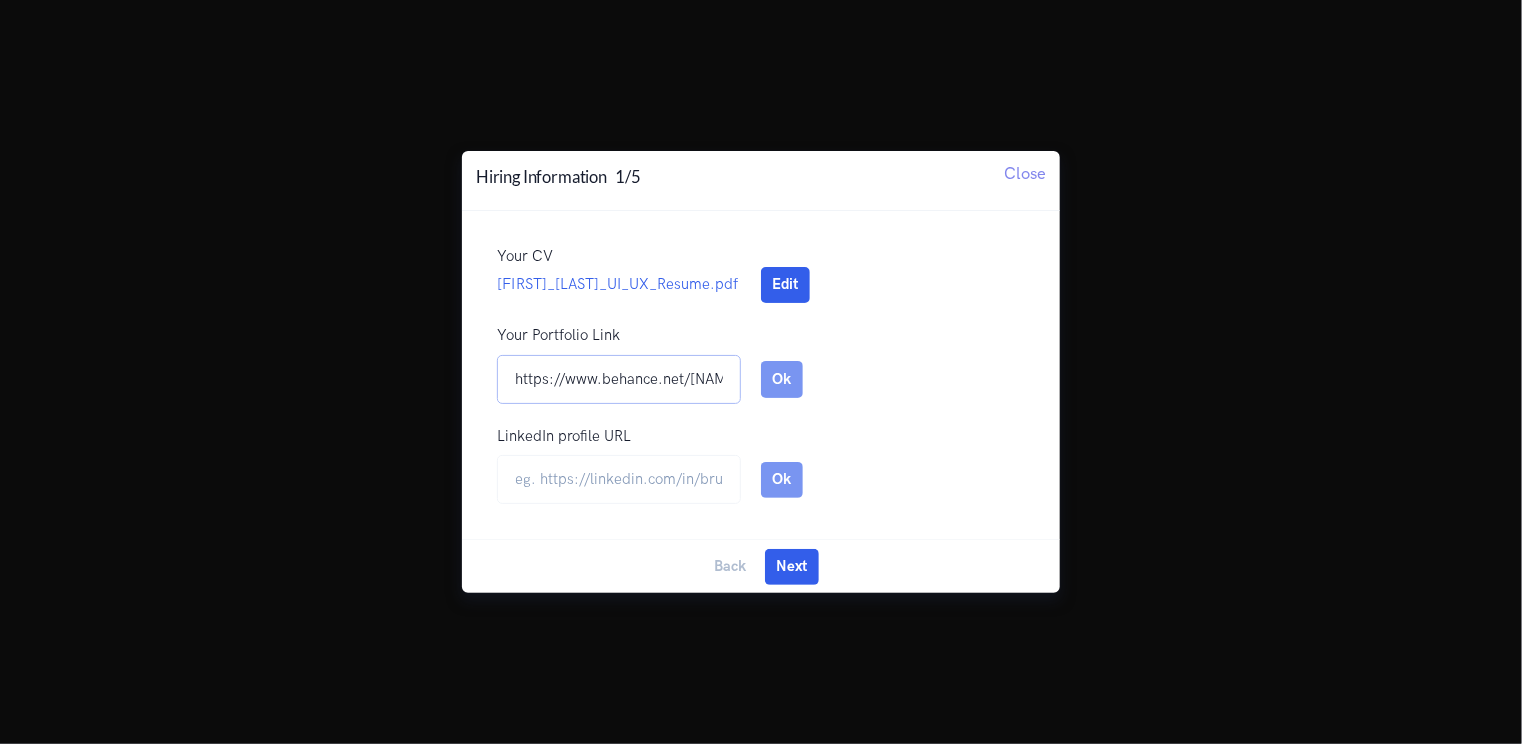 scroll, scrollTop: 0, scrollLeft: 60, axis: horizontal 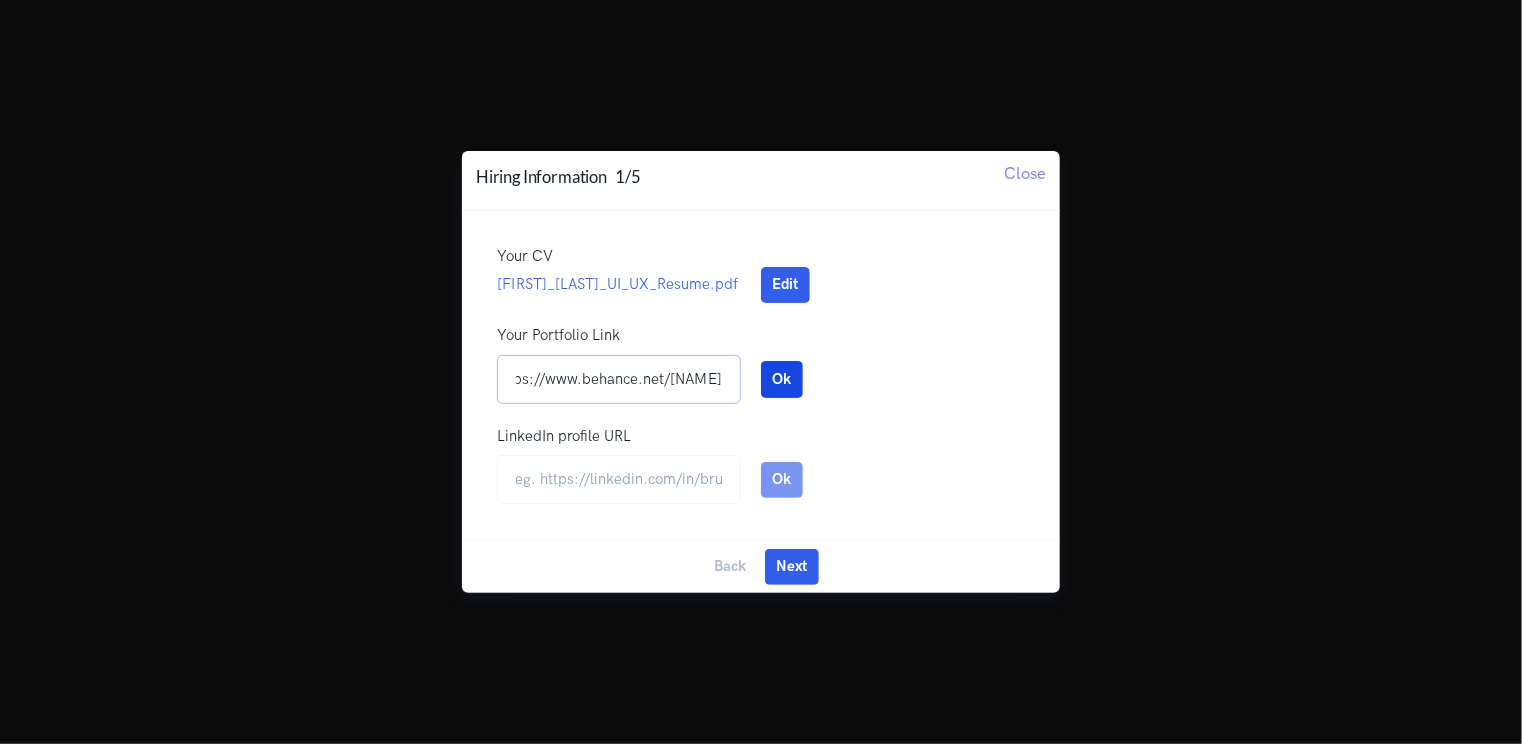 type on "https://www.behance.net/srushtipanhalk" 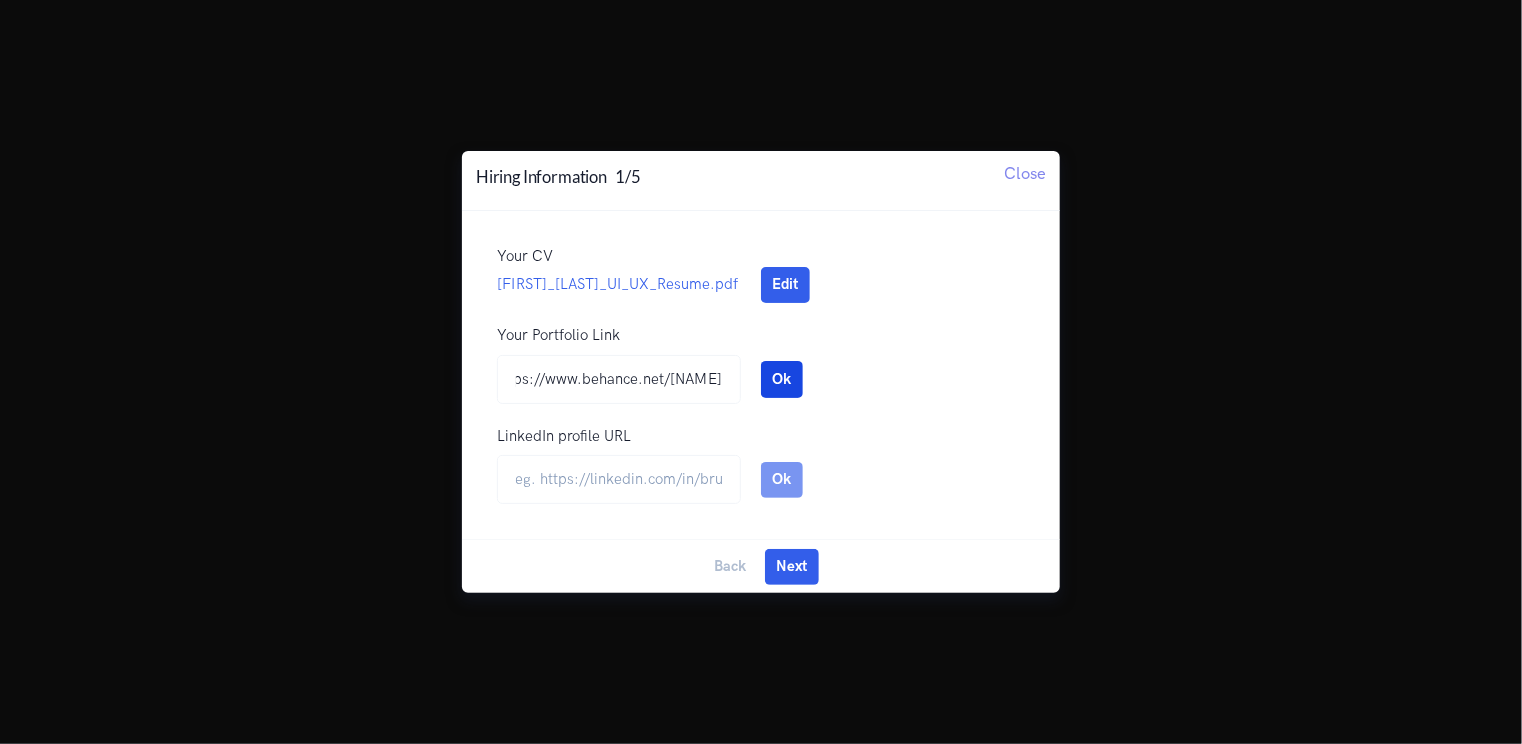 click on "Ok" at bounding box center [782, 379] 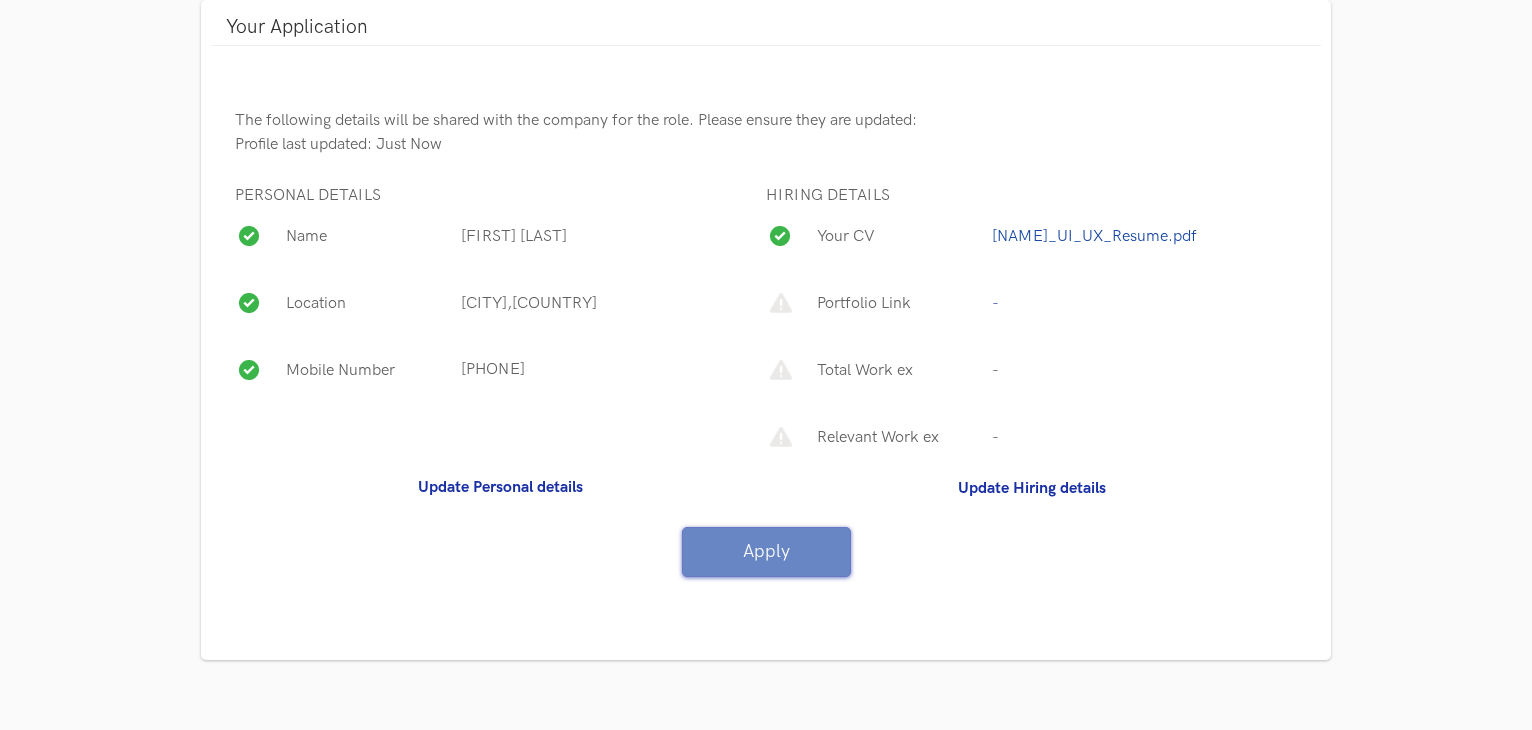 scroll, scrollTop: 1316, scrollLeft: 0, axis: vertical 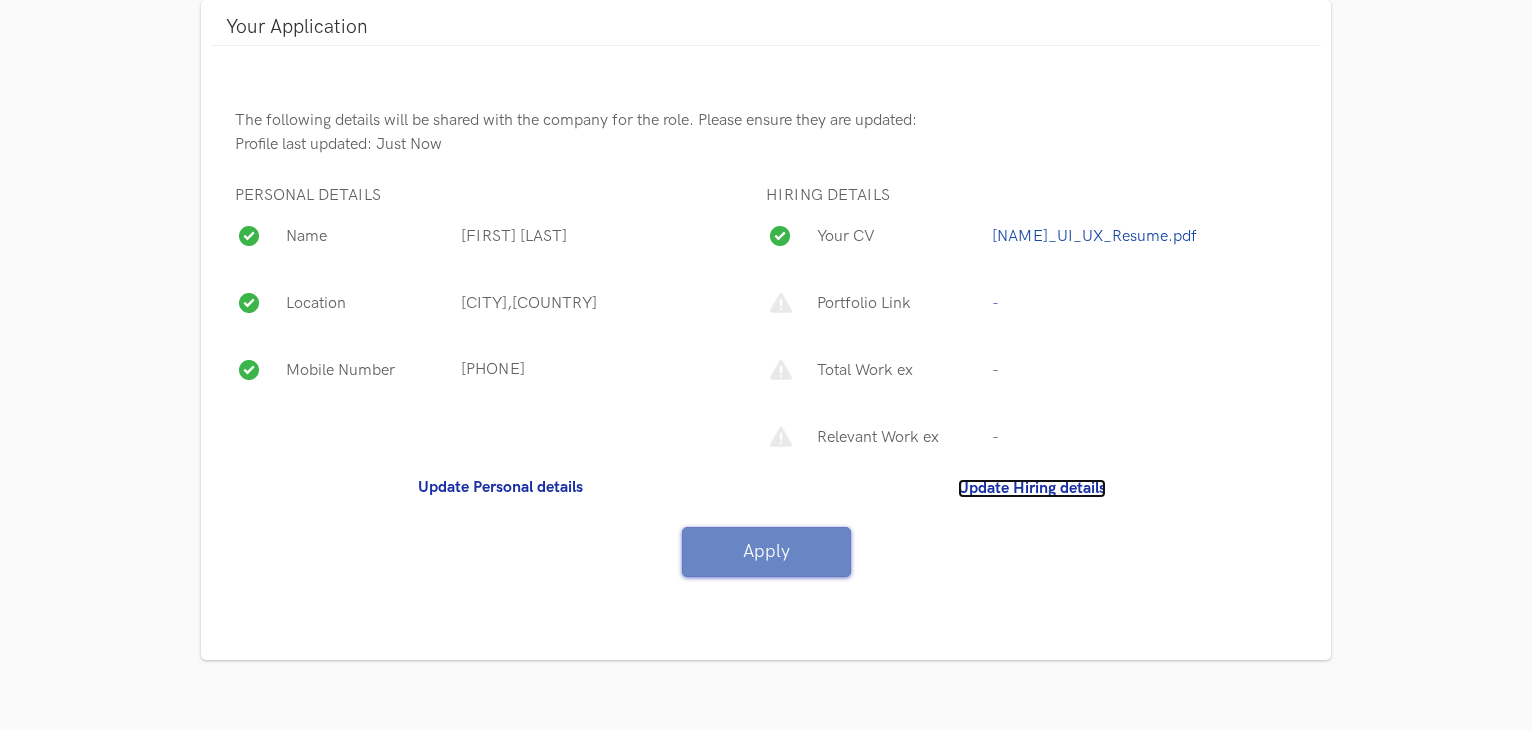 click on "Update Hiring details" at bounding box center (1032, 488) 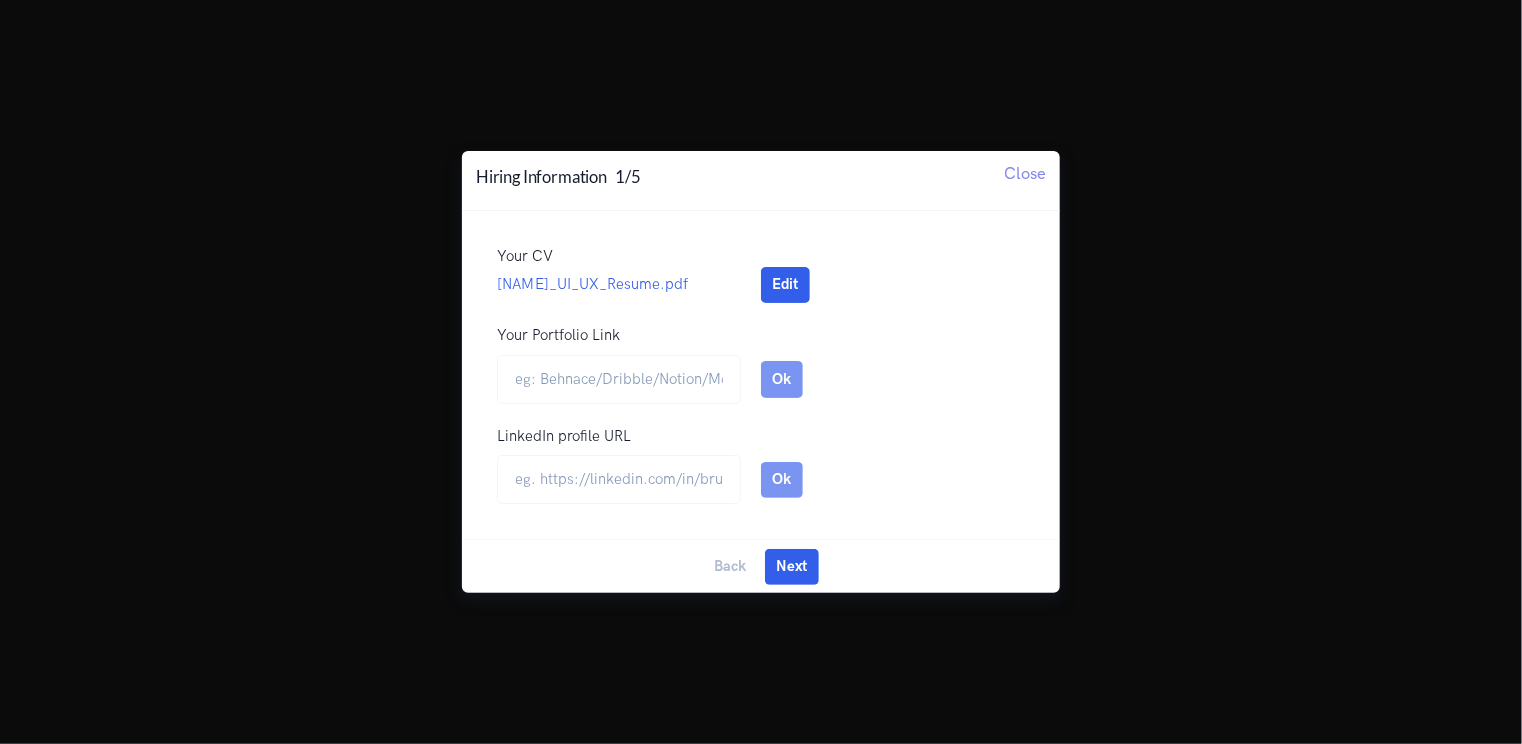 scroll, scrollTop: 0, scrollLeft: 0, axis: both 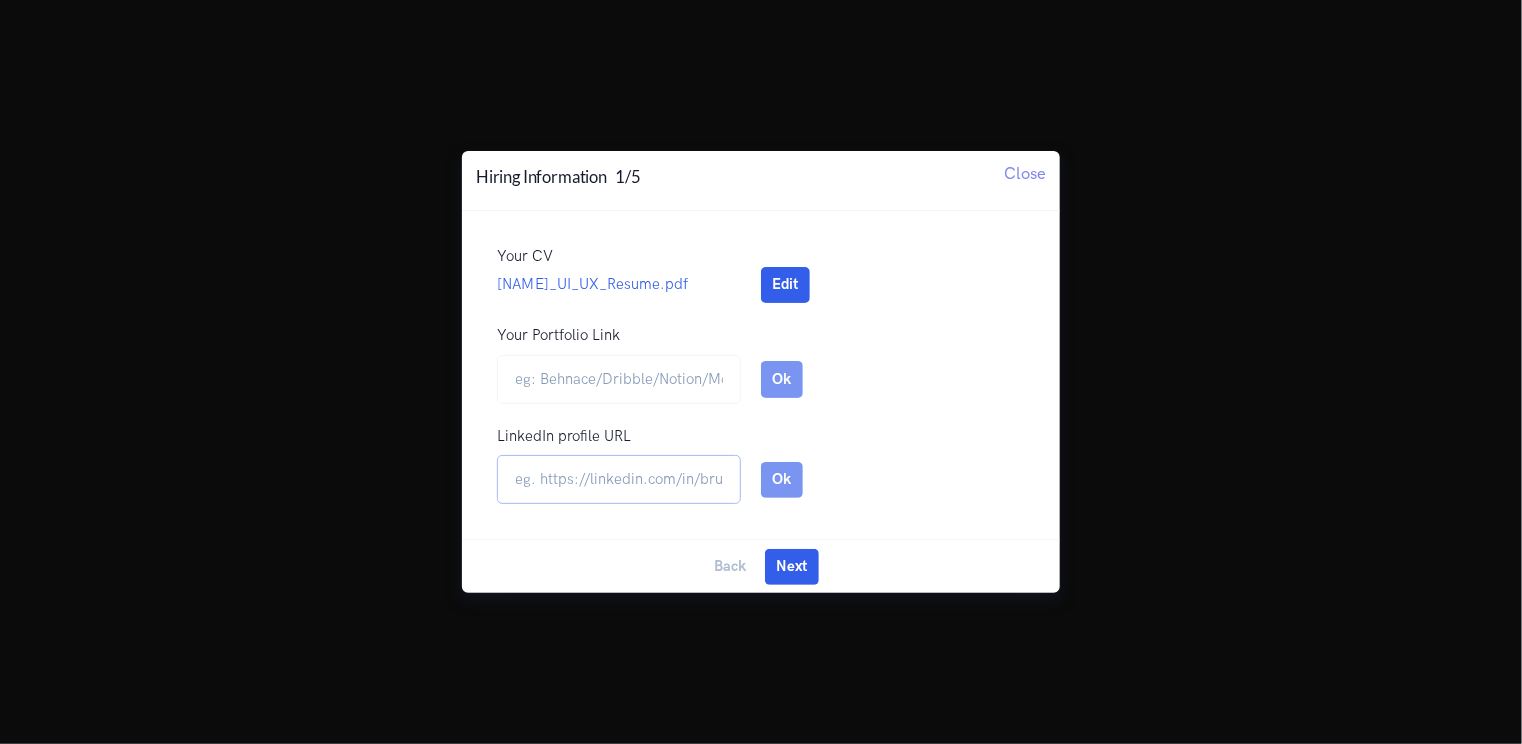 click at bounding box center [619, 479] 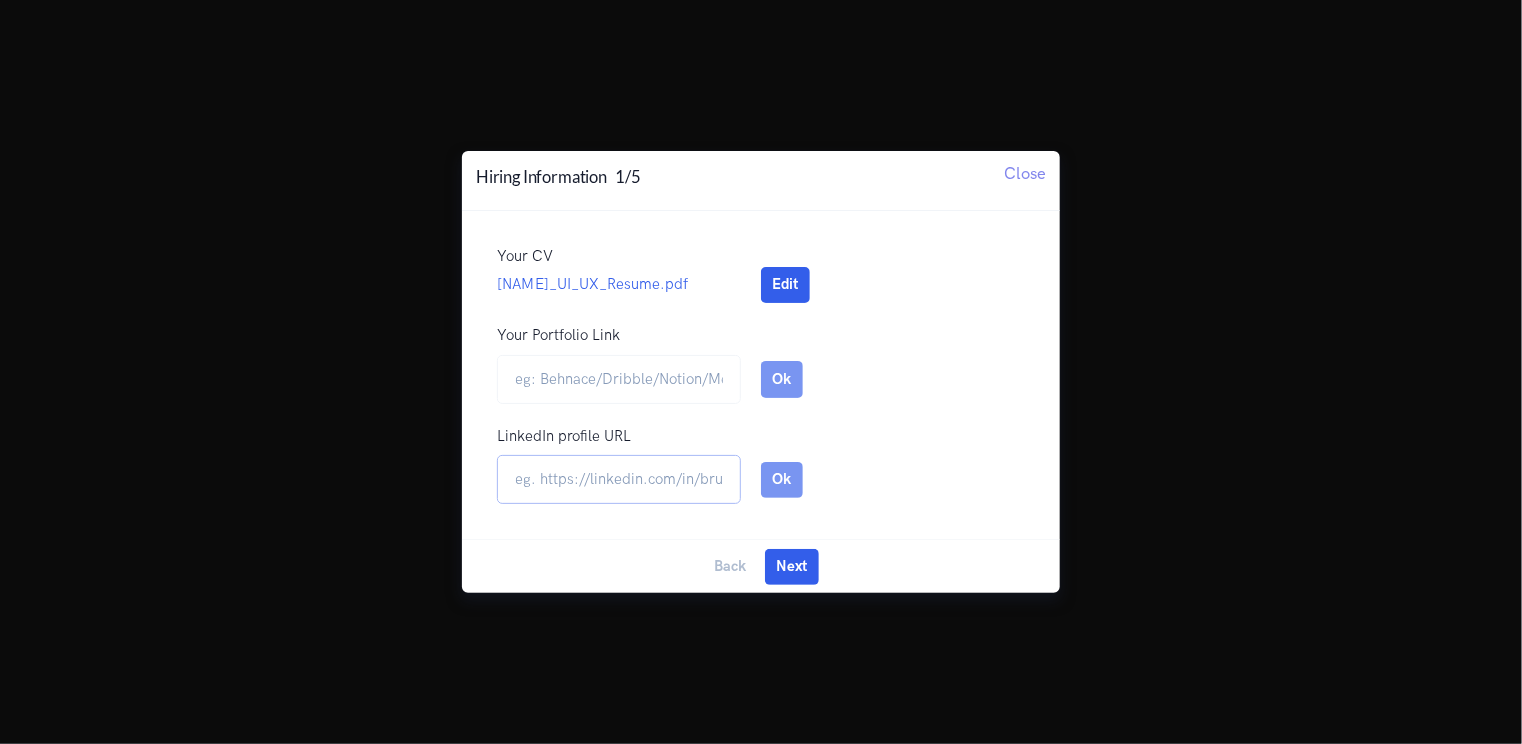 paste on "https://www.linkedin.com/in/srushti-panhalkar-4ab09431a/" 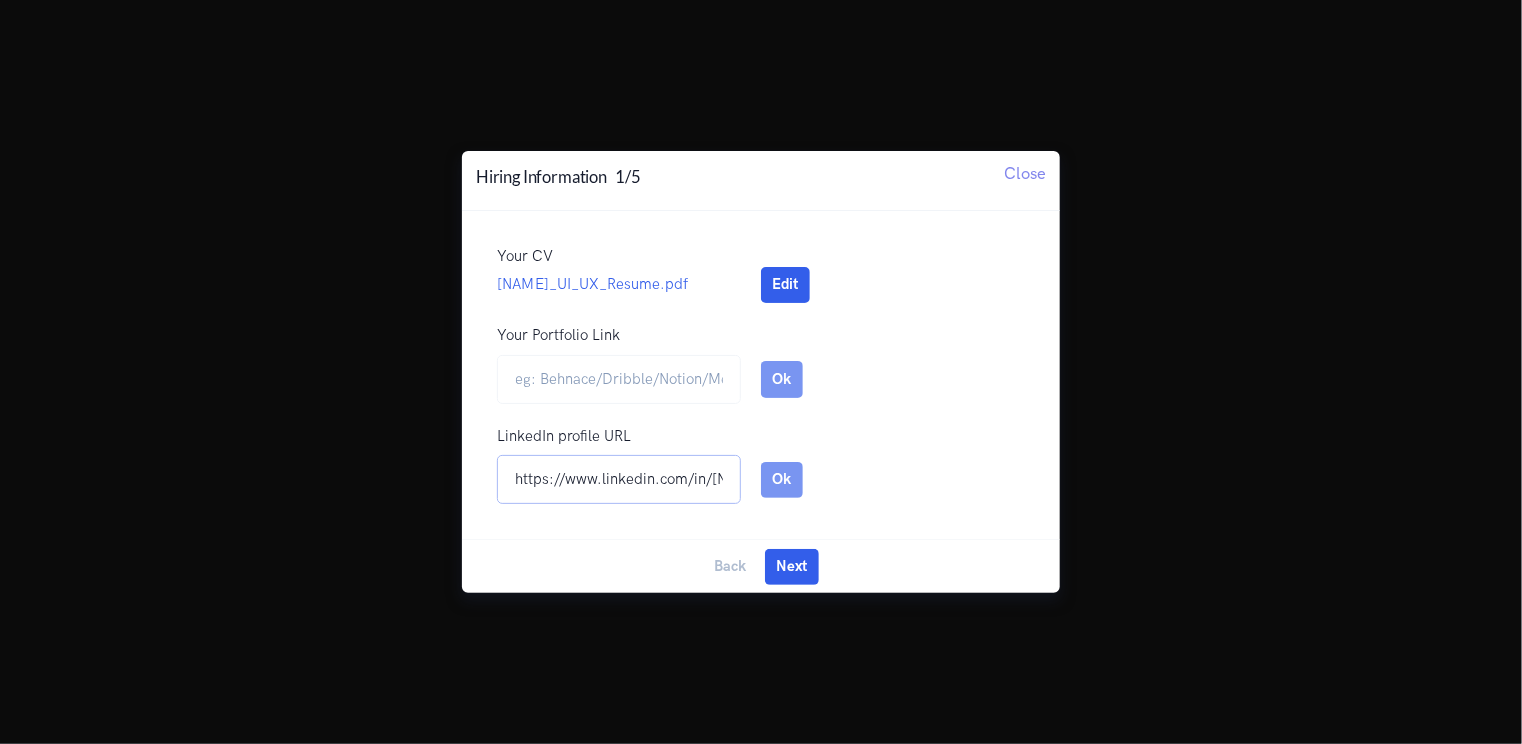 scroll, scrollTop: 0, scrollLeft: 188, axis: horizontal 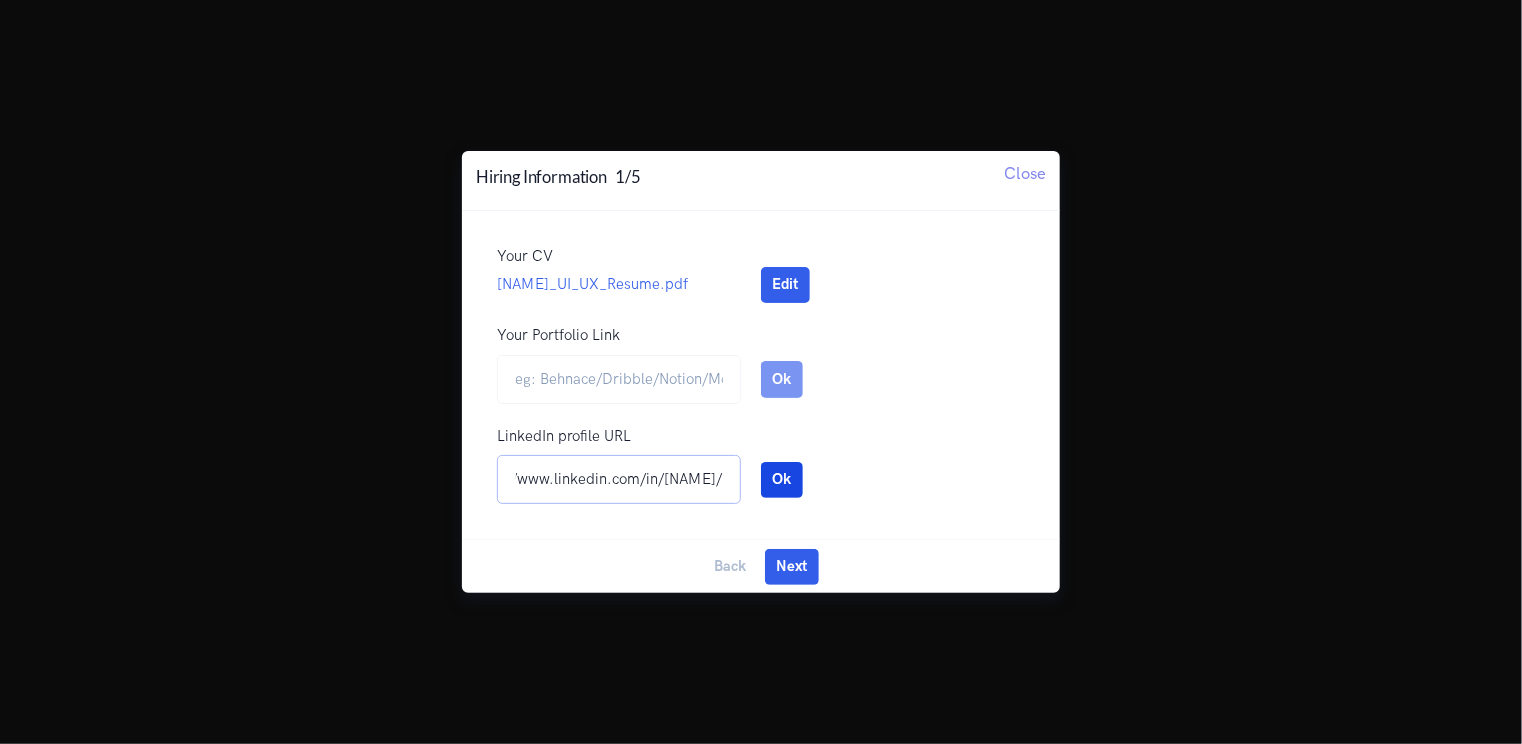 type on "https://www.linkedin.com/in/srushti-panhalkar-4ab09431a/" 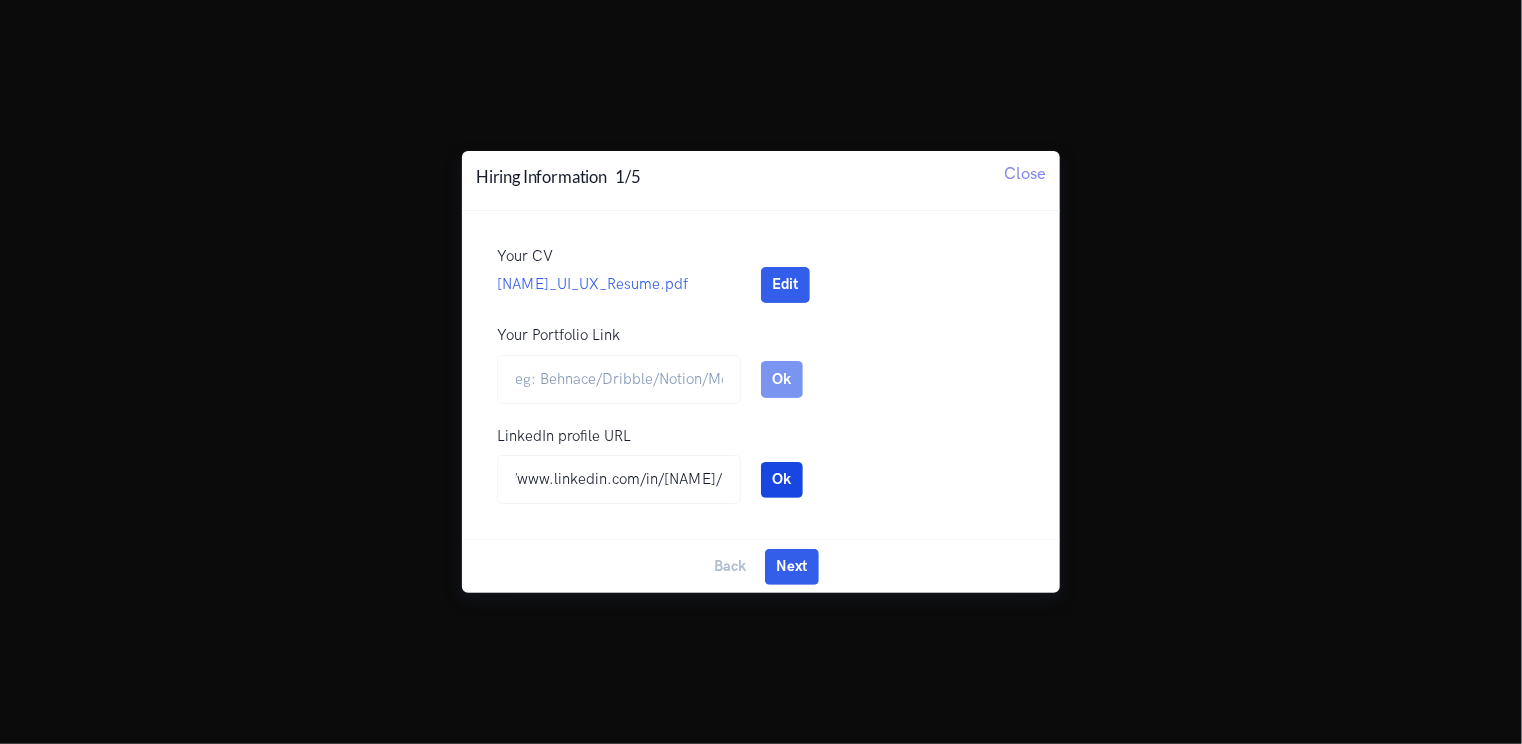 scroll, scrollTop: 0, scrollLeft: 0, axis: both 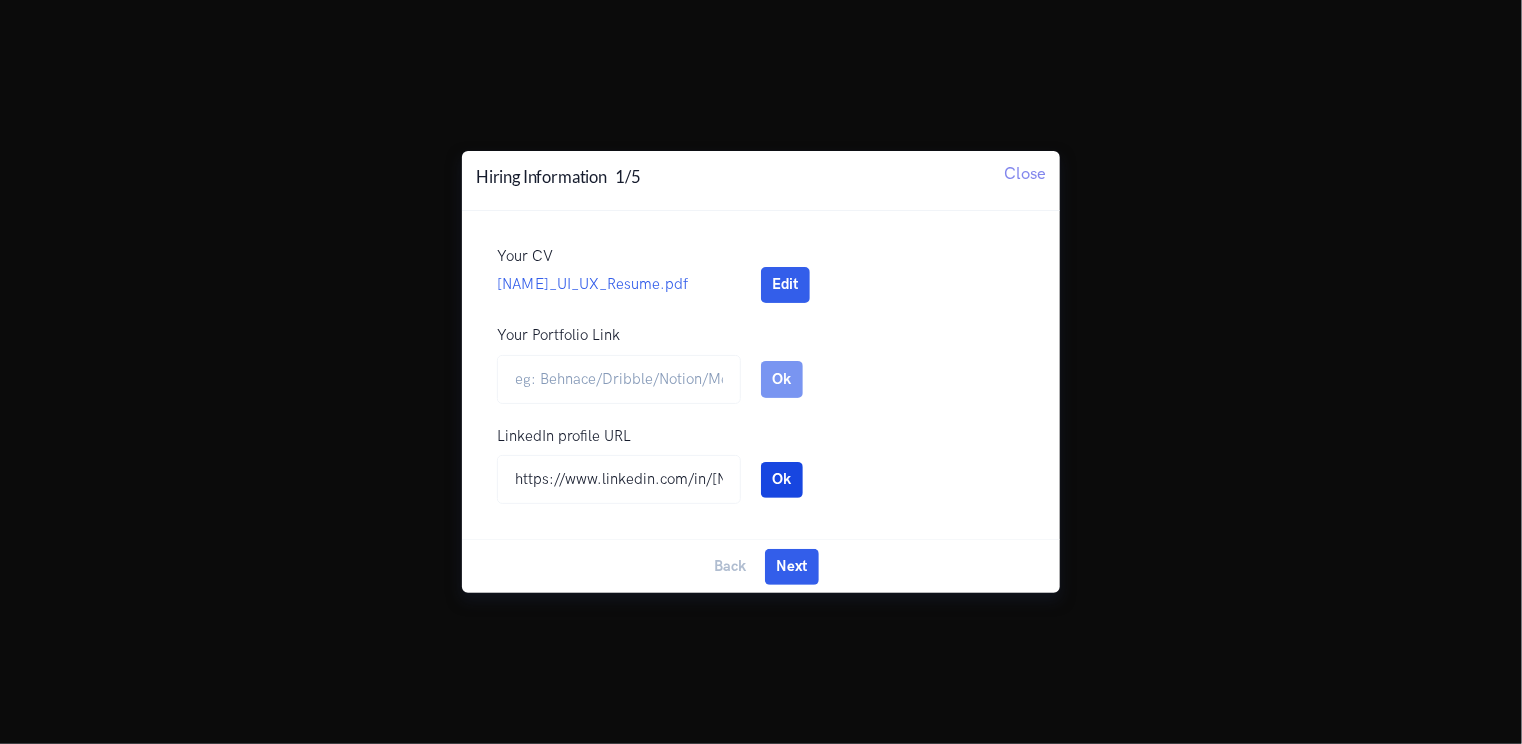 click on "Ok" at bounding box center (782, 480) 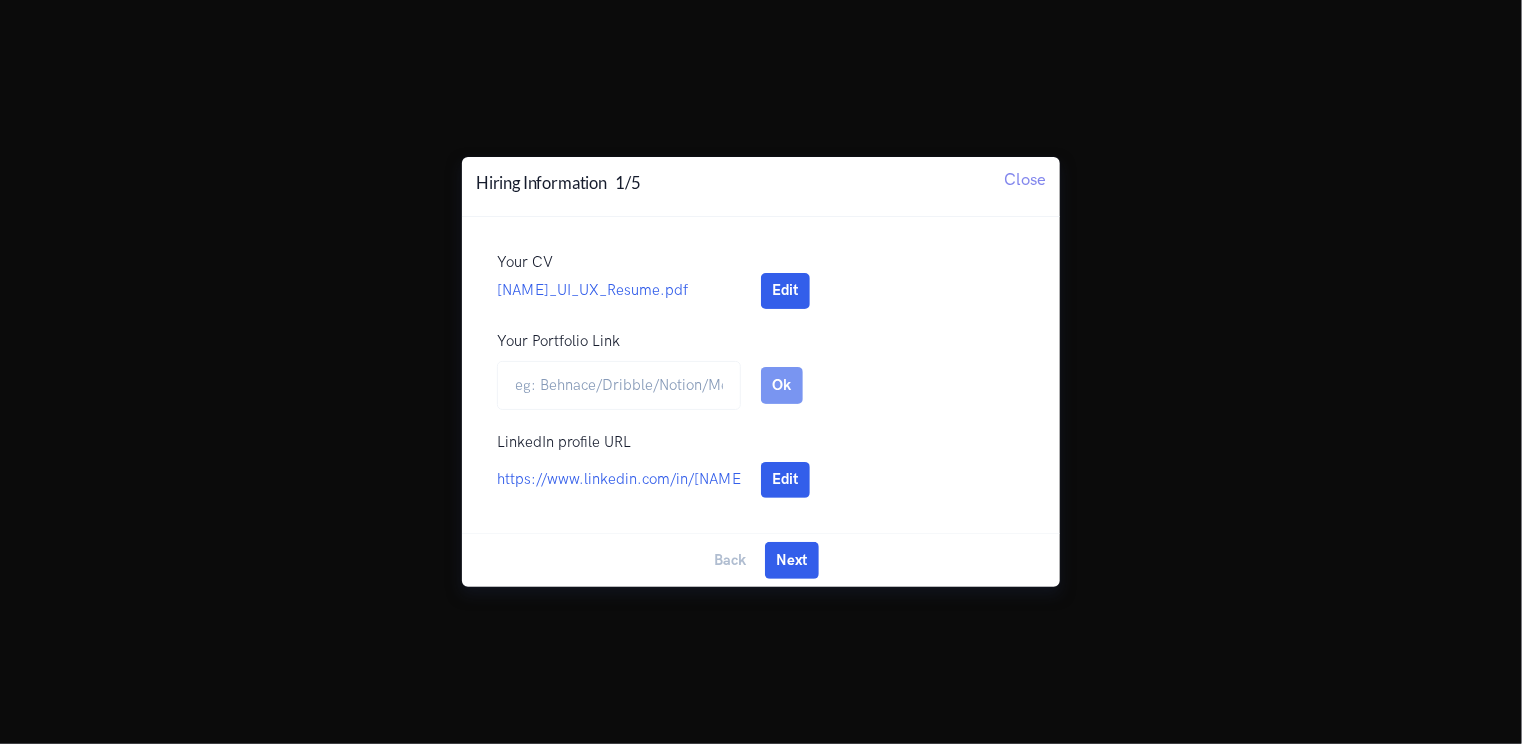 click on "1  Hiring Information   1/5 Close Your CV Edit Srushti_Panhalkar_UI_UX_Resume.pdf Edit Upload CV Cancel Reset Your Portfolio Link Edit Edit Ok Cancel LinkedIn profile URL Edit https://www.linkedin.com/in/srushti-panhalkar-4ab09431a/ https://www.linkedin.com/in/srushti-panhalkar-4ab09431a/ Edit Ok Cancel Current Company: Current Designation: Pick Your Designation Associate Product Manager Product Designer Product Manager Senior Product Designer Senior Product Manager Senior UX Designer UX Designer UI UX Designer UX Researcher Others None Are you a student? Where are you in your job search: Actively Looking Open for Offers Not Open for Offers Job Type you are interested in: Part Time Full Time Contract Internship What roles are you looking for: Product Management Graphic Design UX UI Front End Development Total Work experience   (in years) yrs Relevant PM experience   (in years) yrs Rs $ Your Current Salary (per year) Your Expected Salary (per year) Notice period: Immediately < 45 days 2-3 Months Back Edit" at bounding box center (761, 372) 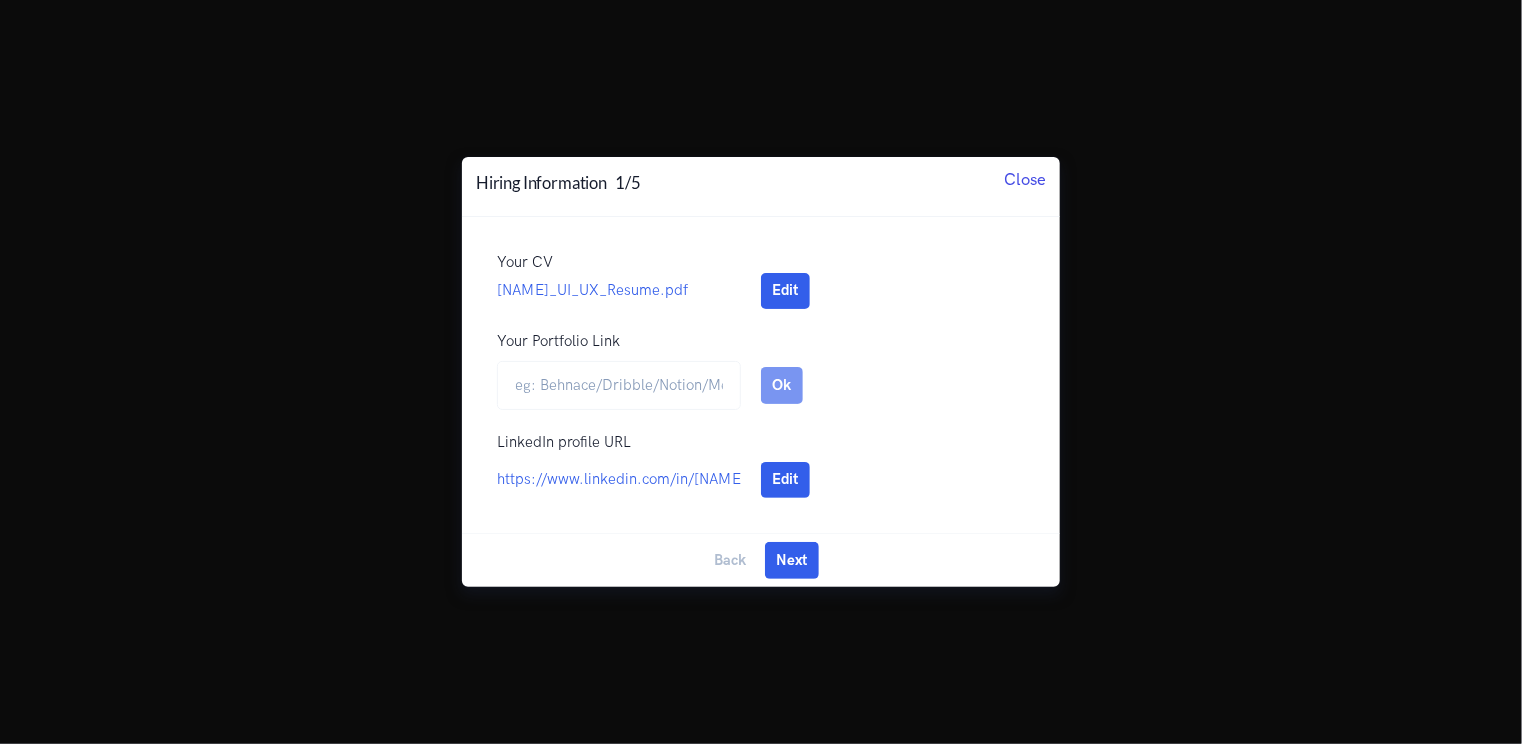 click on "Close" at bounding box center [1025, 179] 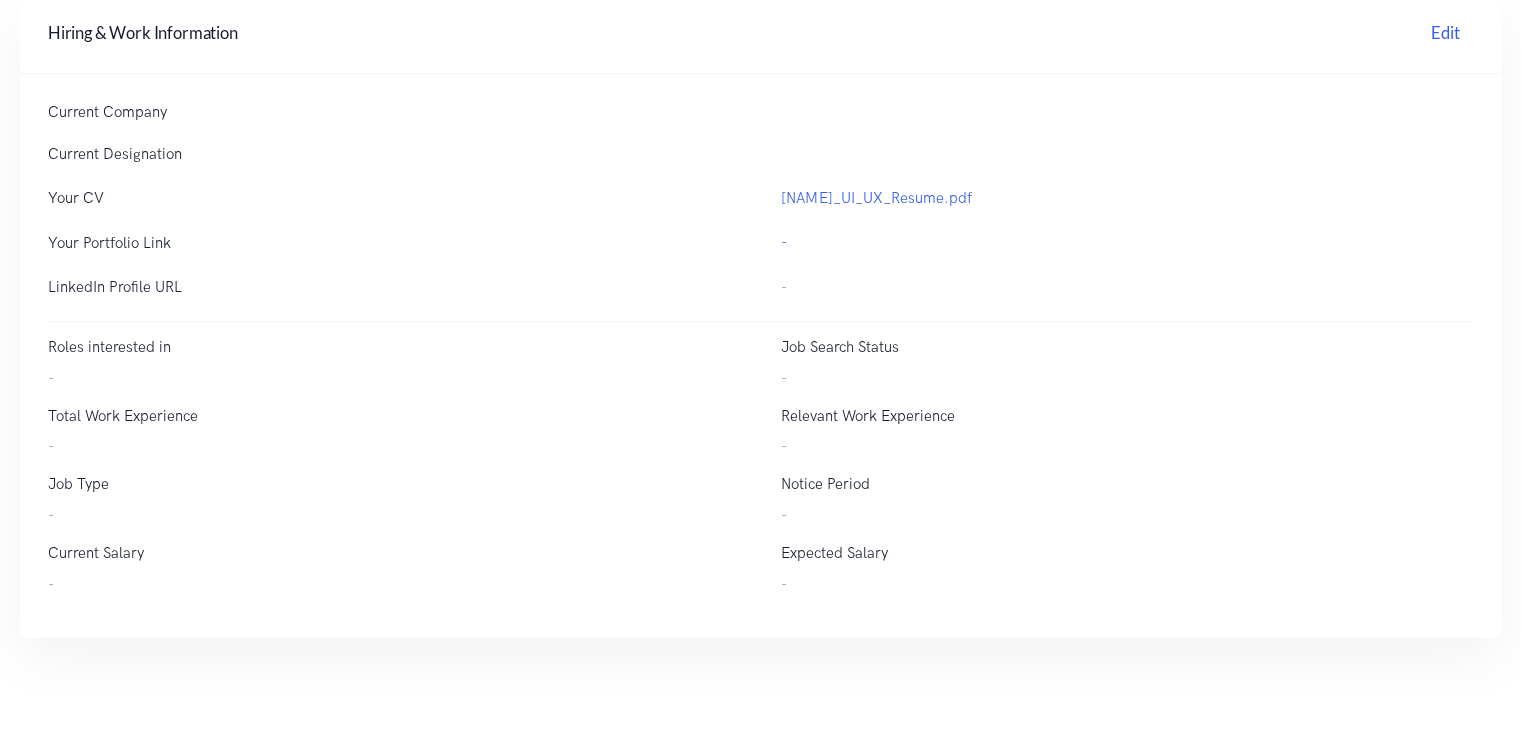 click on "LinkedIn Profile URL" at bounding box center [394, 287] 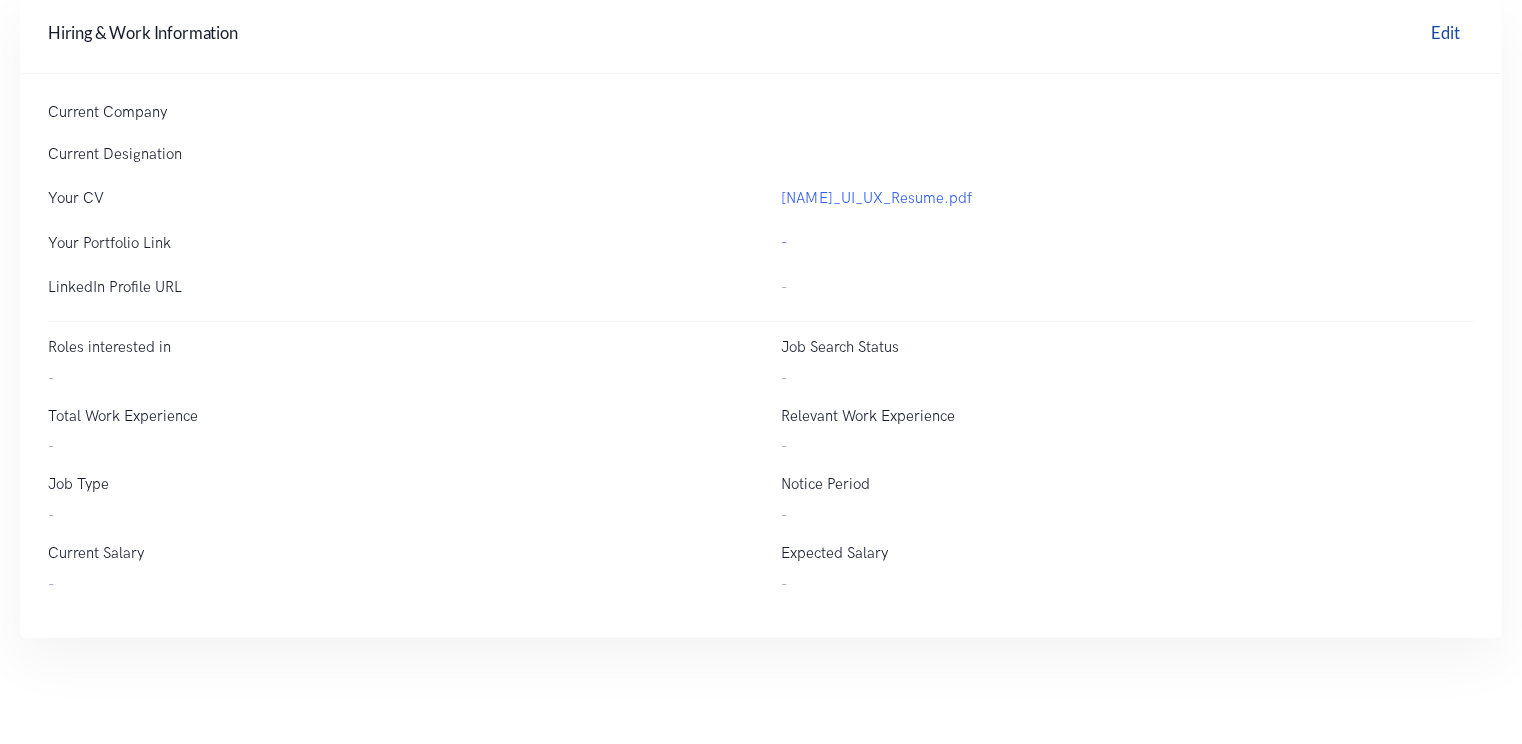 click on "Edit" at bounding box center (1446, 36) 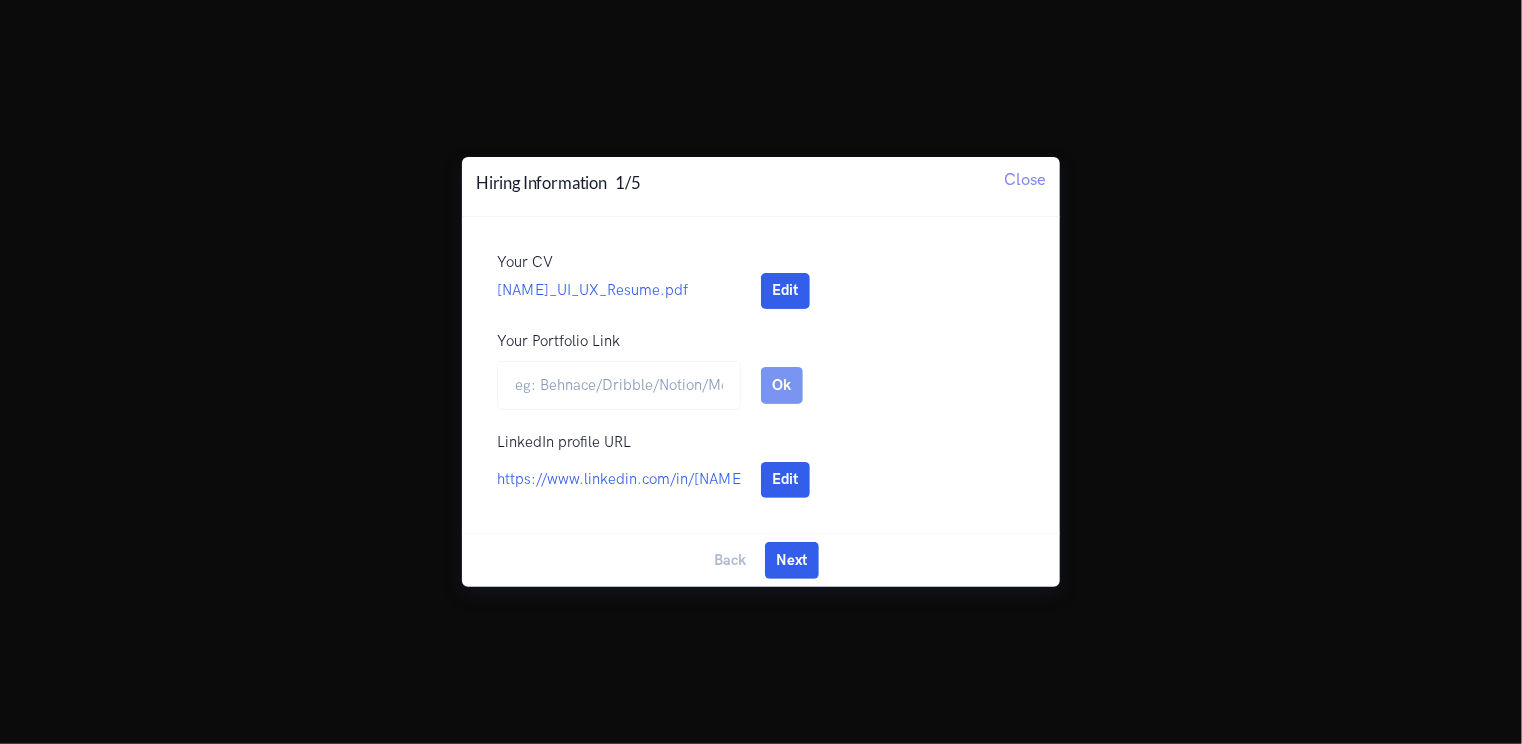 click on "1  Hiring Information   1/5 Close Your CV Edit Srushti_Panhalkar_UI_UX_Resume.pdf Edit Upload CV Cancel Reset Your Portfolio Link Edit Edit Ok Cancel LinkedIn profile URL Edit https://www.linkedin.com/in/srushti-panhalkar-4ab09431a/ https://www.linkedin.com/in/srushti-panhalkar-4ab09431a/ Edit Ok Cancel Current Company: Current Designation: Pick Your Designation Associate Product Manager Product Designer Product Manager Senior Product Designer Senior Product Manager Senior UX Designer UX Designer UI UX Designer UX Researcher Others None Are you a student? Where are you in your job search: Actively Looking Open for Offers Not Open for Offers Job Type you are interested in: Part Time Full Time Contract Internship What roles are you looking for: Product Management Graphic Design UX UI Front End Development Total Work experience   (in years) yrs Relevant PM experience   (in years) yrs Rs $ Your Current Salary (per year) Your Expected Salary (per year) Notice period: Immediately < 45 days 2-3 Months Back Edit" at bounding box center [761, 372] 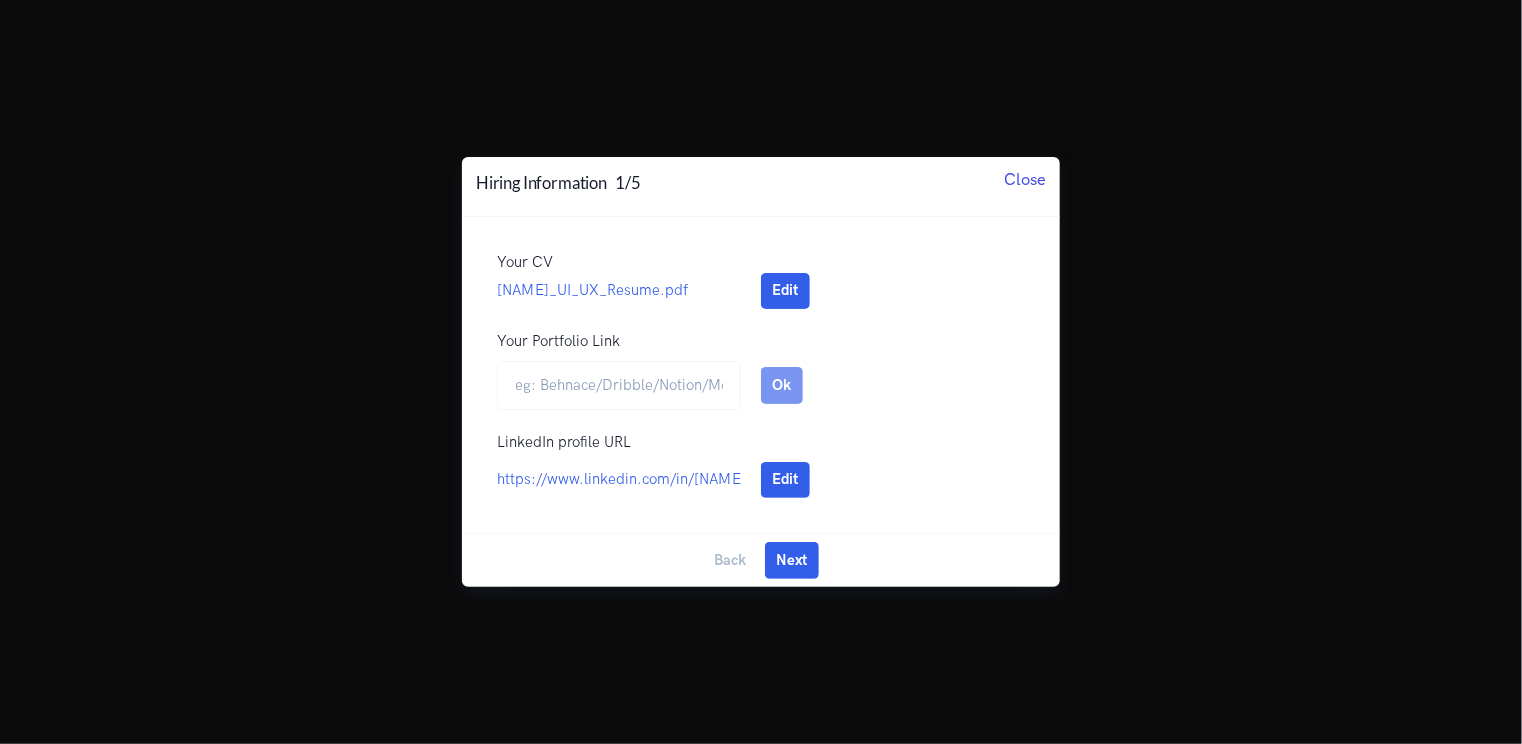 click on "Close" at bounding box center [1025, 179] 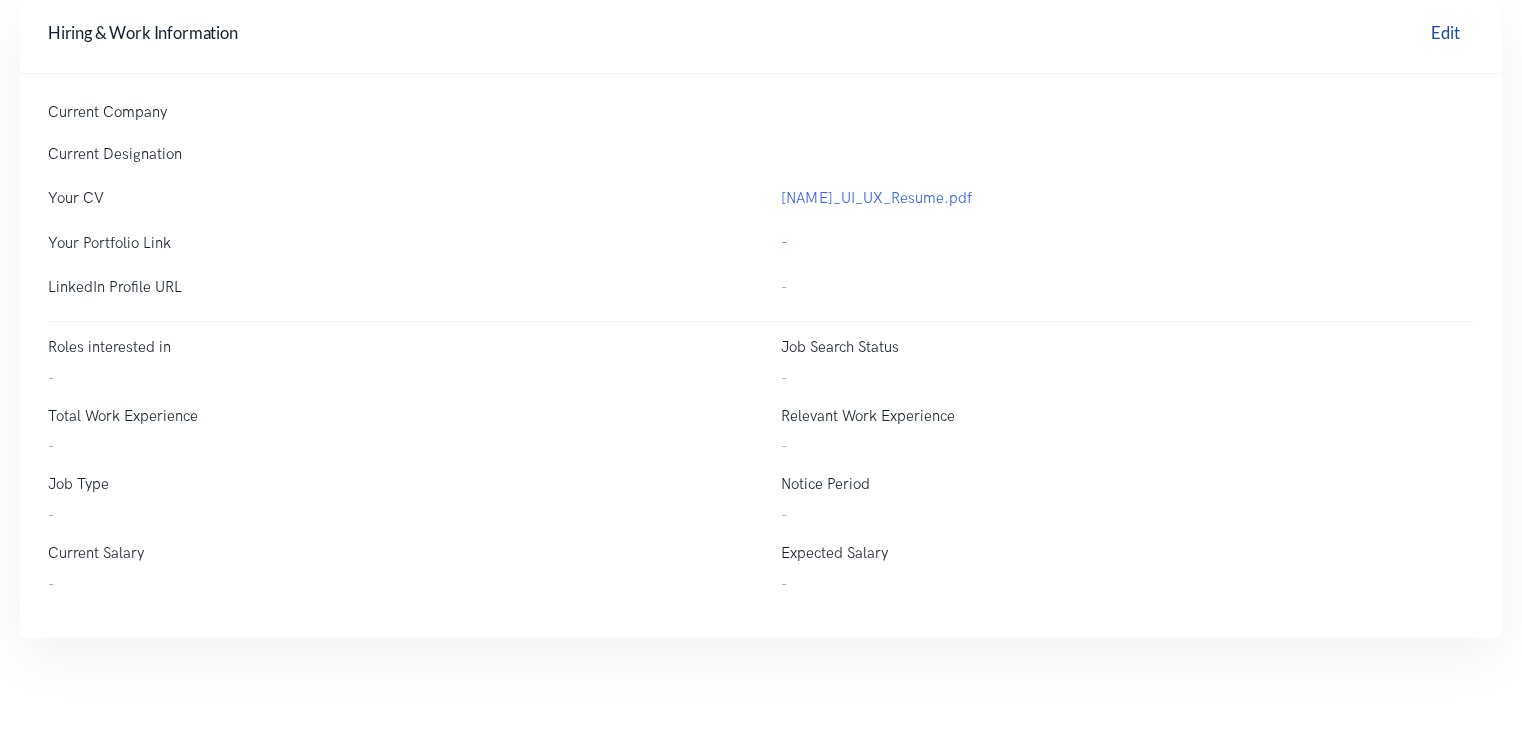 click on "Edit" at bounding box center (1446, 36) 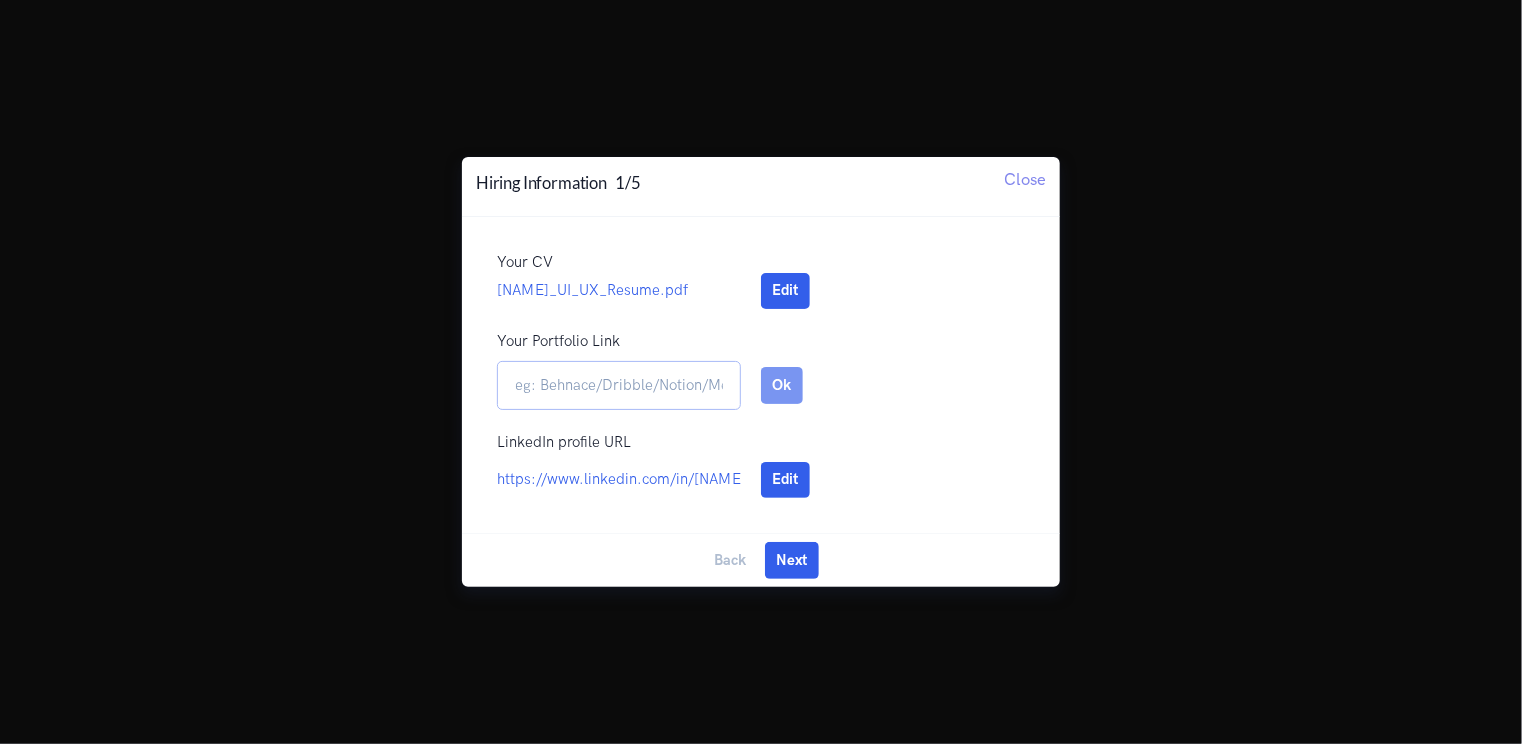 click on "Your Portfolio Link" at bounding box center [619, 385] 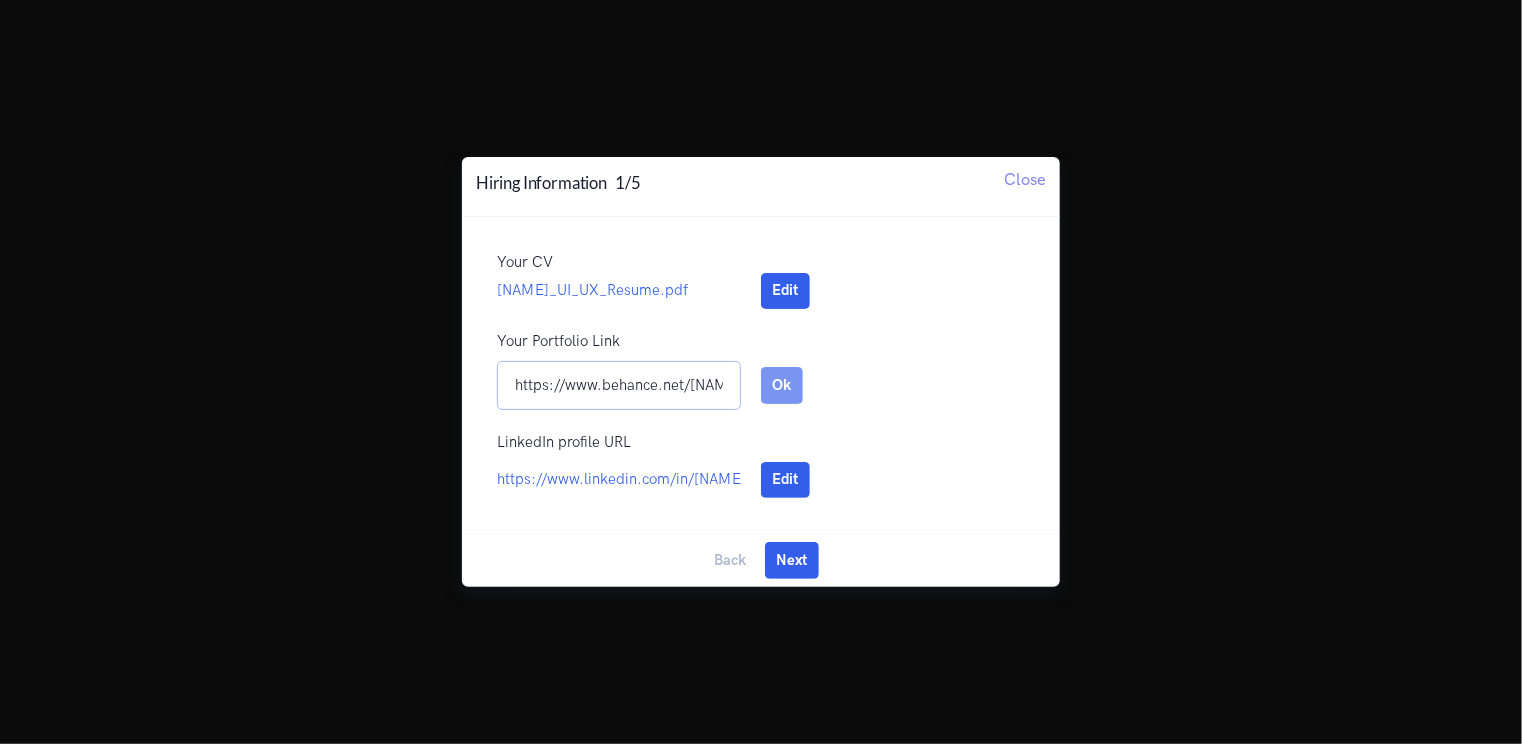 scroll, scrollTop: 0, scrollLeft: 60, axis: horizontal 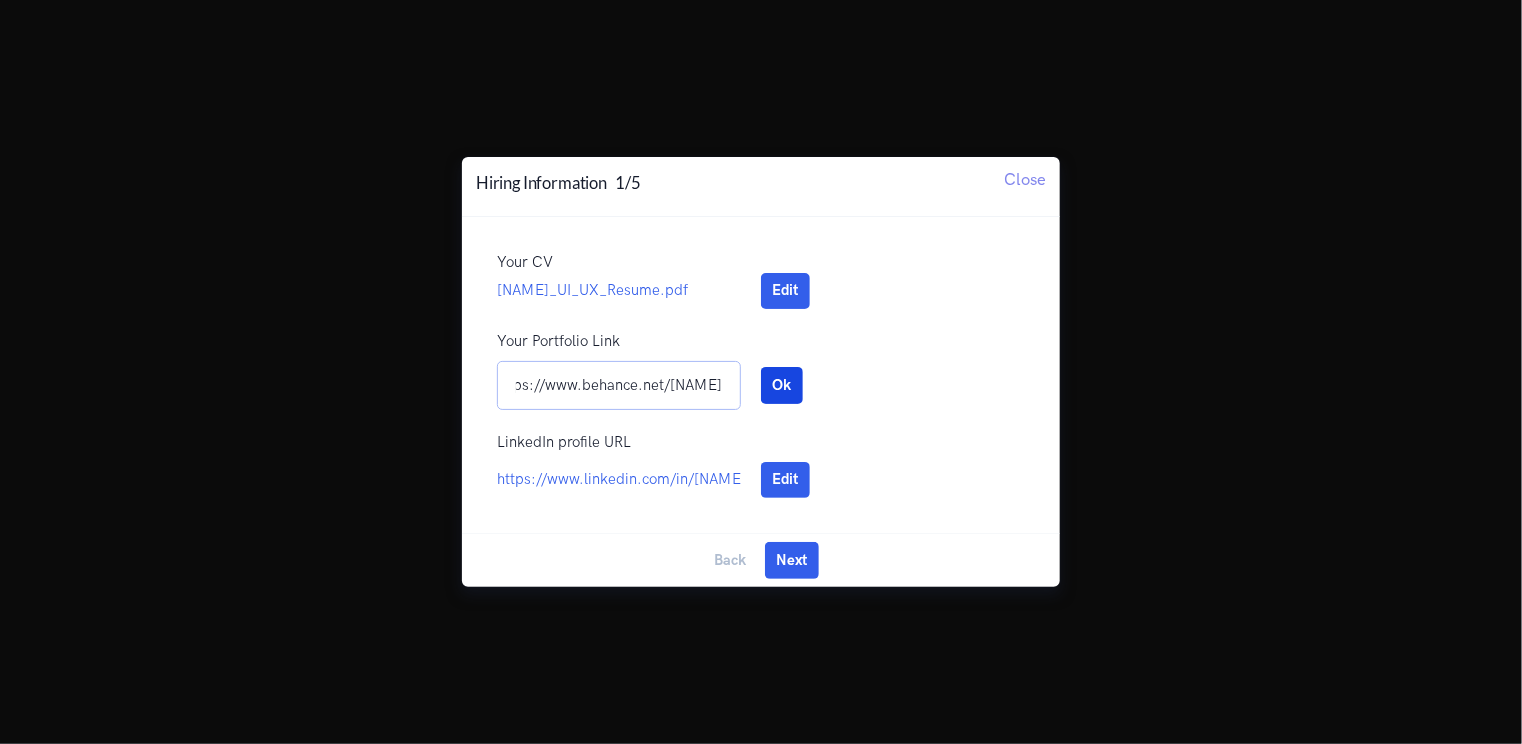 type on "https://www.behance.net/[NAME]" 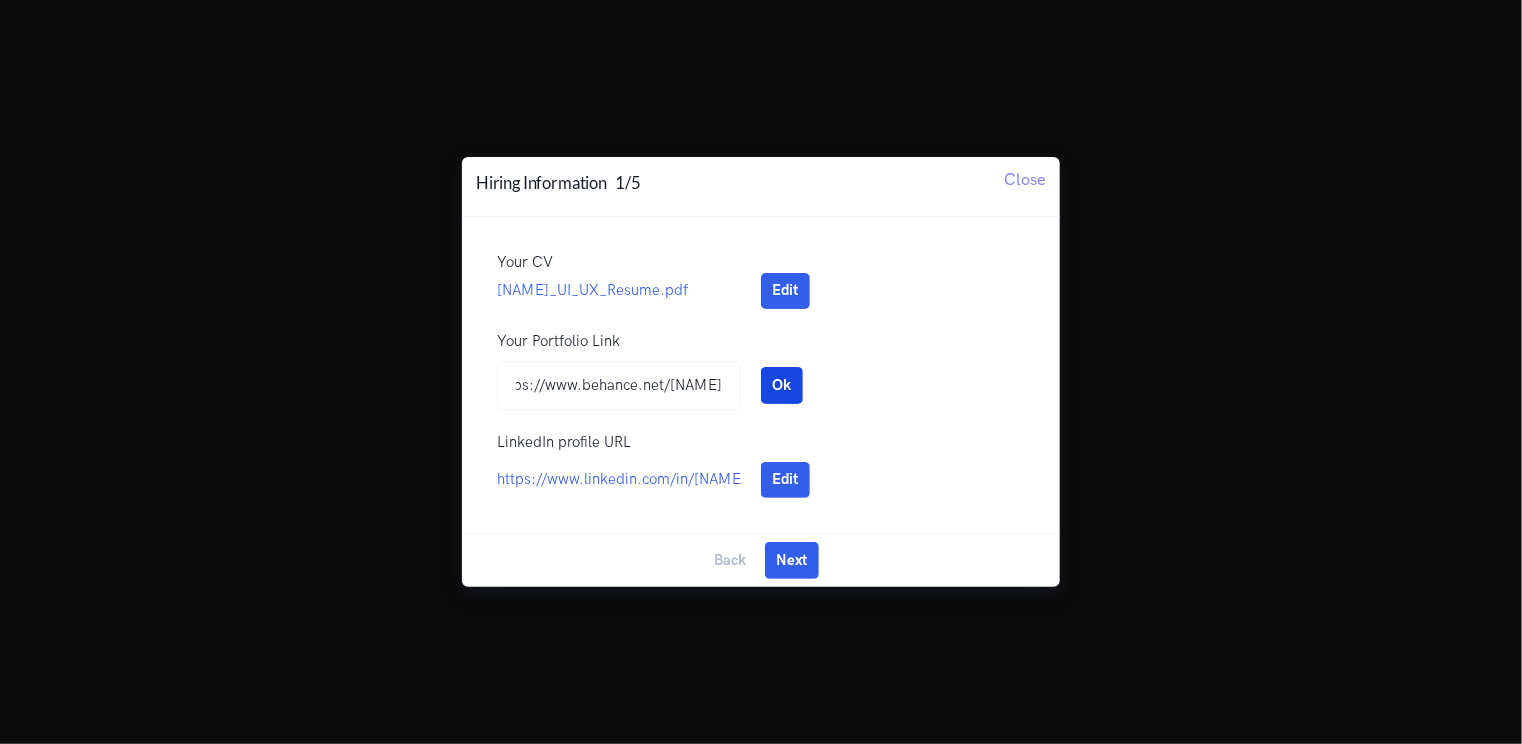 click on "Ok" at bounding box center (782, 385) 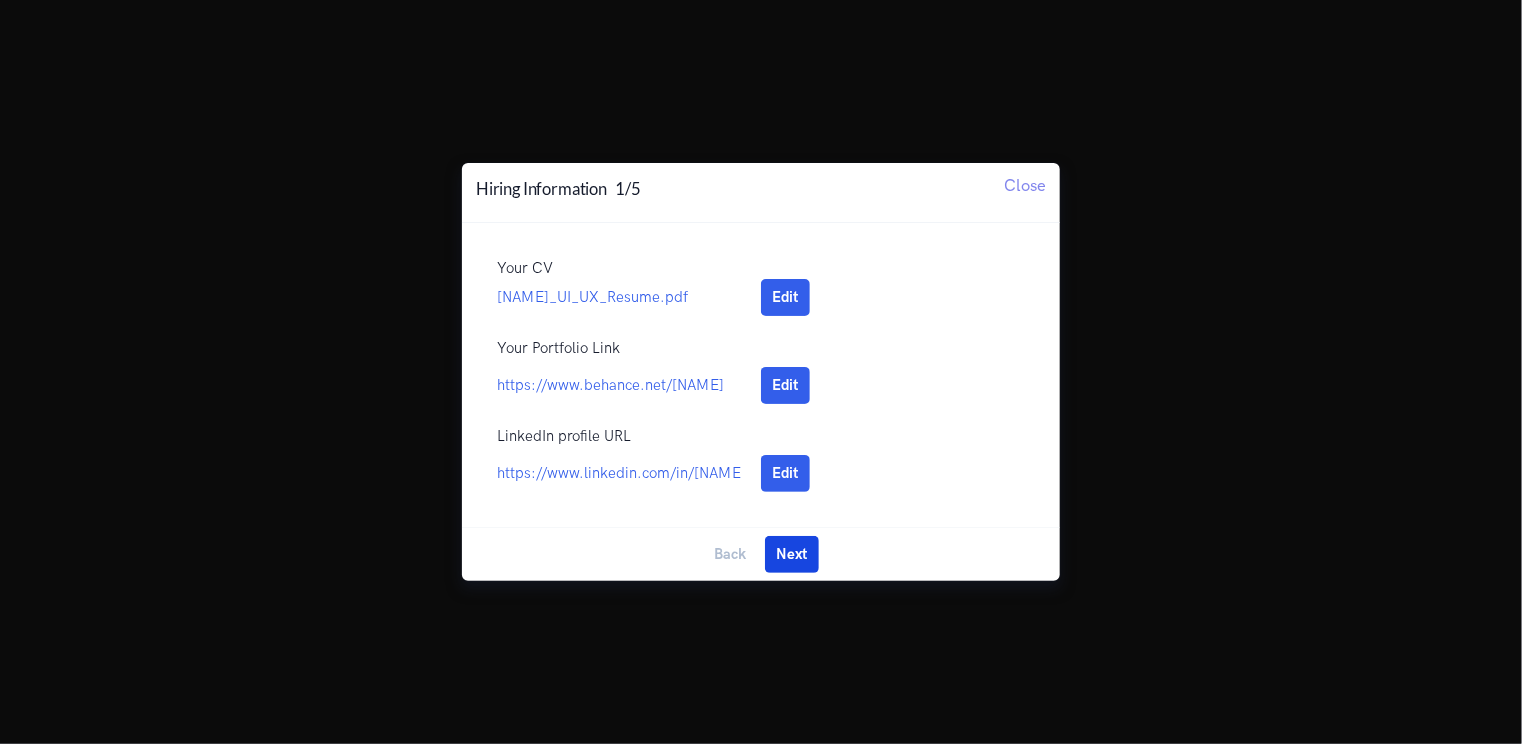 click on "Next" at bounding box center (792, 554) 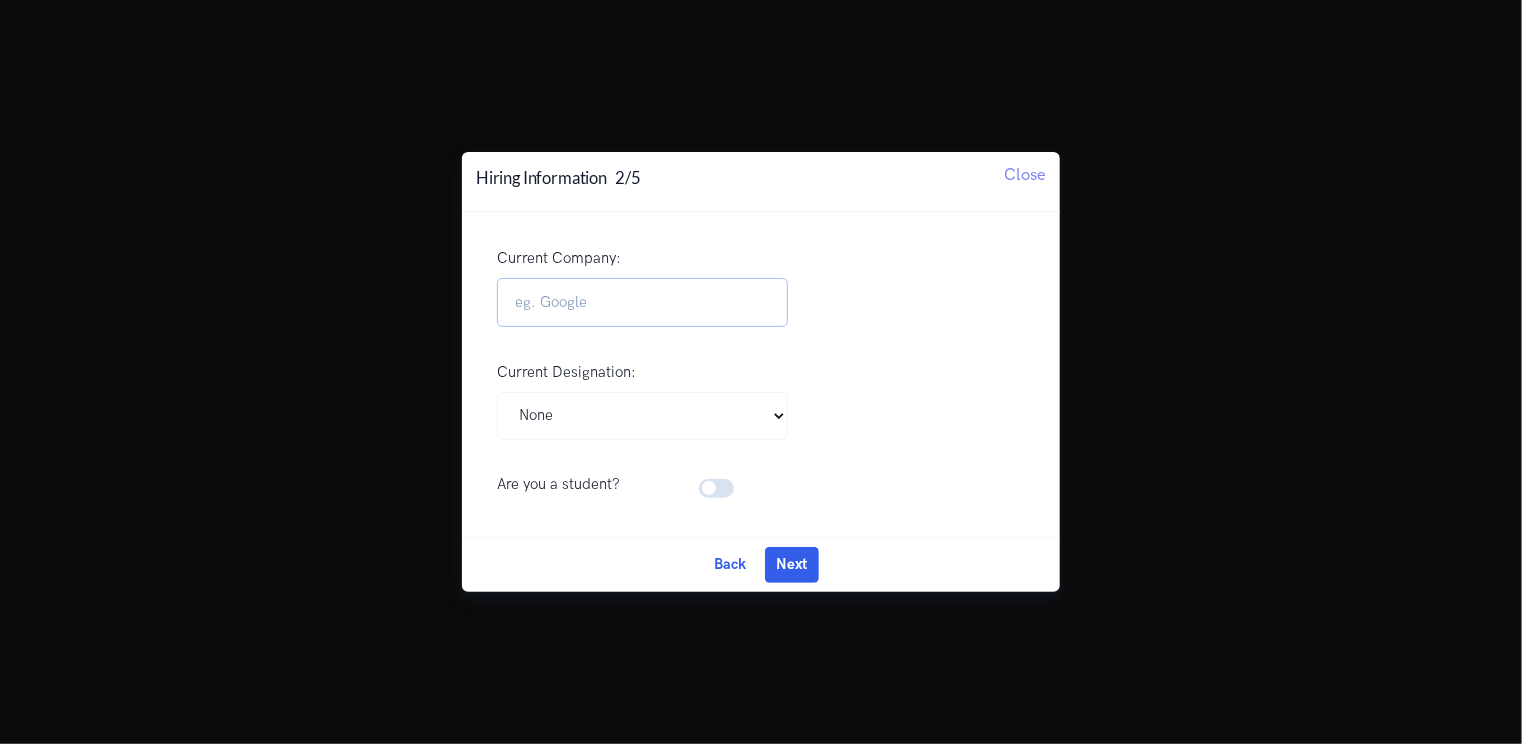 click on "Current Company:" at bounding box center [642, 302] 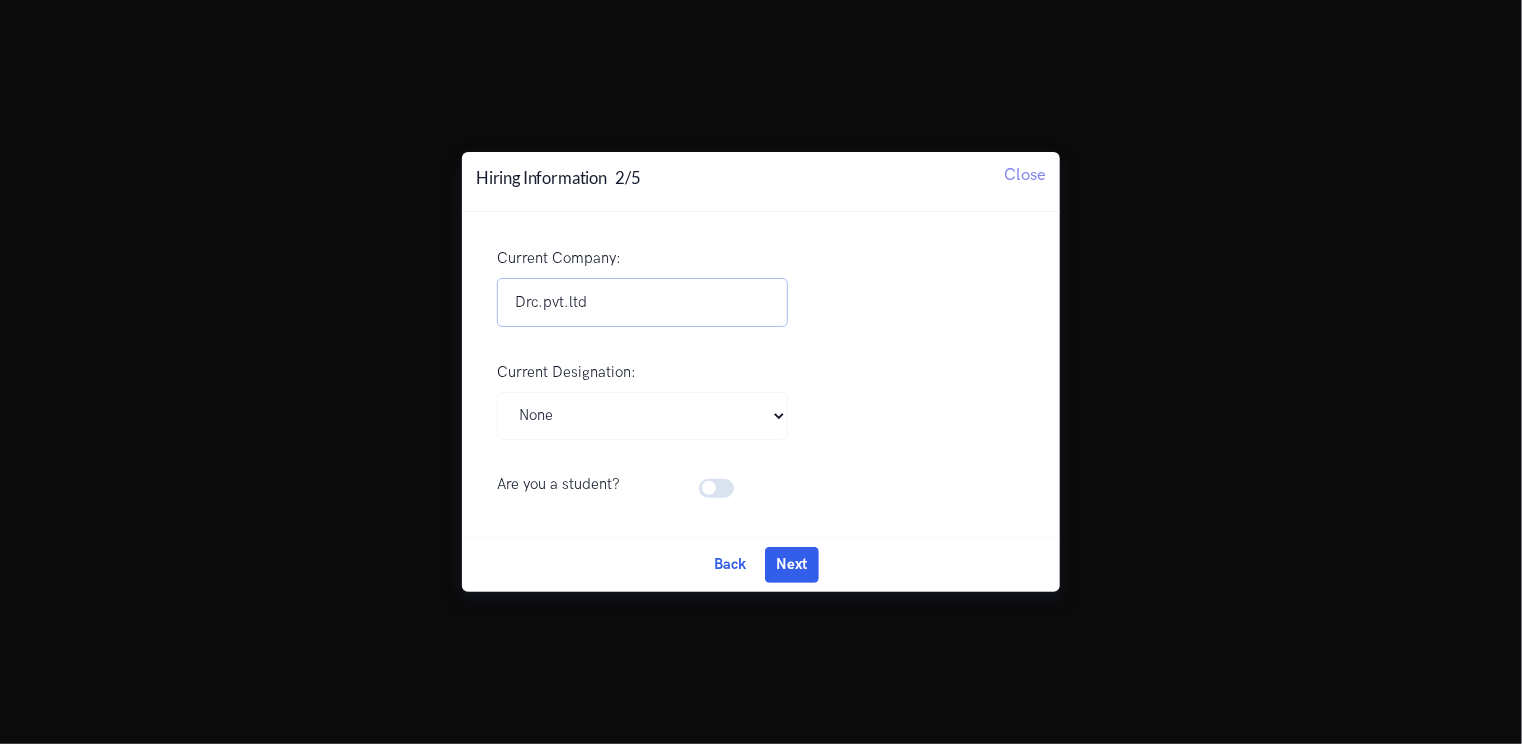 type on "Drc.pvt.ltd" 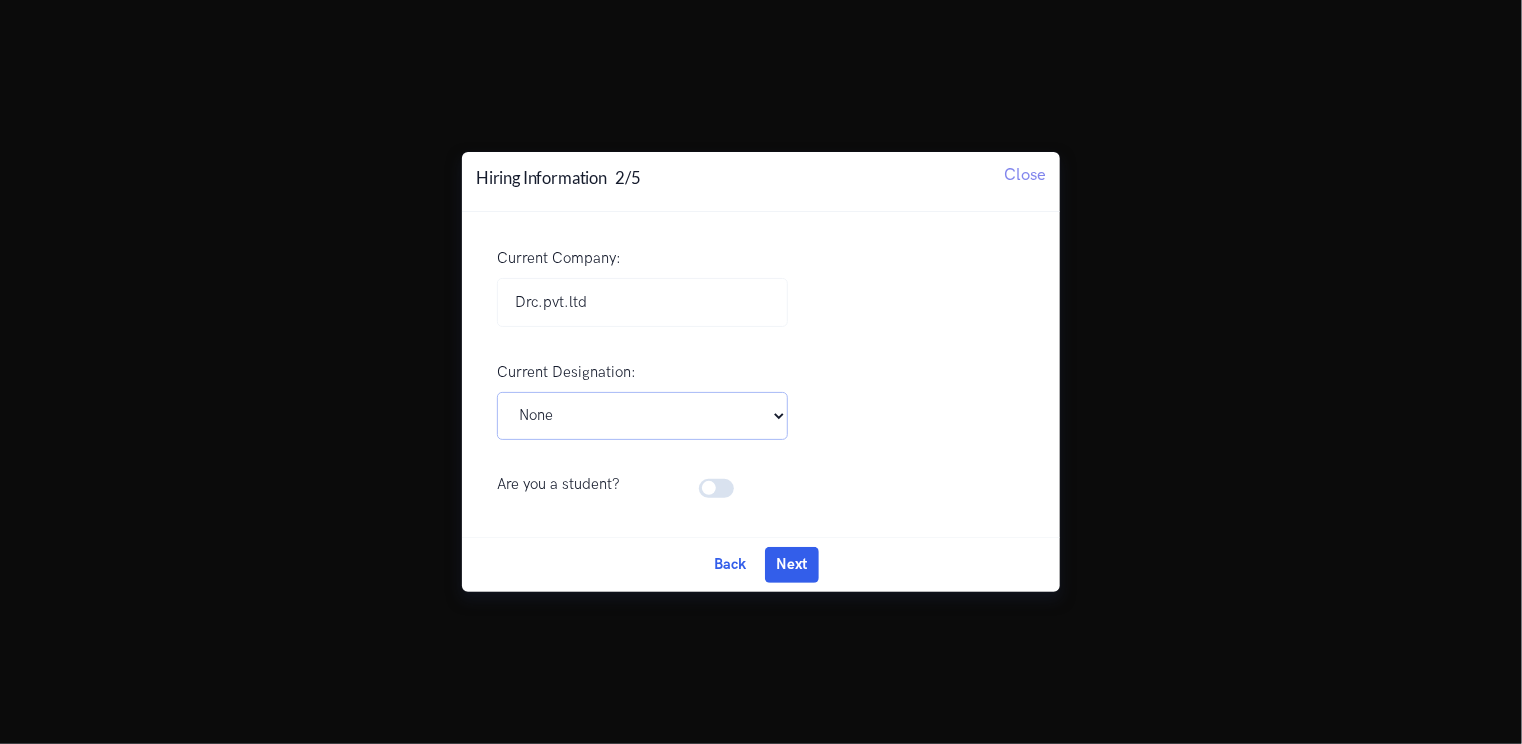 click on "Pick Your Designation Associate Product Manager Product Designer Product Manager Senior Product Designer Senior Product Manager Senior UX Designer UX Designer UI UX Designer UX Researcher Others None" at bounding box center (642, 416) 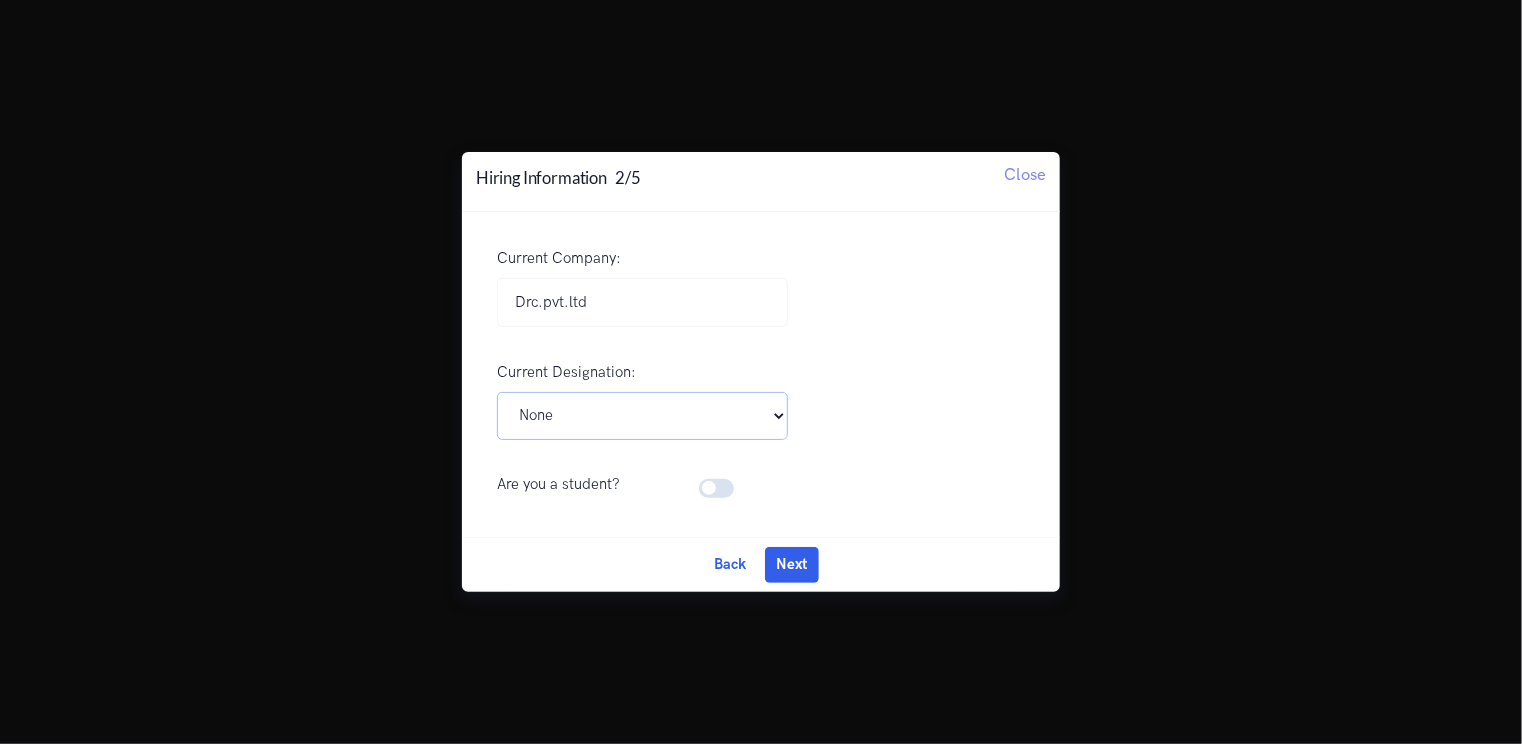 select on "UI UX Designer" 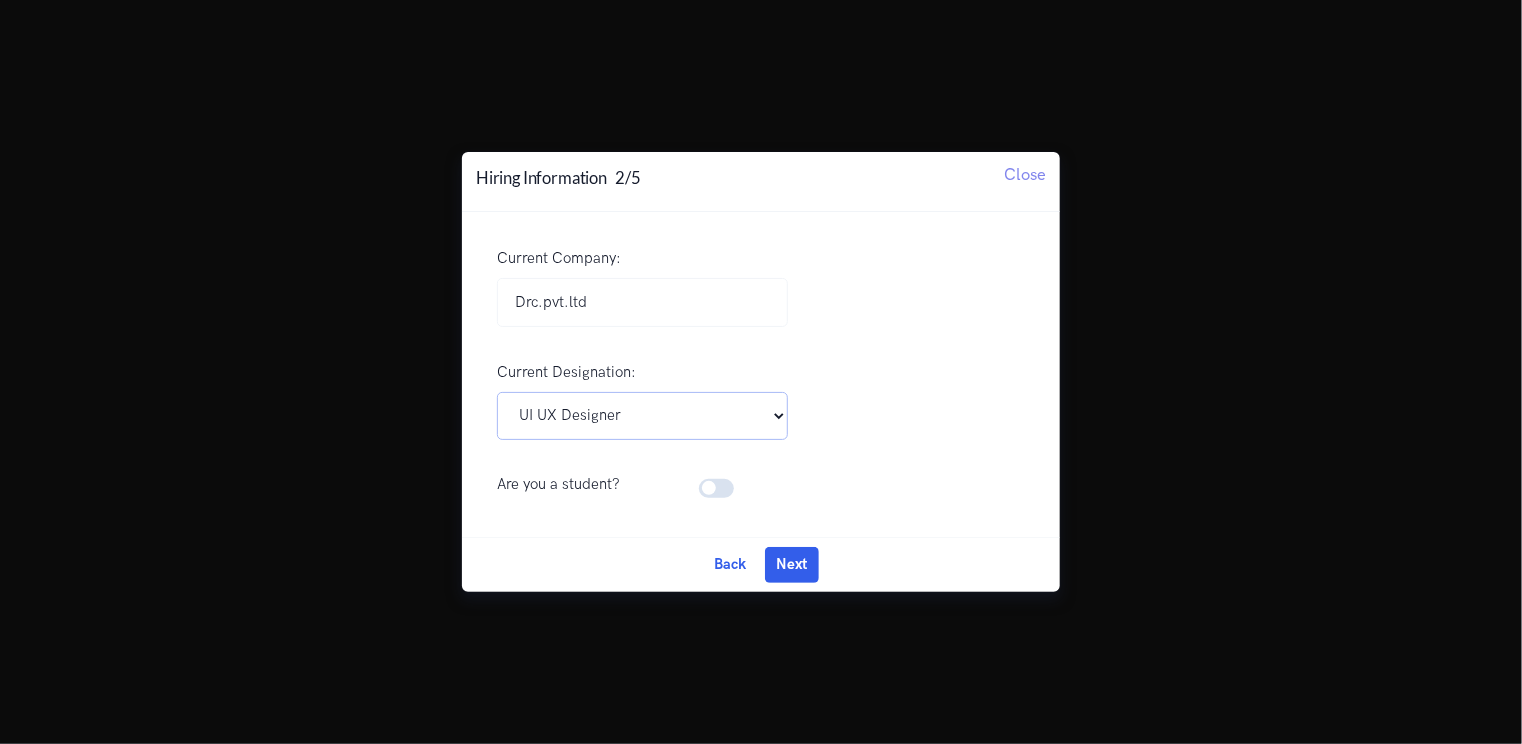 click on "Pick Your Designation Associate Product Manager Product Designer Product Manager Senior Product Designer Senior Product Manager Senior UX Designer UX Designer UI UX Designer UX Researcher Others None" at bounding box center (642, 416) 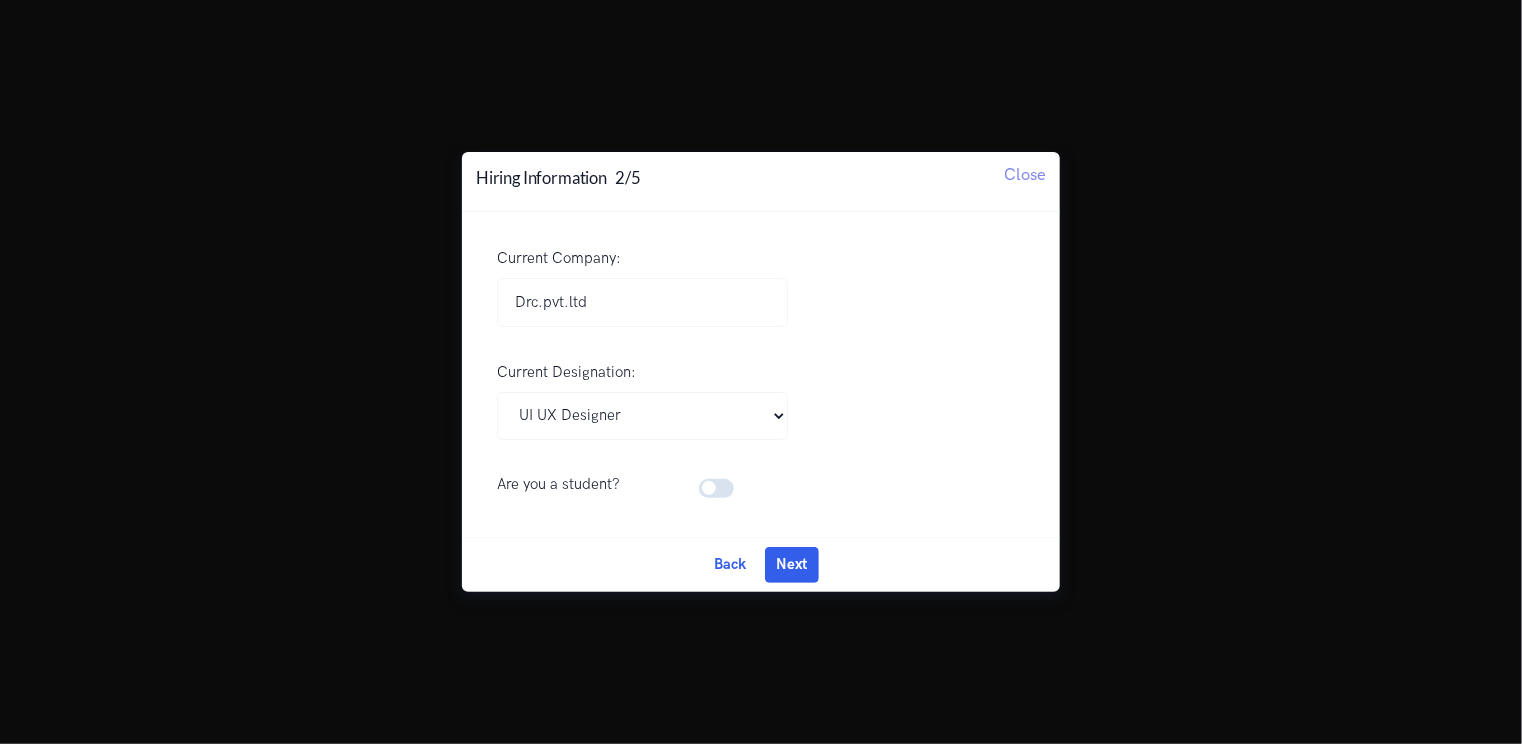 click at bounding box center [741, 476] 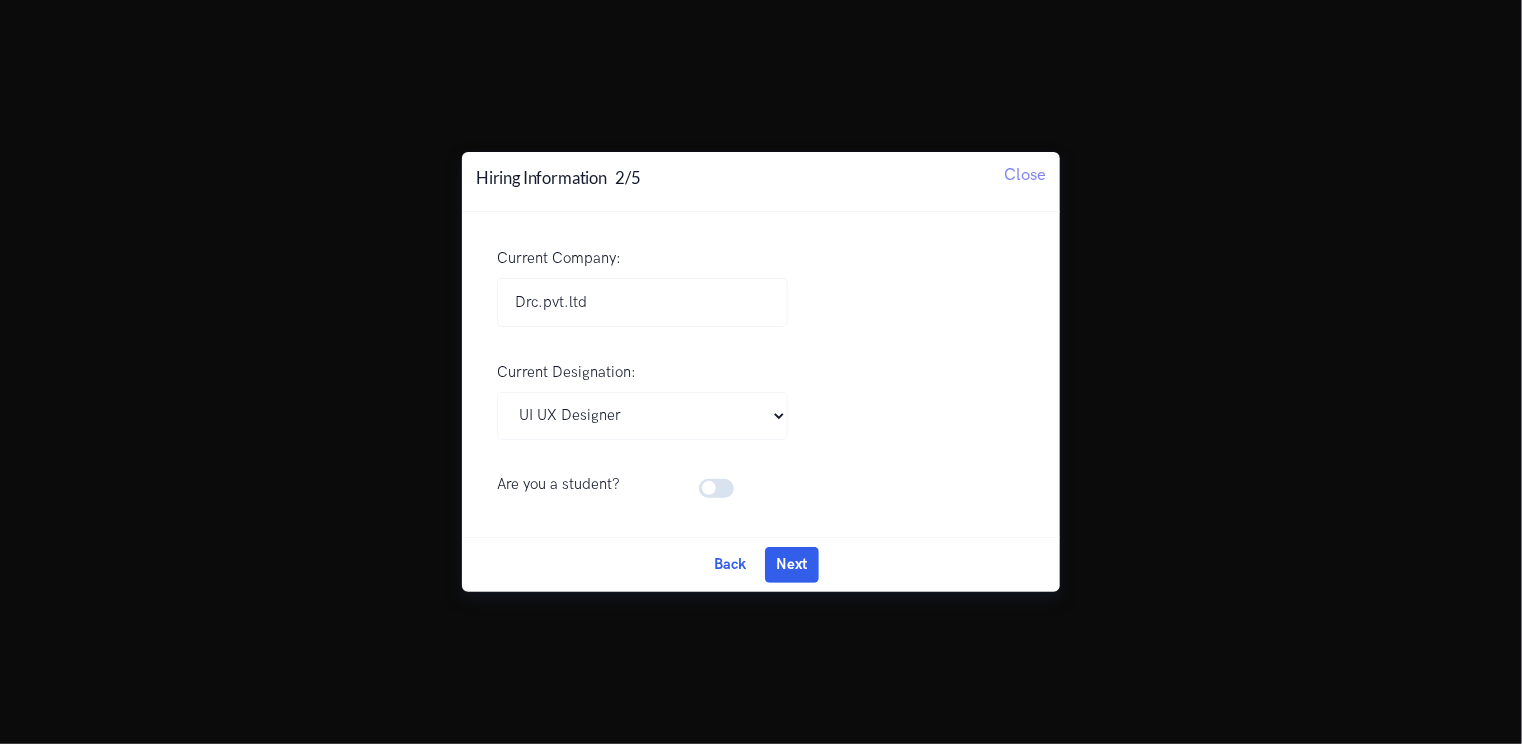 click at bounding box center [706, 485] 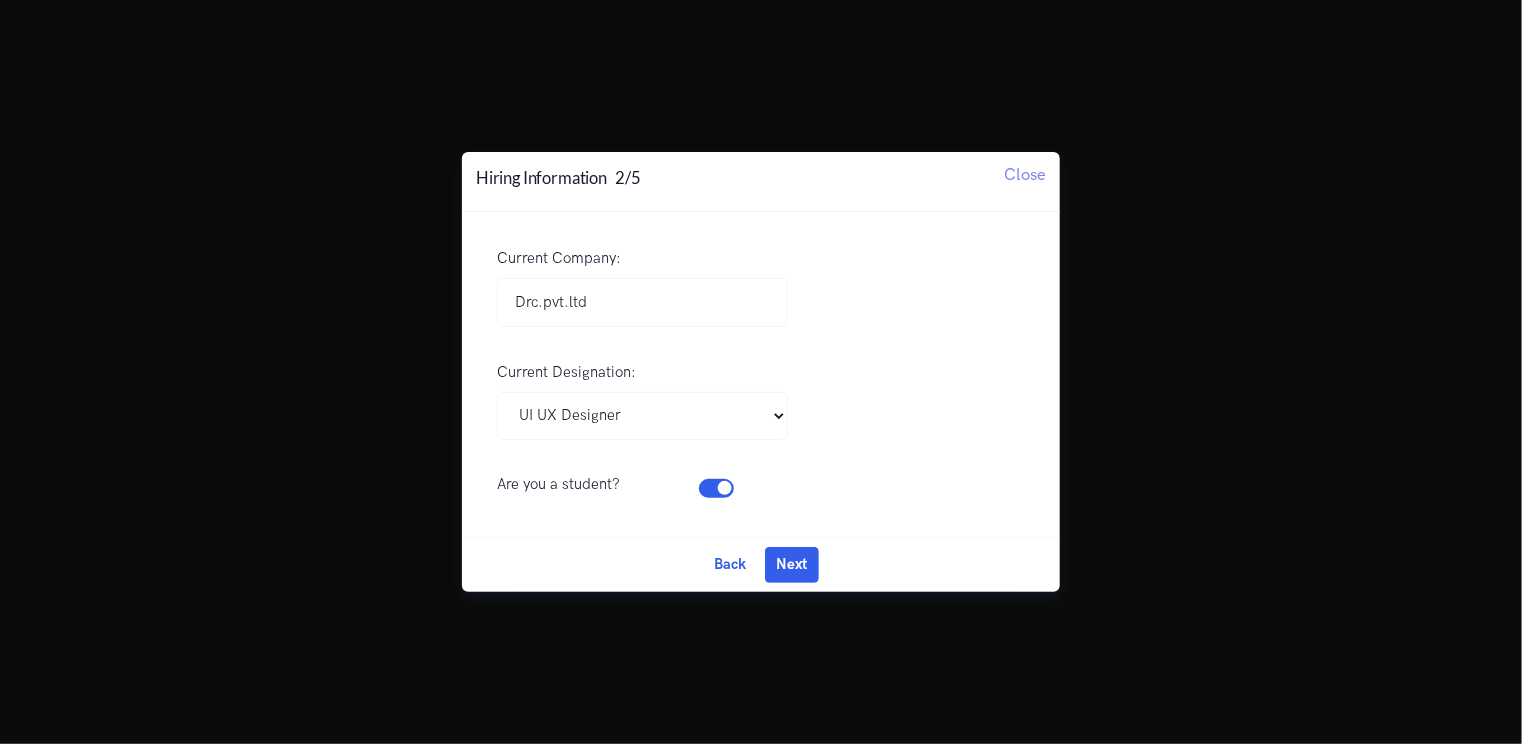 type 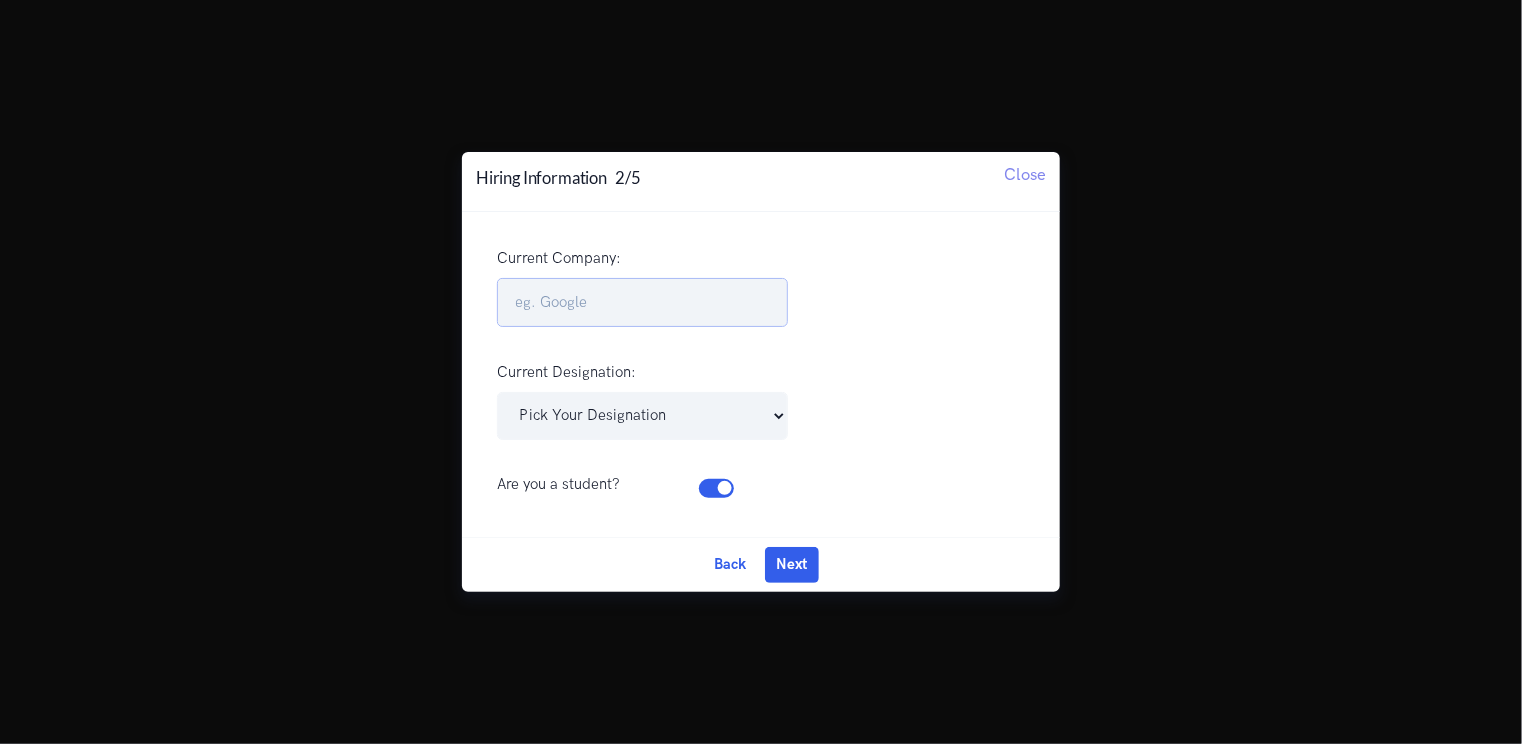 click on "Current Company:" at bounding box center [642, 302] 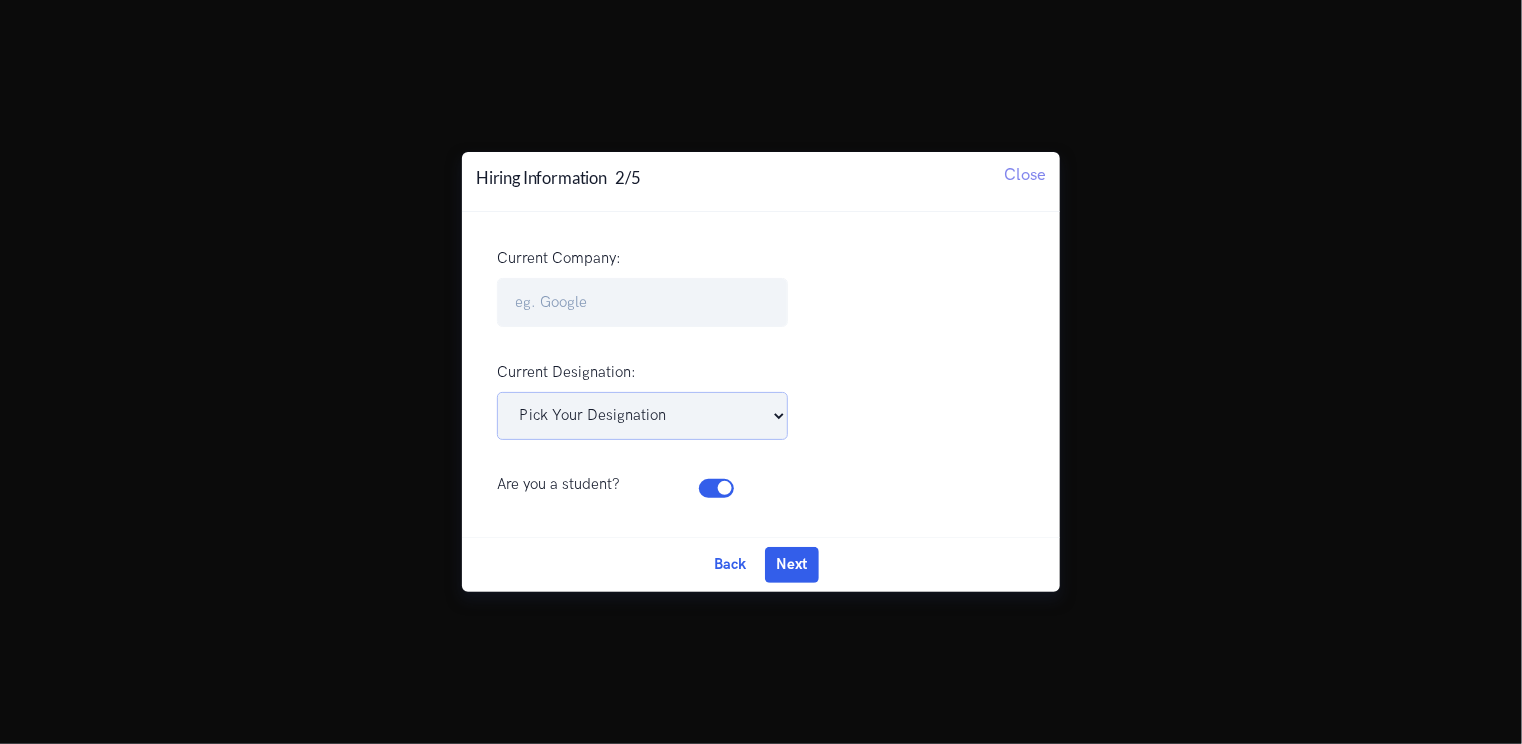 click on "Pick Your Designation Associate Product Manager Product Designer Product Manager Senior Product Designer Senior Product Manager Senior UX Designer UX Designer UI UX Designer UX Researcher Others None" at bounding box center [642, 416] 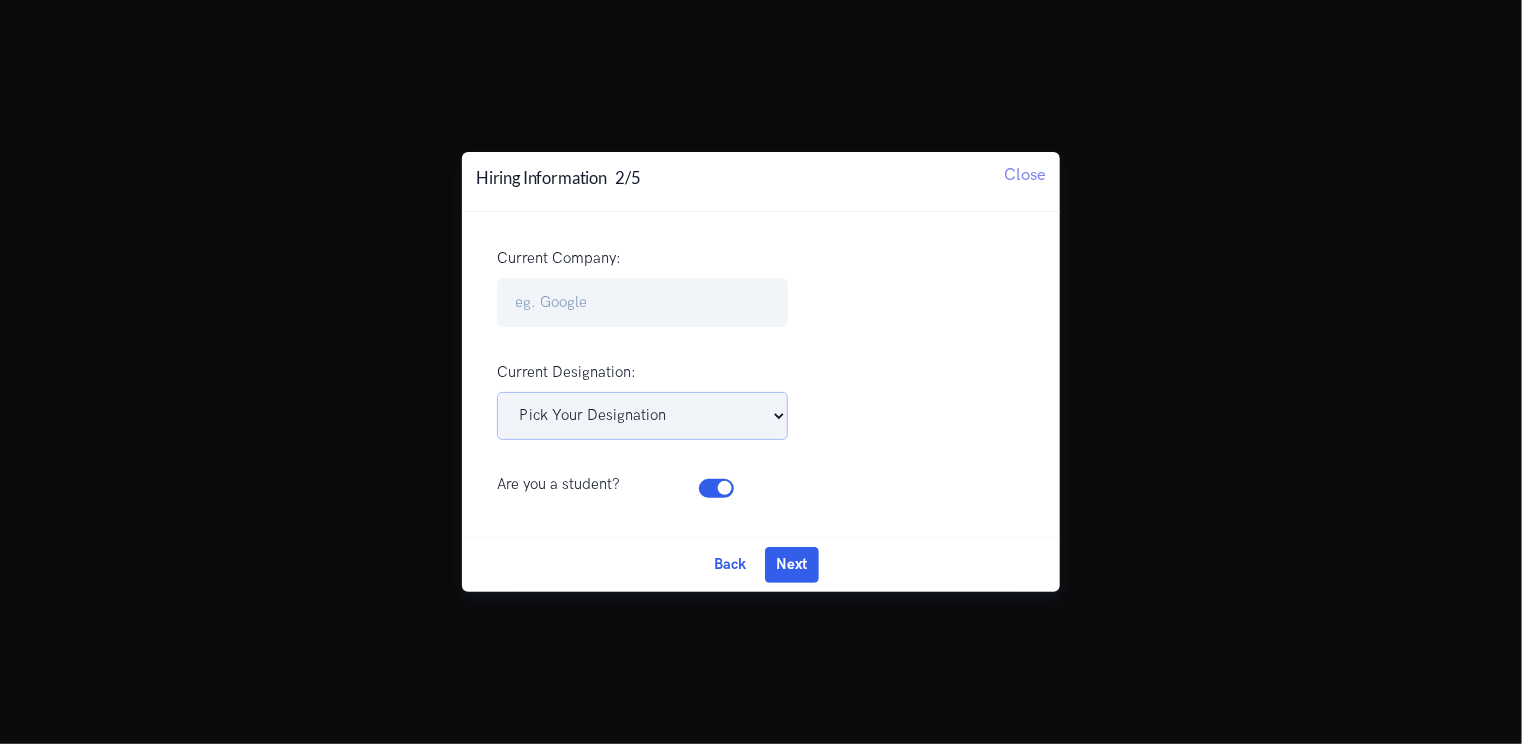 select on "UI UX Designer" 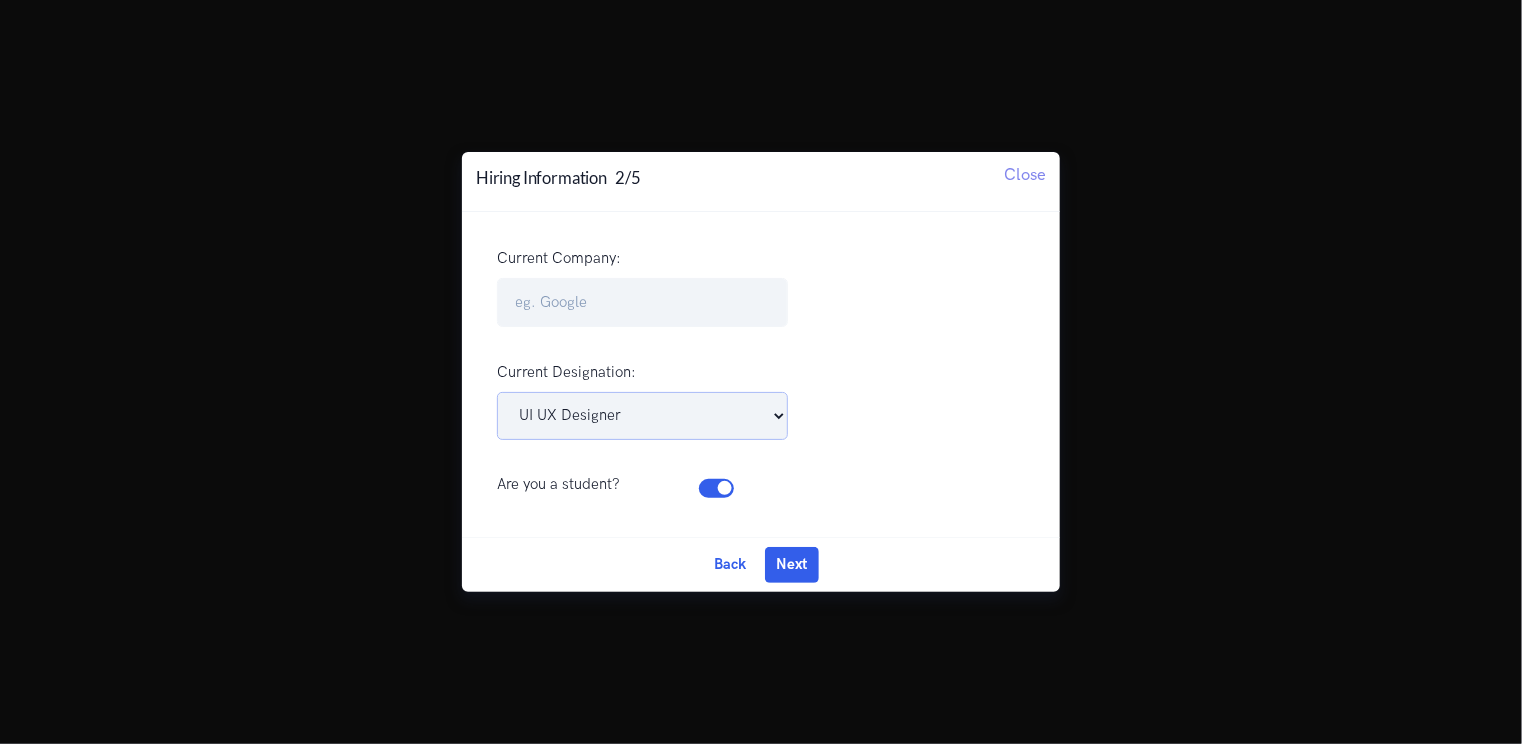 click on "Pick Your Designation Associate Product Manager Product Designer Product Manager Senior Product Designer Senior Product Manager Senior UX Designer UX Designer UI UX Designer UX Researcher Others None" at bounding box center [642, 416] 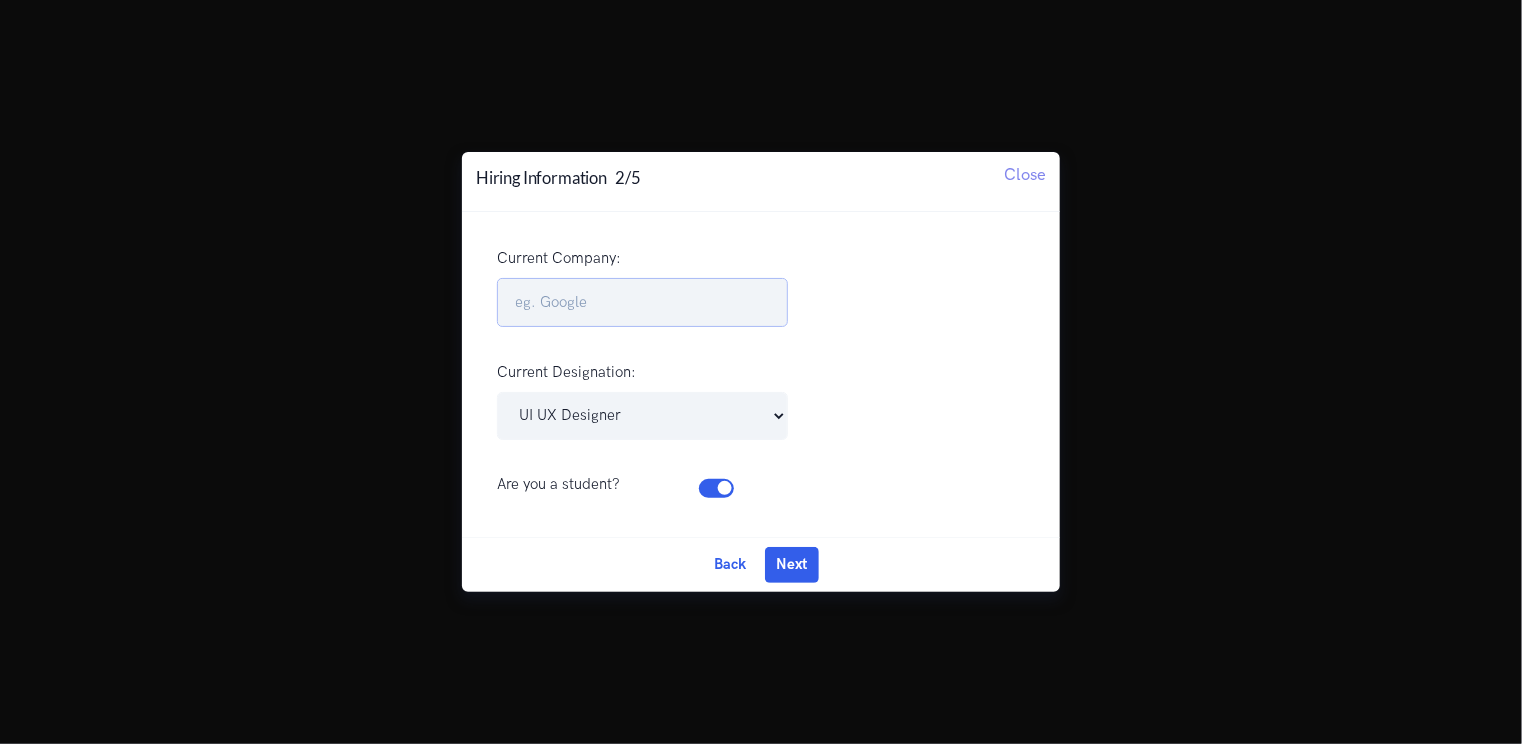 click on "Current Company:" at bounding box center (642, 302) 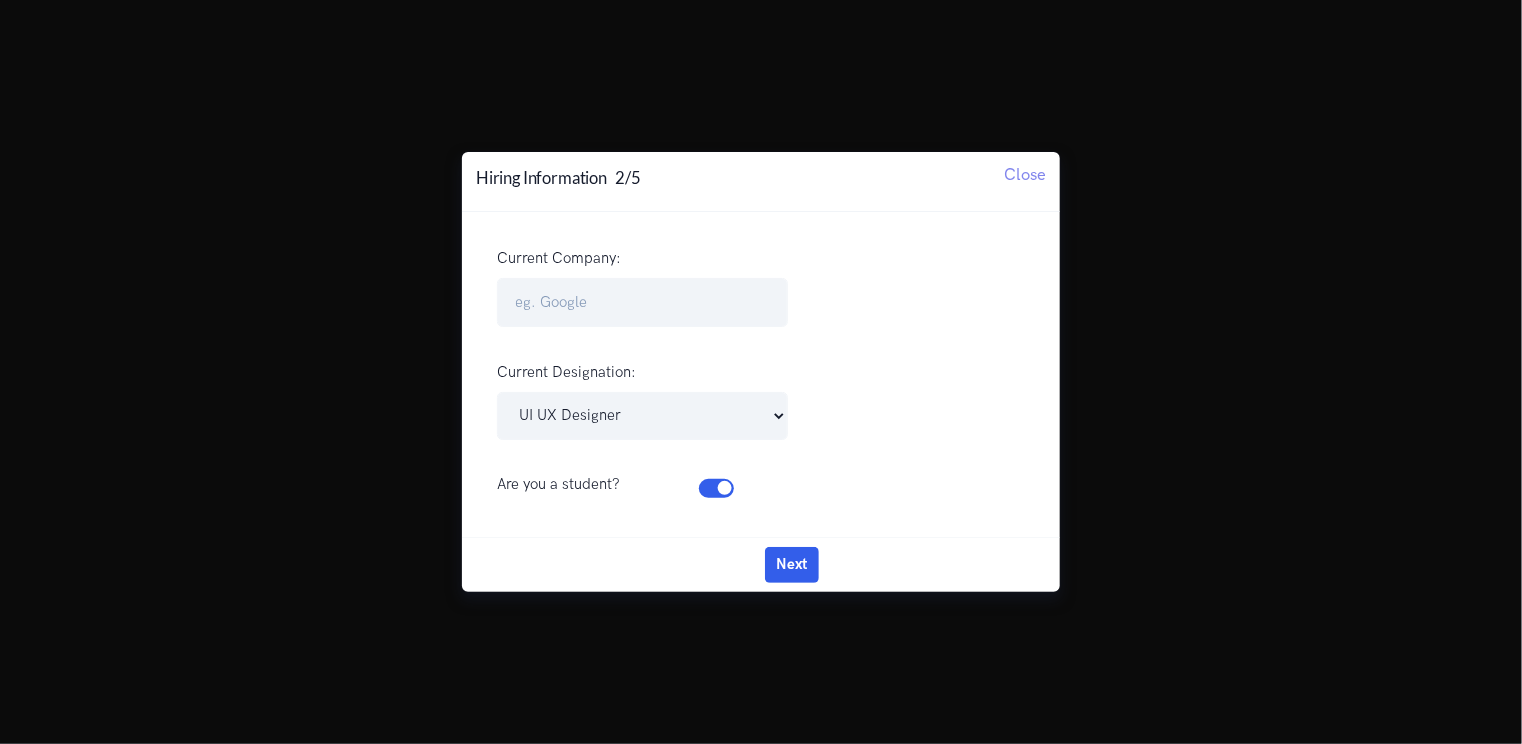 click on "Back" at bounding box center [730, 565] 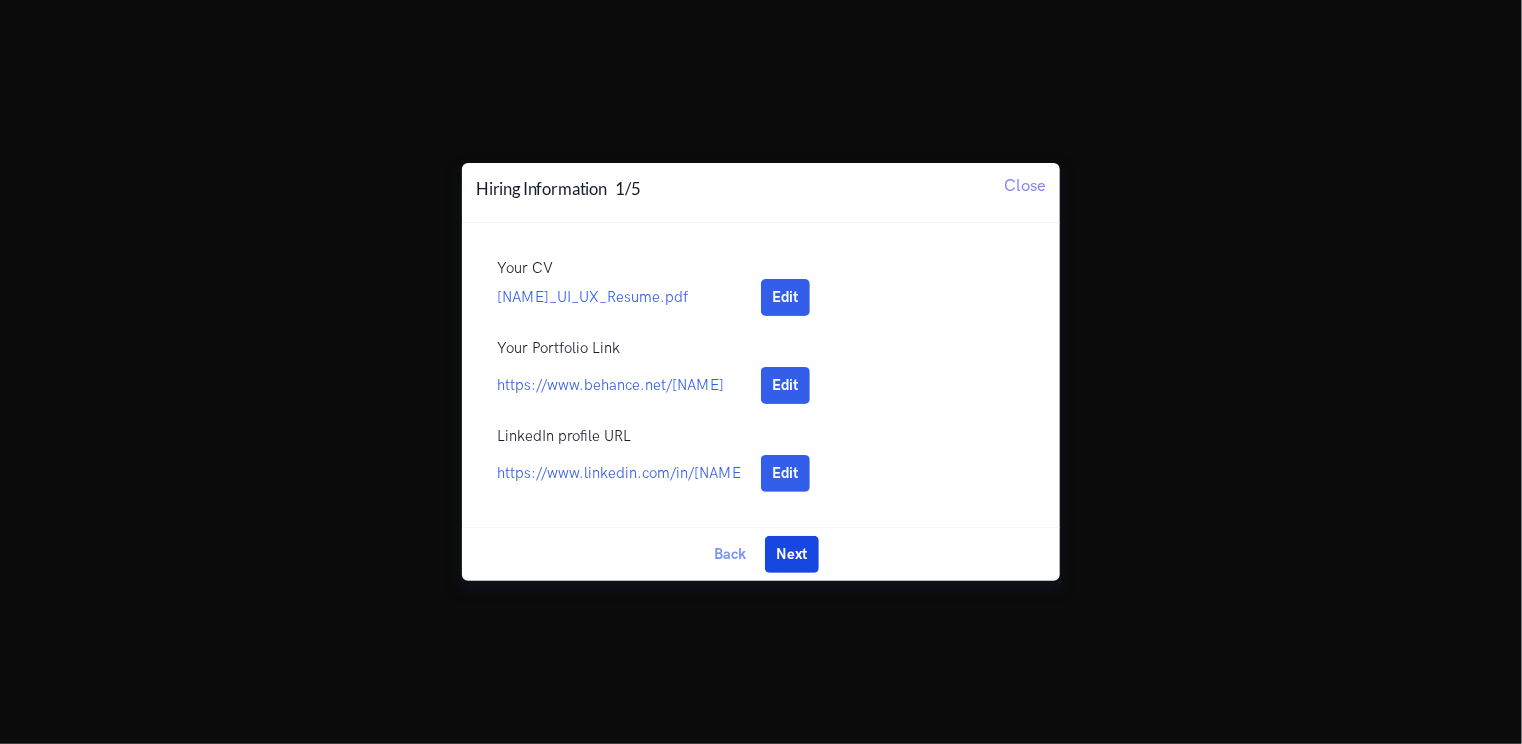 click on "Next" at bounding box center [792, 554] 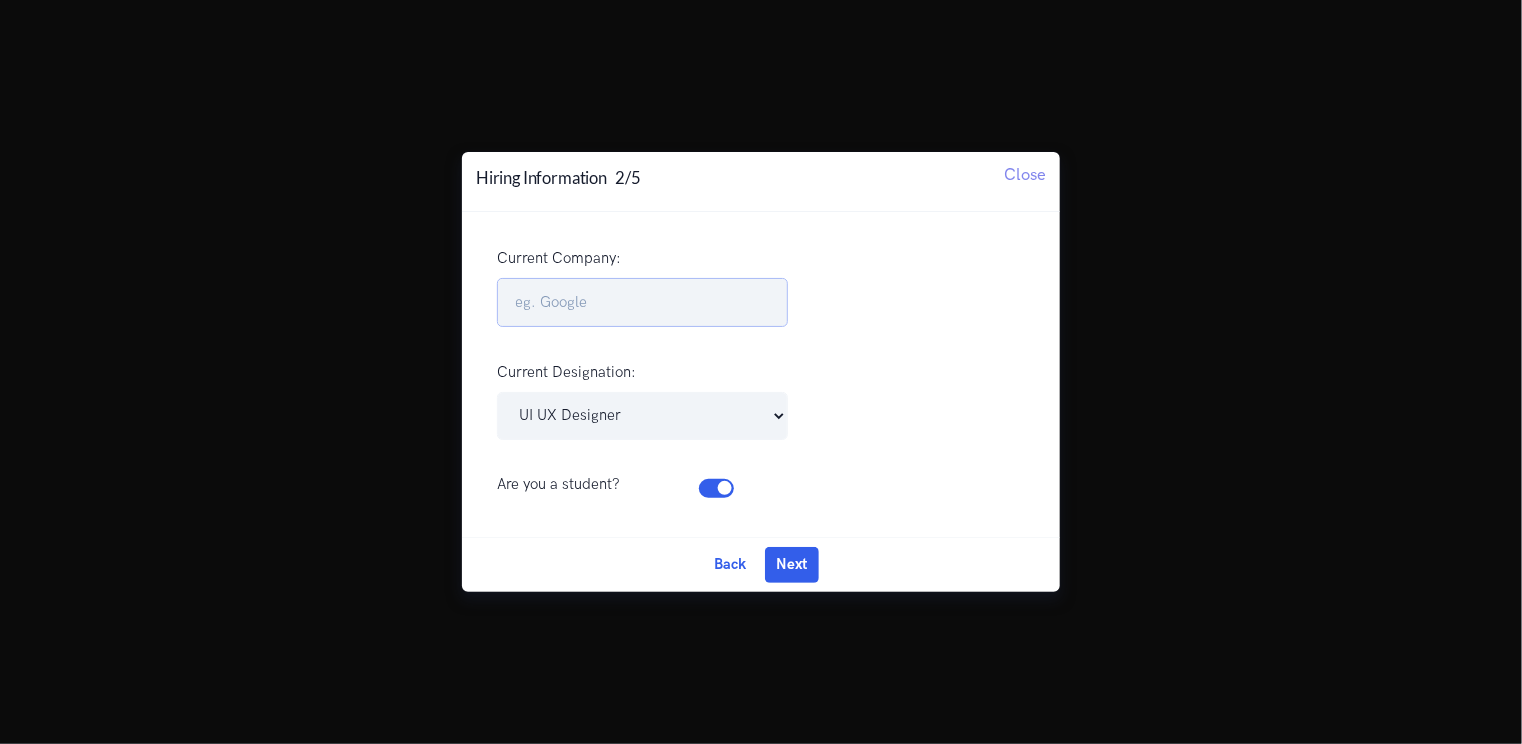 click on "Current Company:" at bounding box center (642, 302) 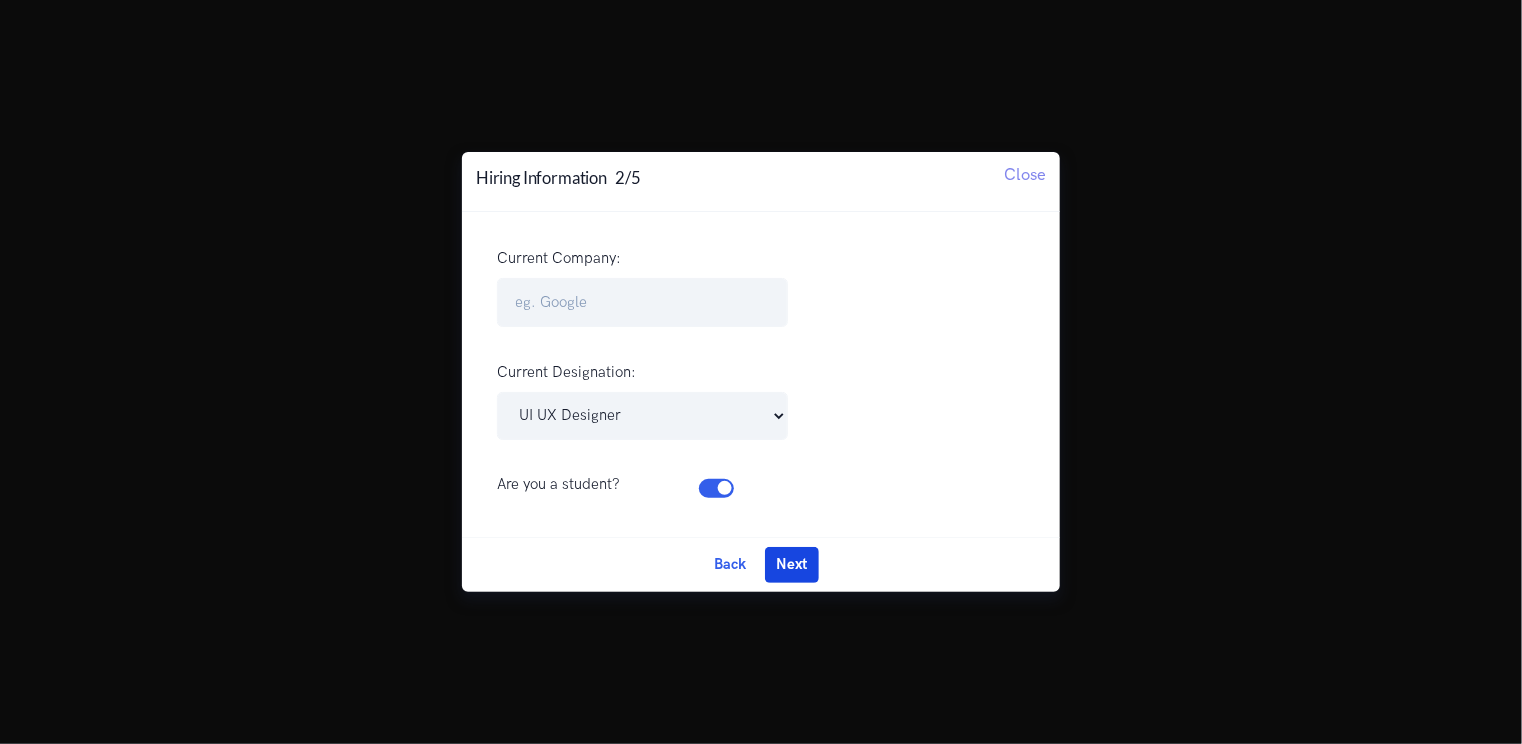 click on "Next" at bounding box center [792, 565] 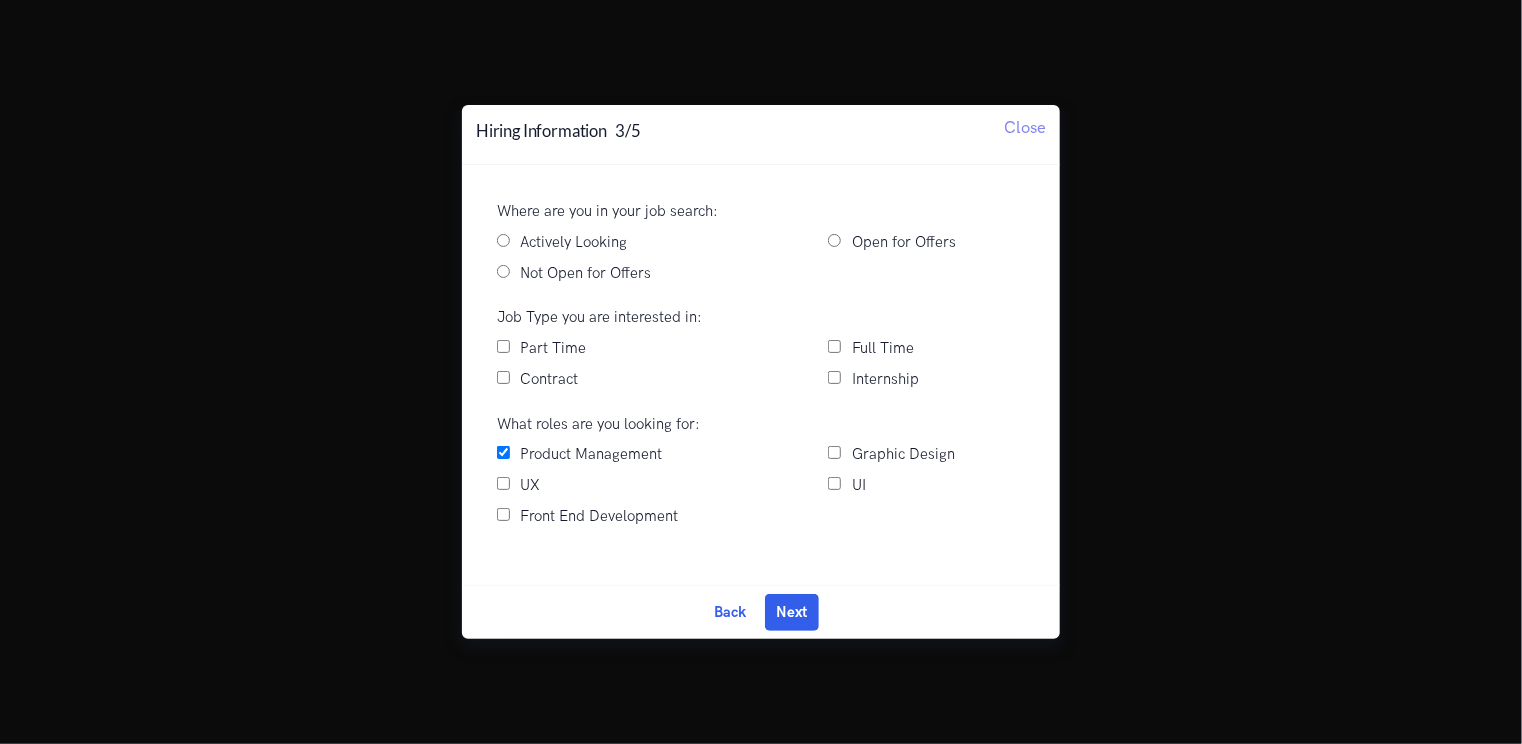 click on "Actively Looking" at bounding box center [642, 243] 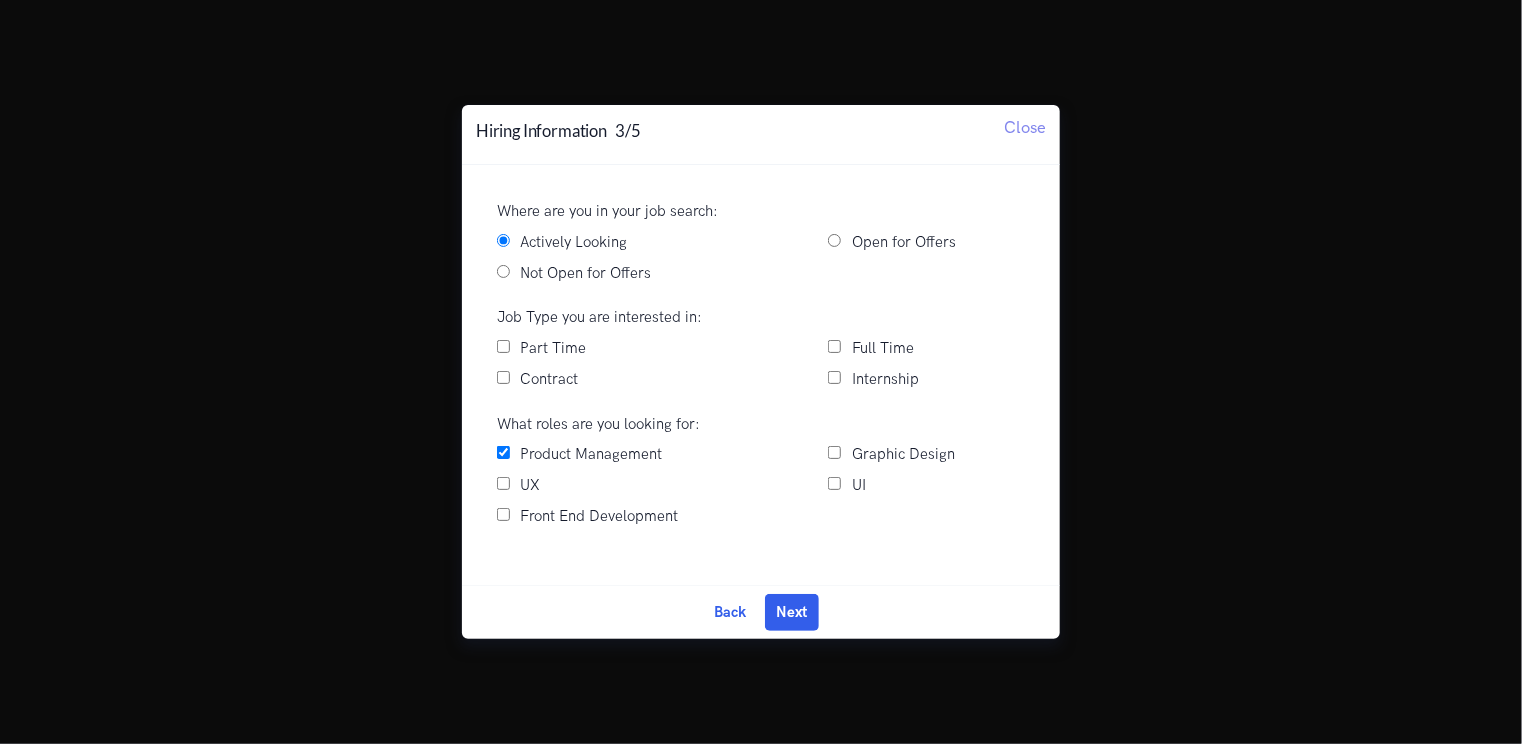 click on "Full Time" at bounding box center [834, 346] 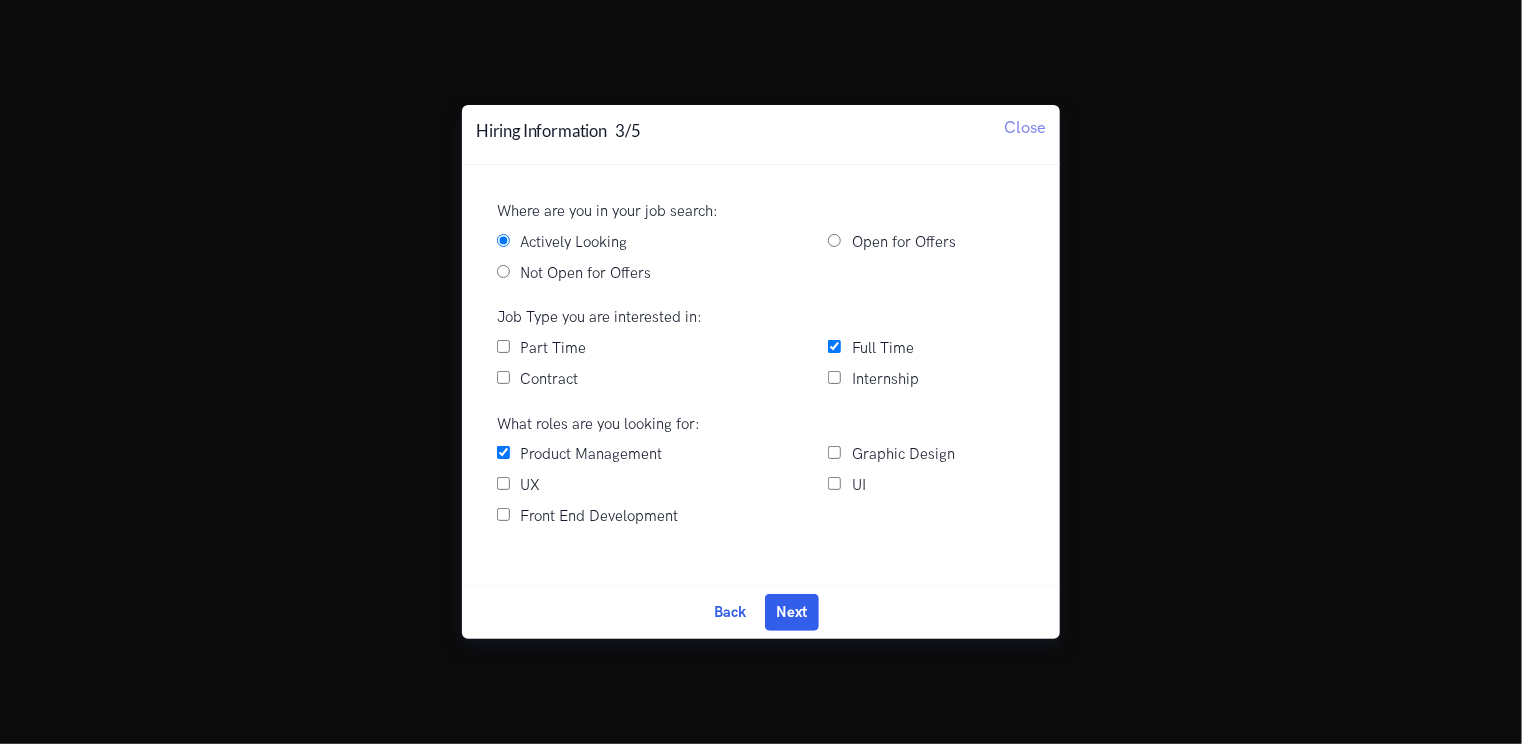 click on "Contract" at bounding box center (503, 377) 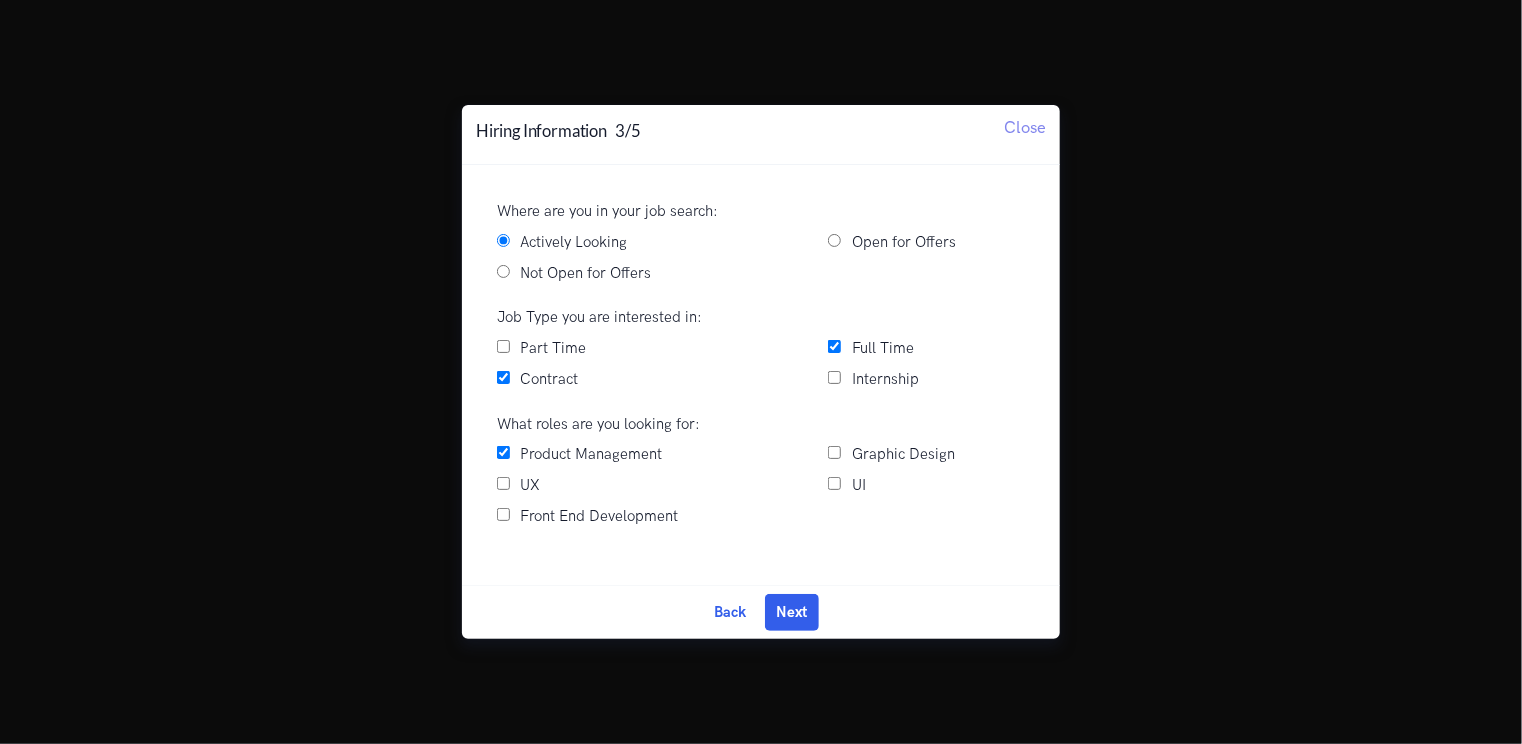 click on "UI" at bounding box center [926, 486] 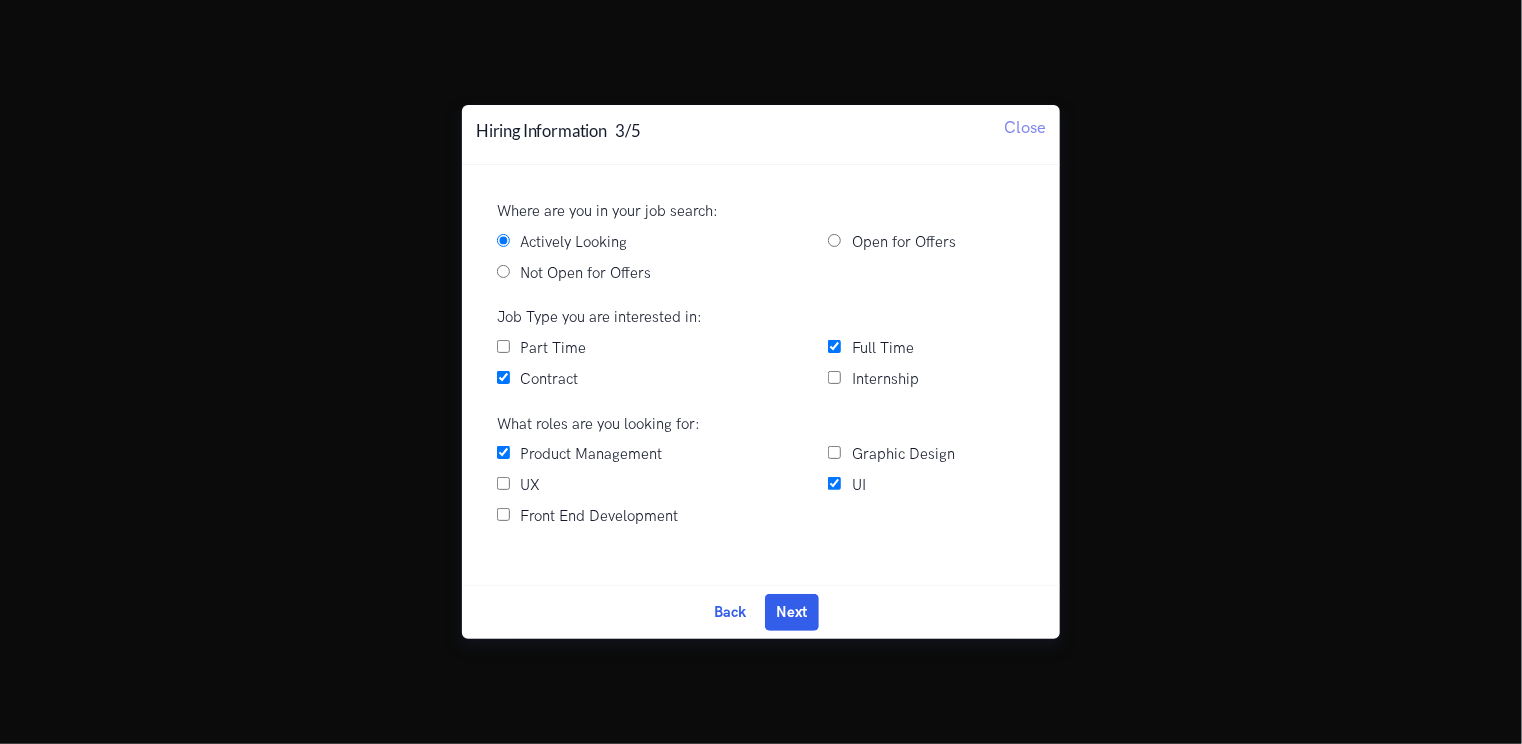 click on "Product Management" at bounding box center [503, 452] 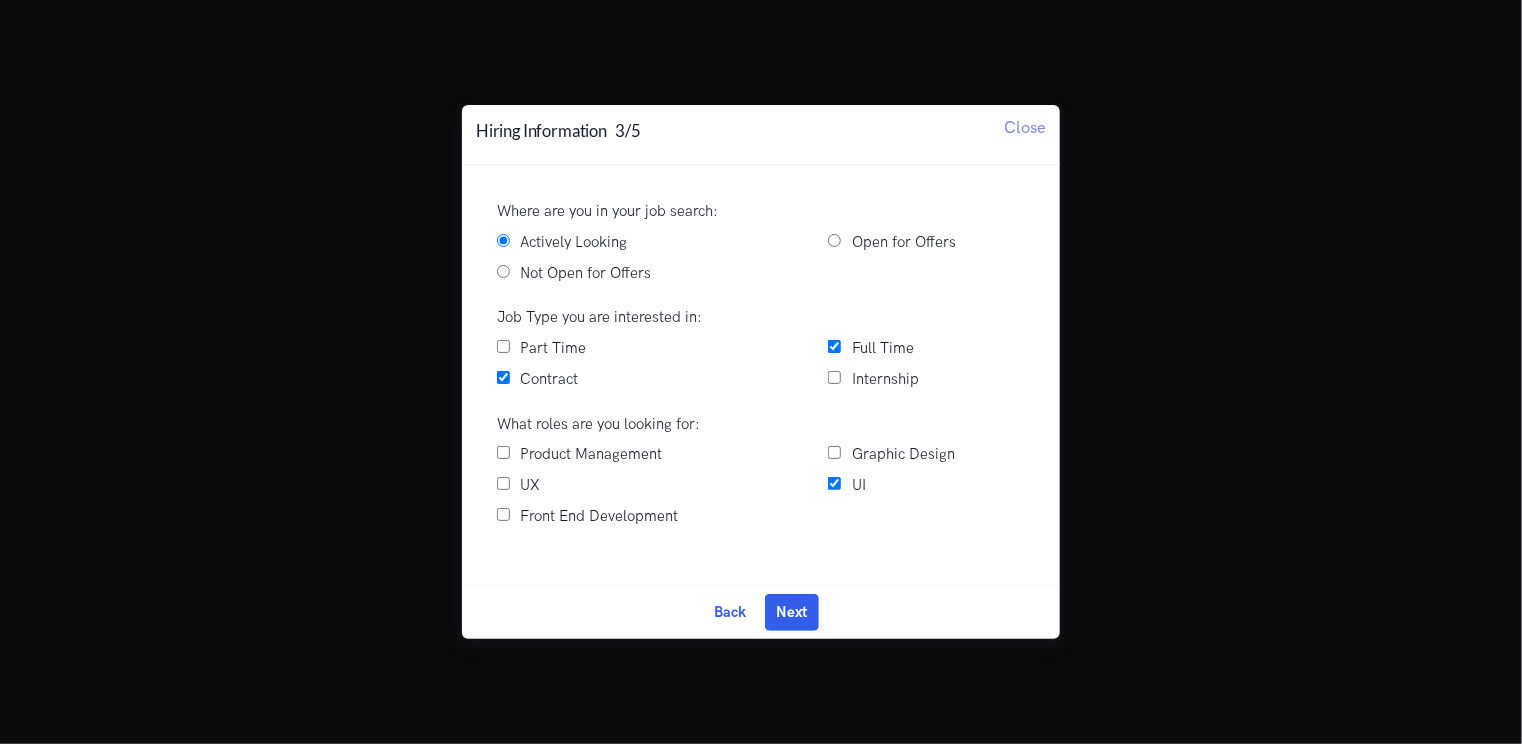 click on "UX" at bounding box center (503, 483) 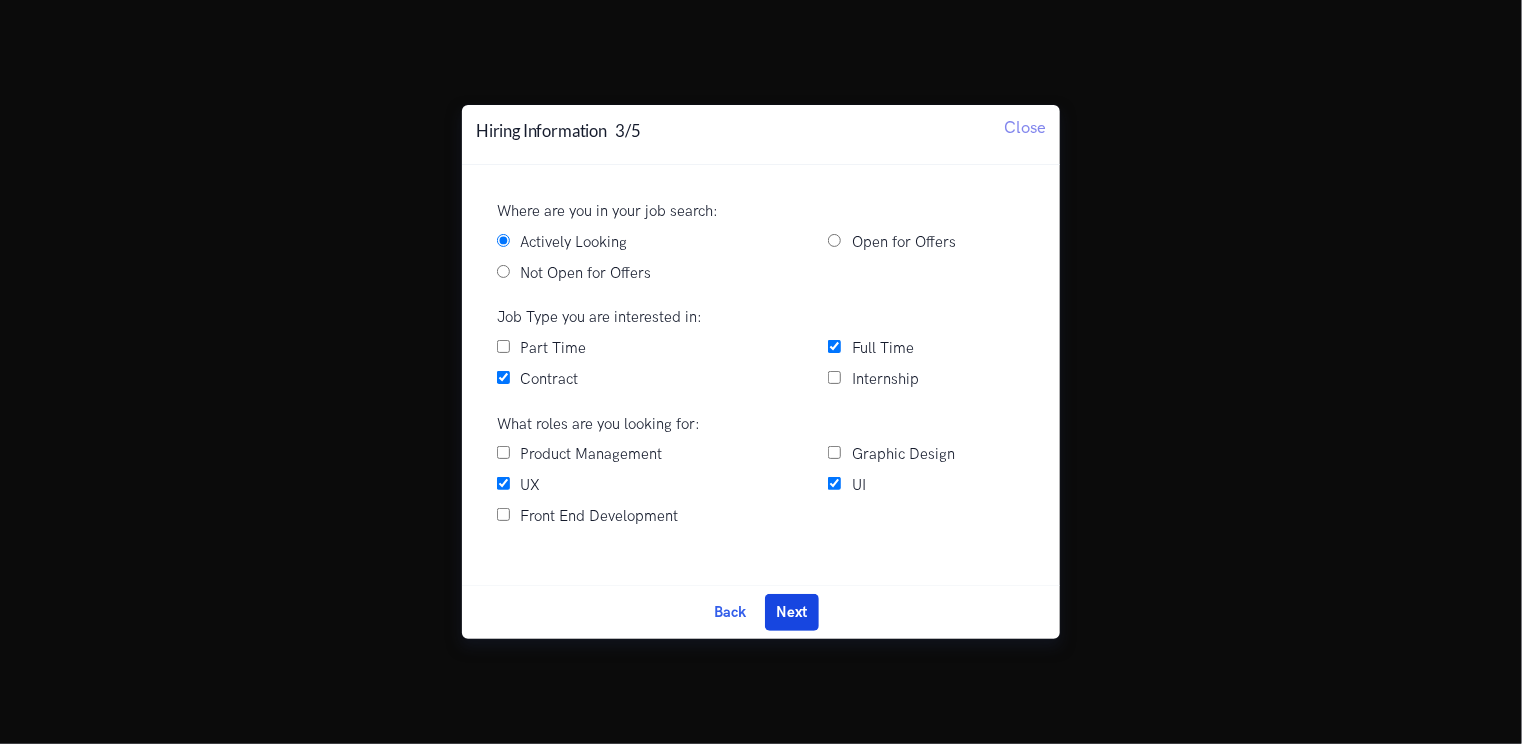 click on "Next" at bounding box center (792, 612) 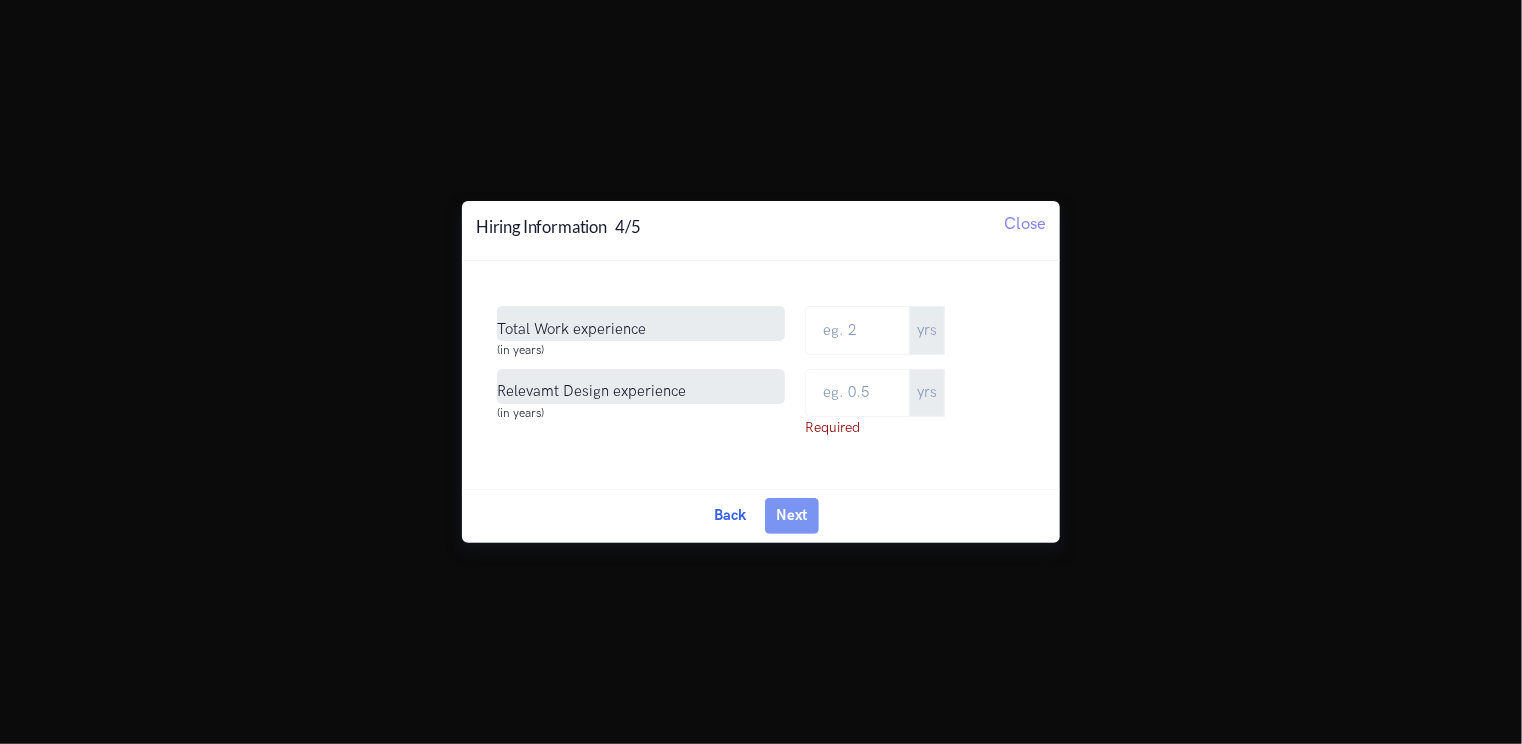 click on "Total Work experience" at bounding box center [641, 323] 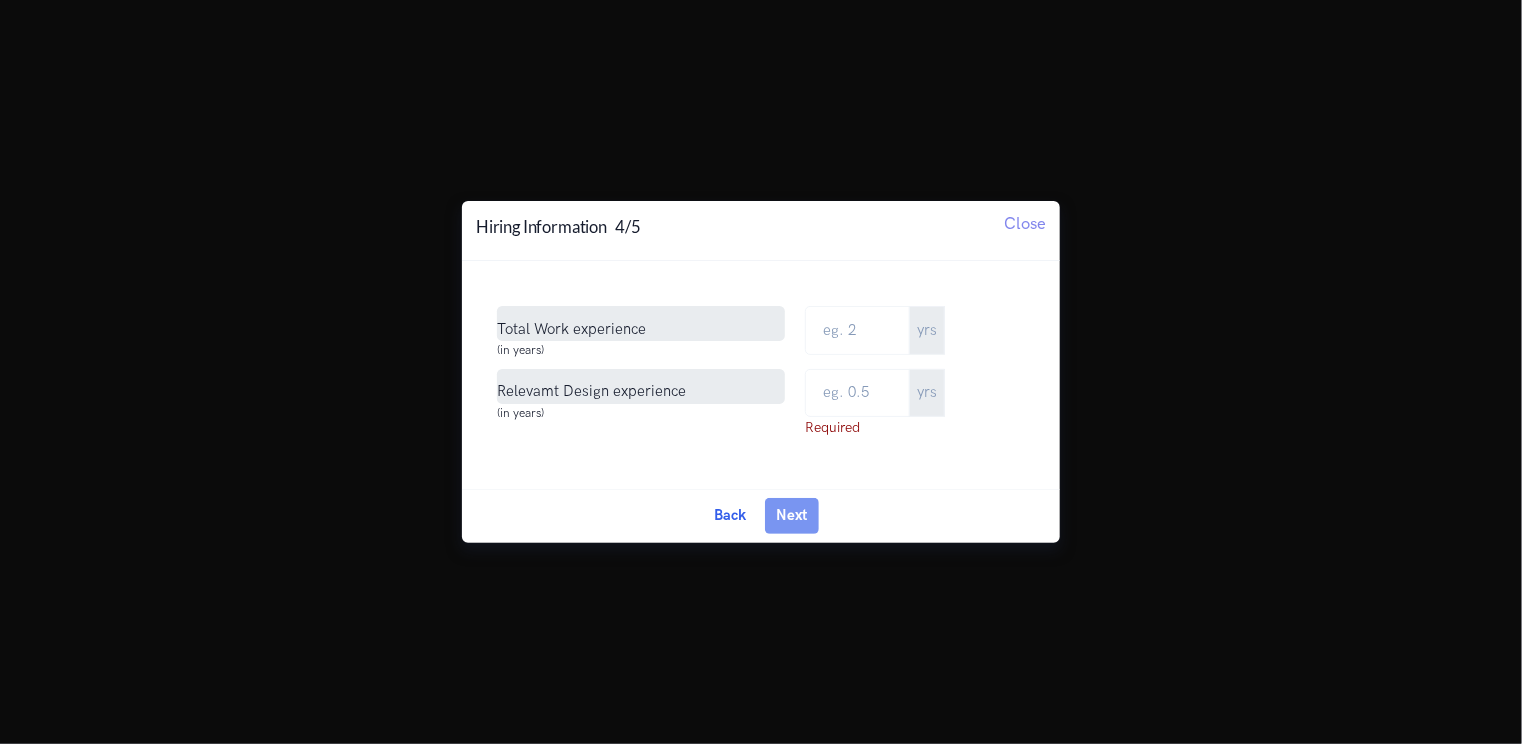 click on "yrs" at bounding box center [927, 330] 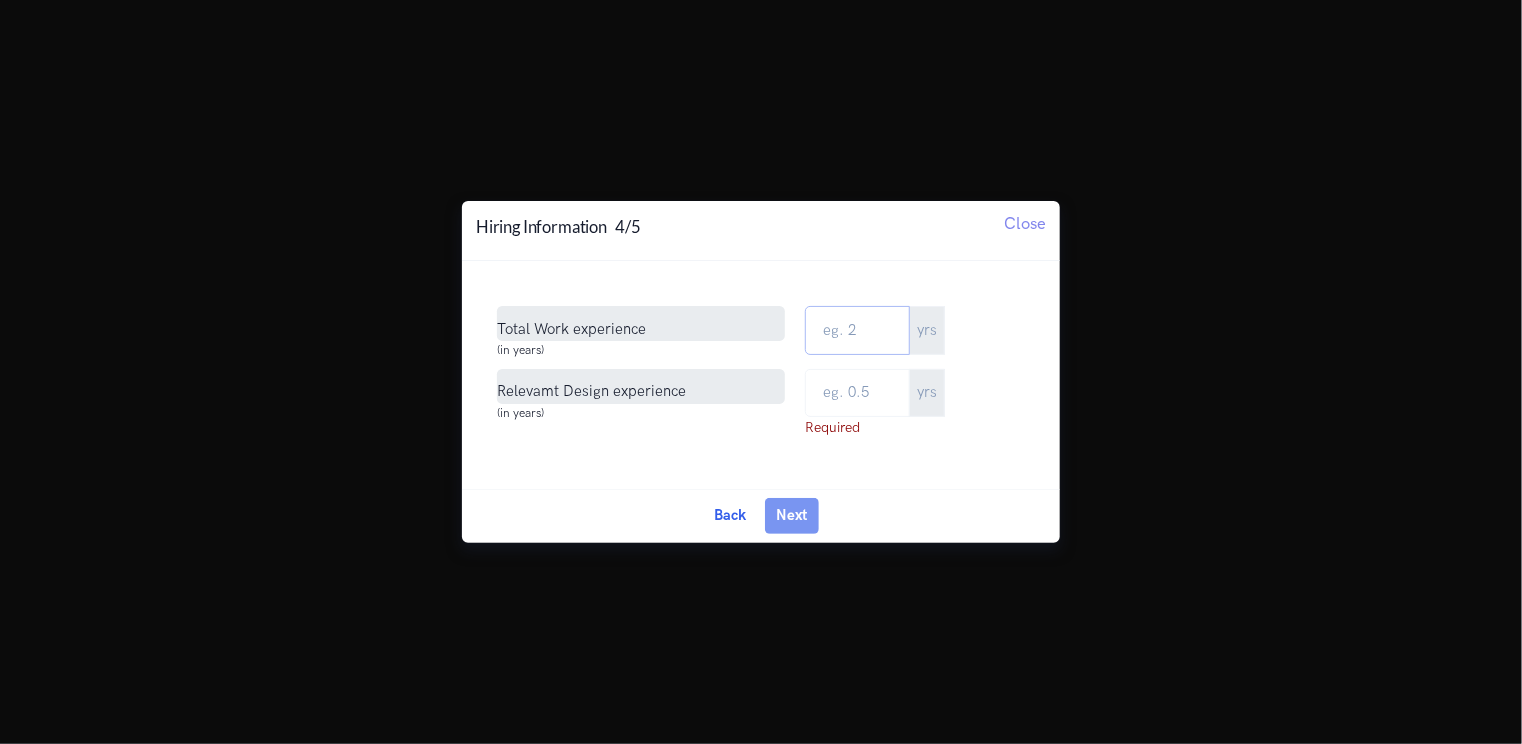 click on "Total Work Experience" at bounding box center (857, 330) 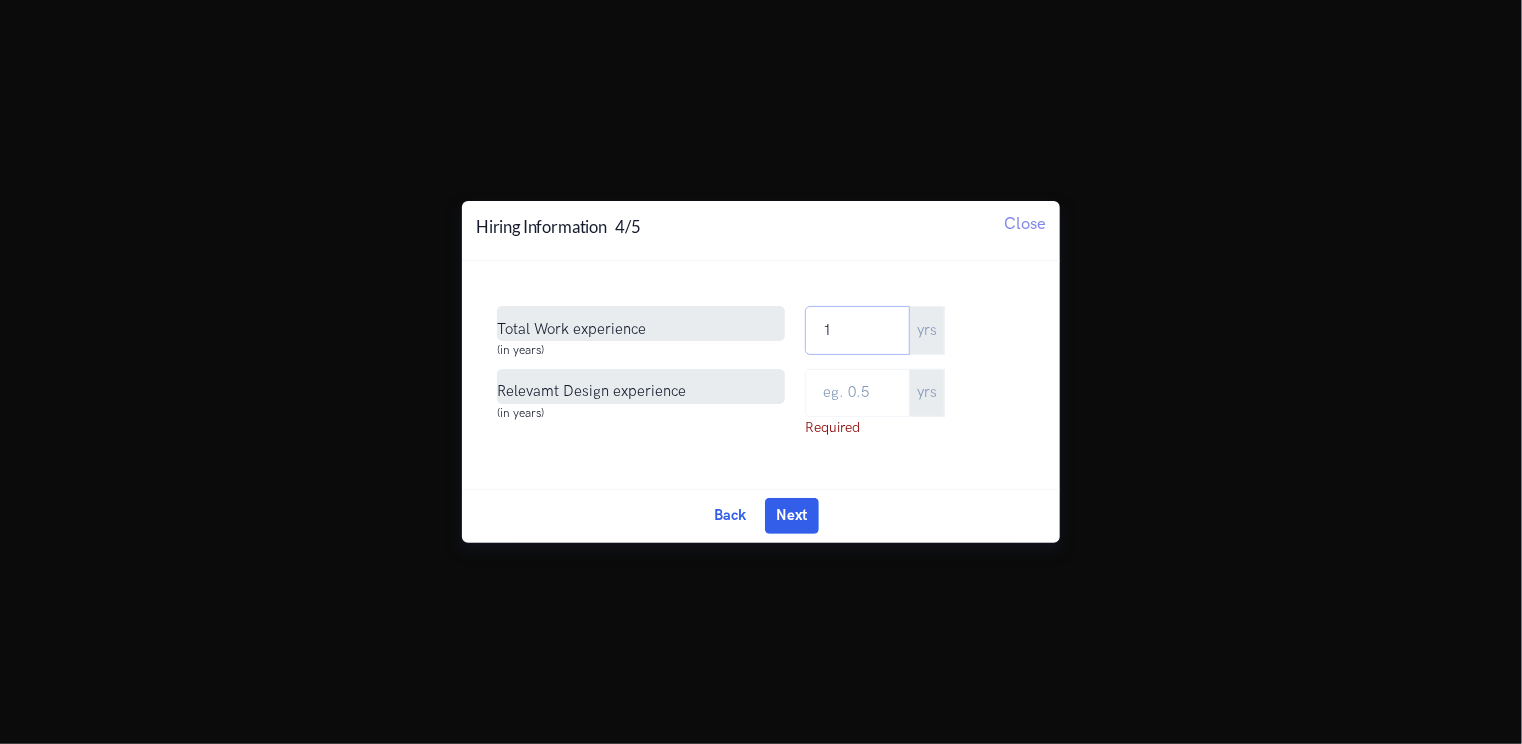 type on "1" 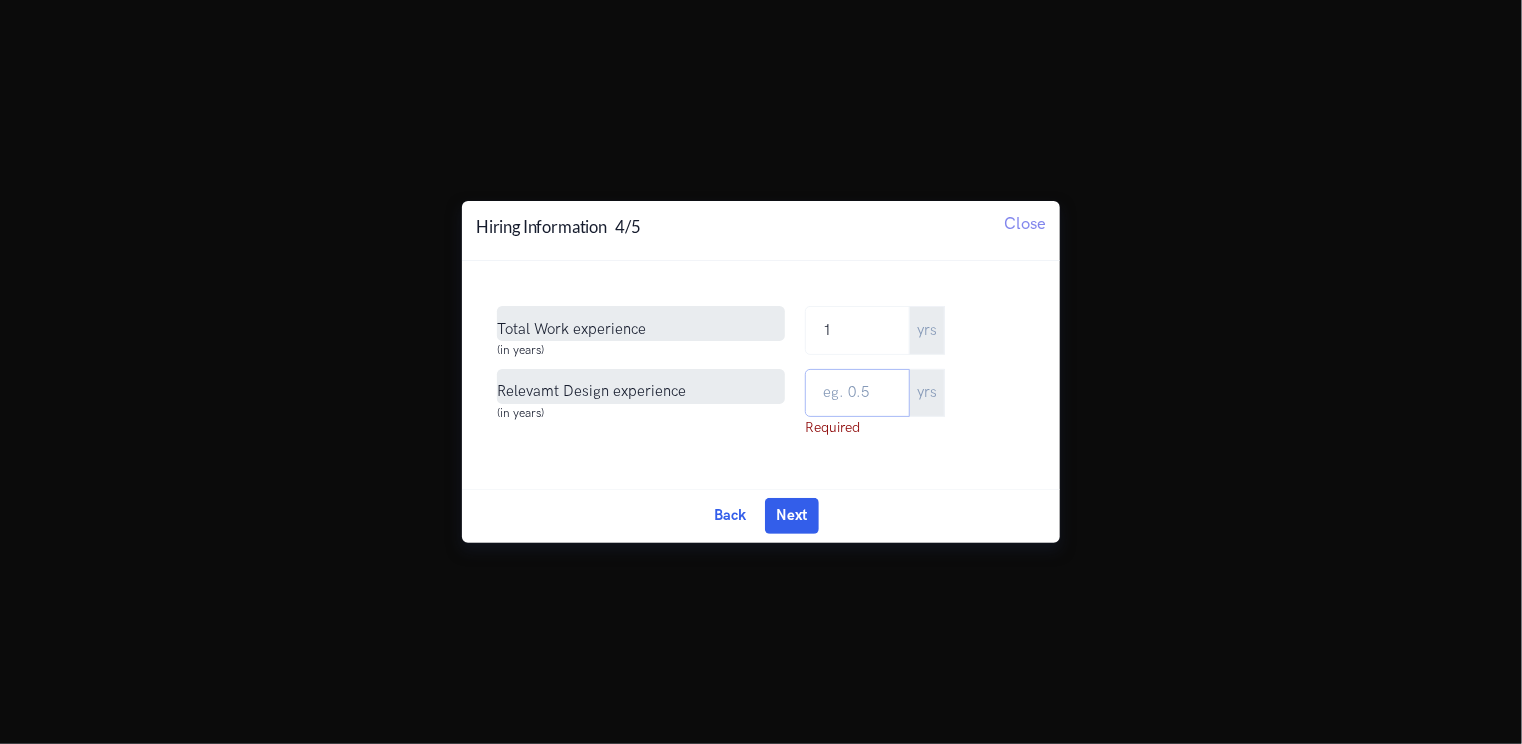 click at bounding box center [857, 393] 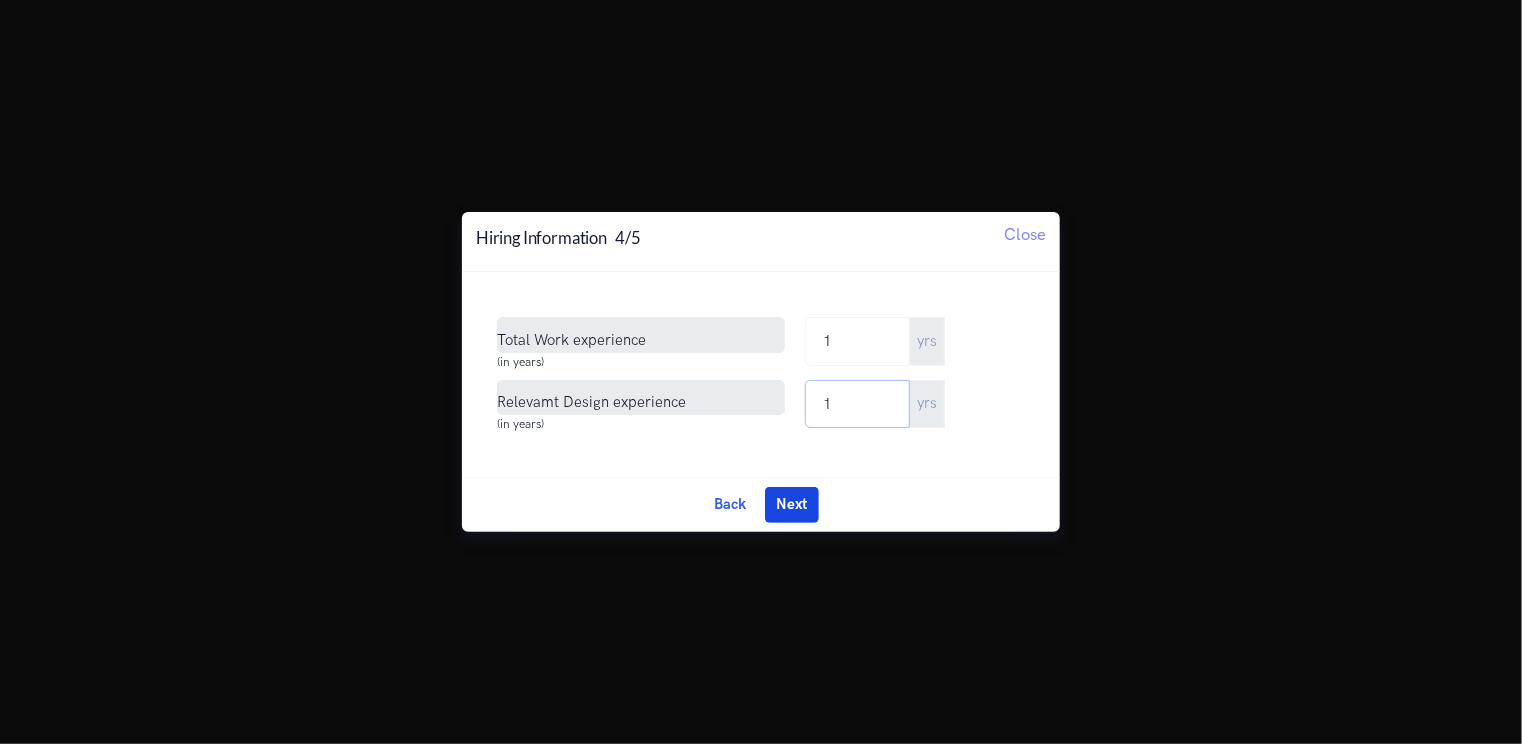 type on "1" 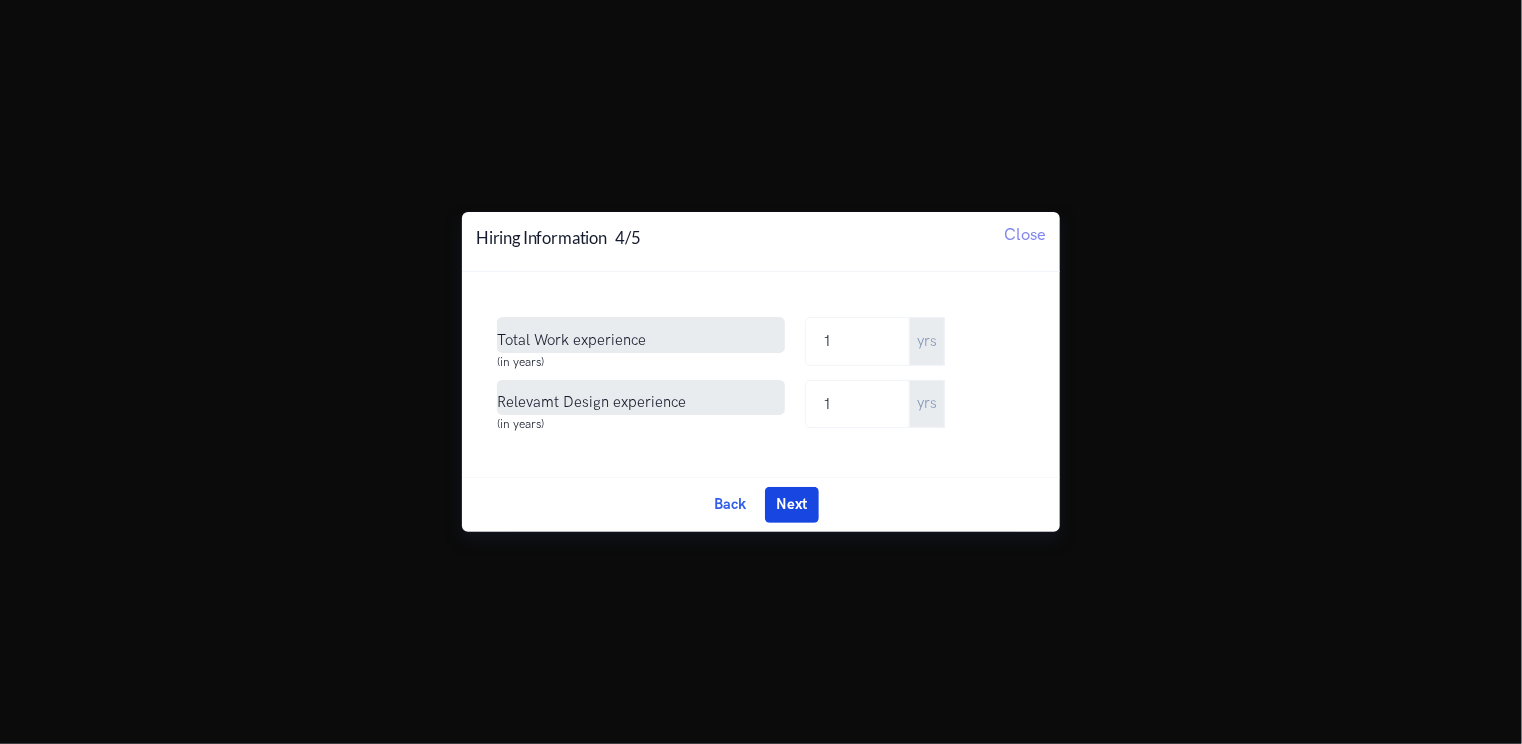 click on "Next" at bounding box center (792, 505) 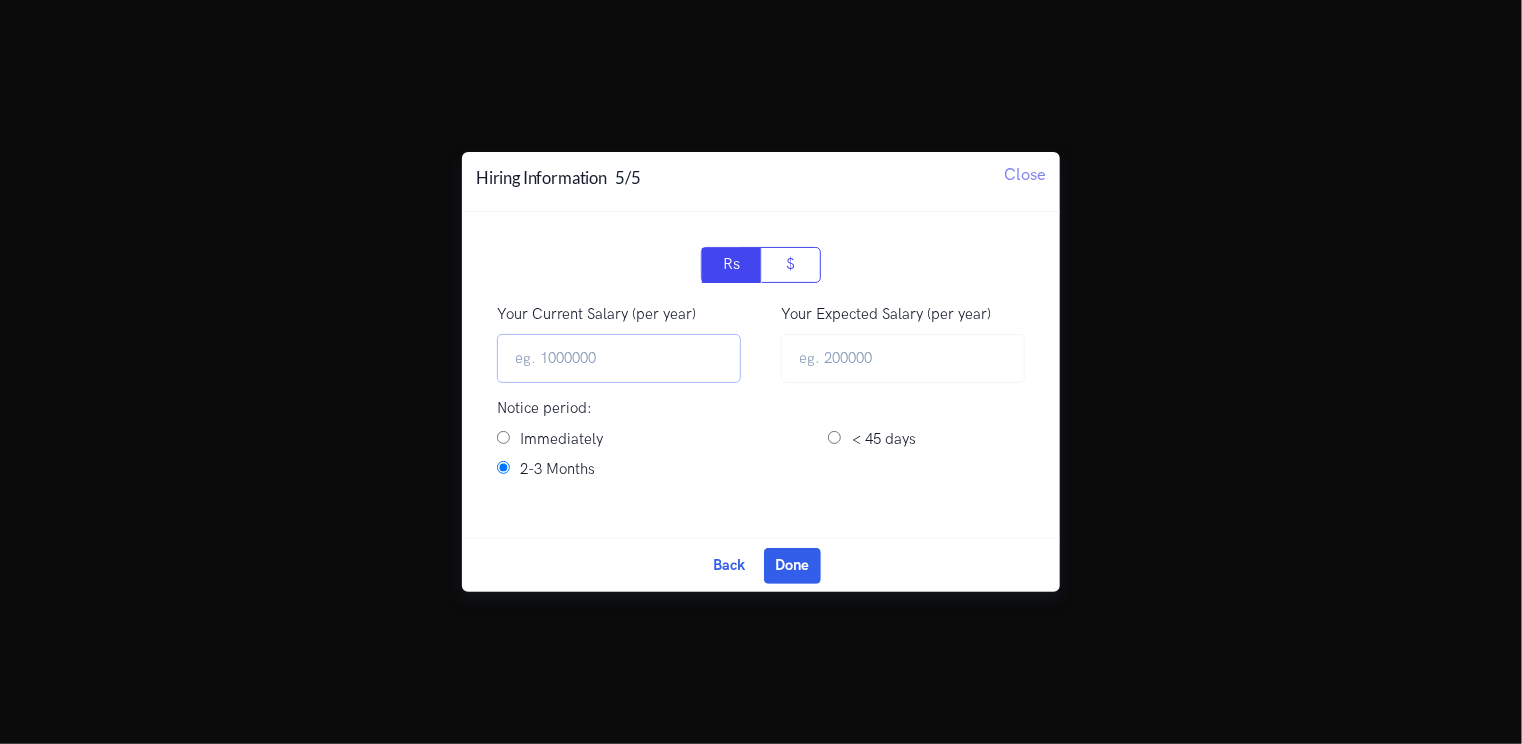 click on "Your Current Salary (per year)" at bounding box center (619, 358) 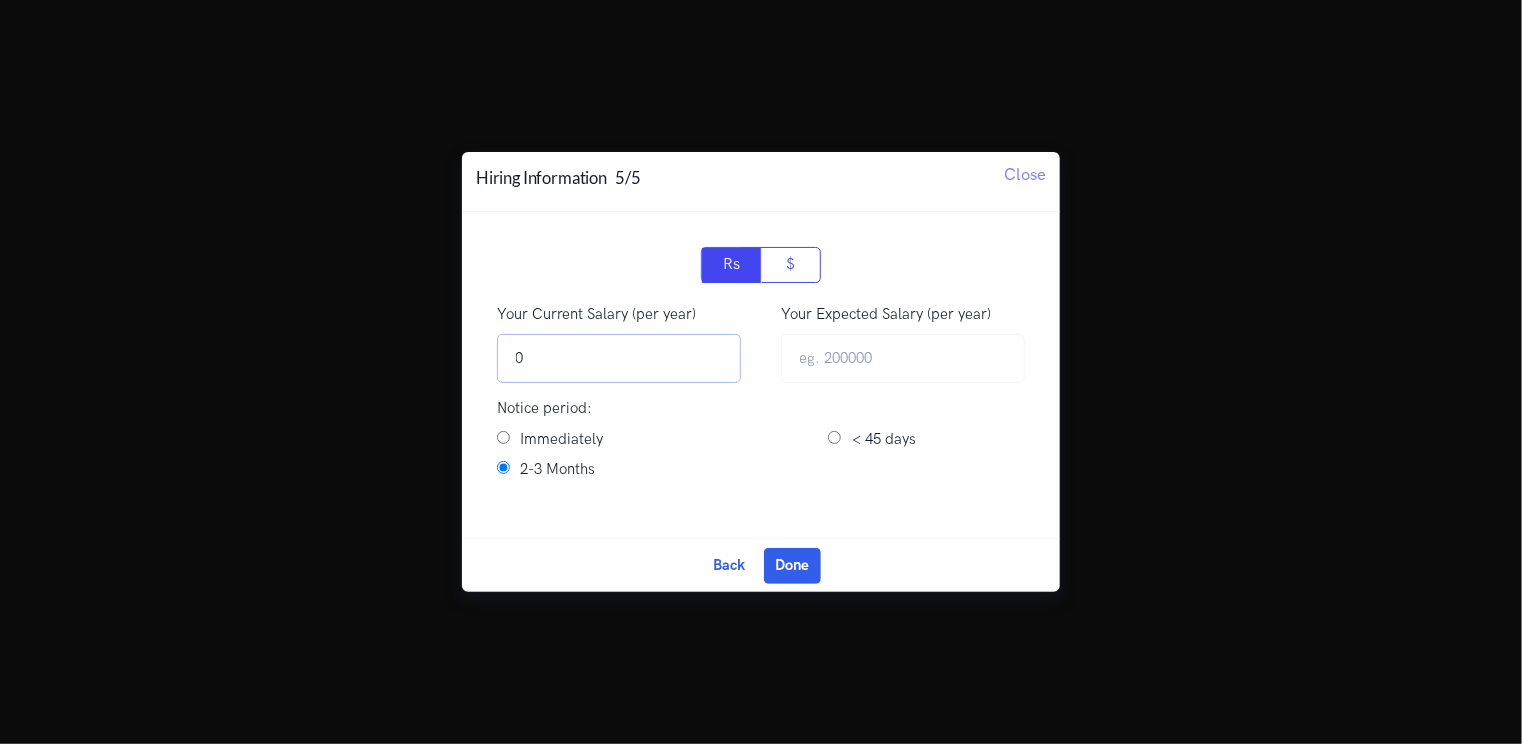 type on "0" 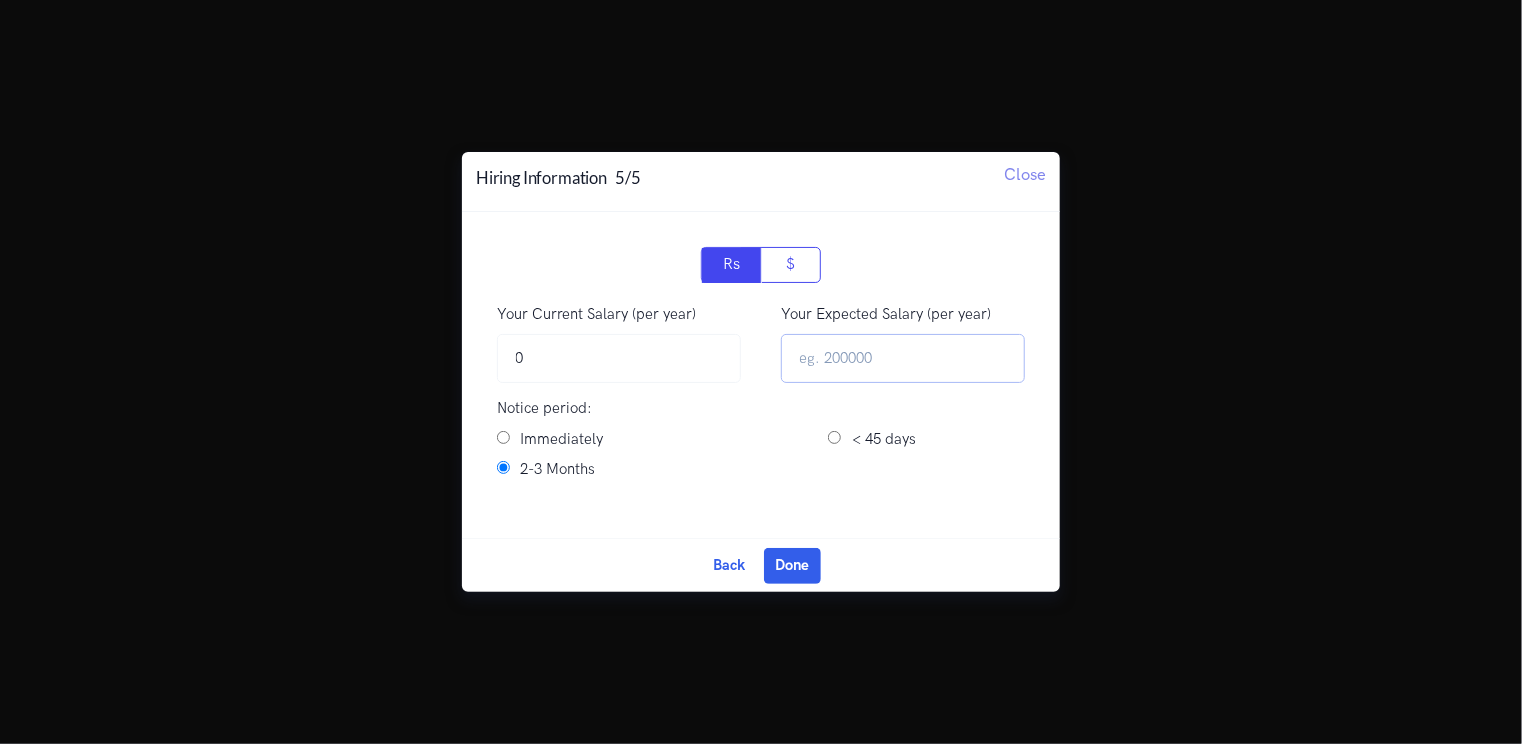 click at bounding box center (903, 358) 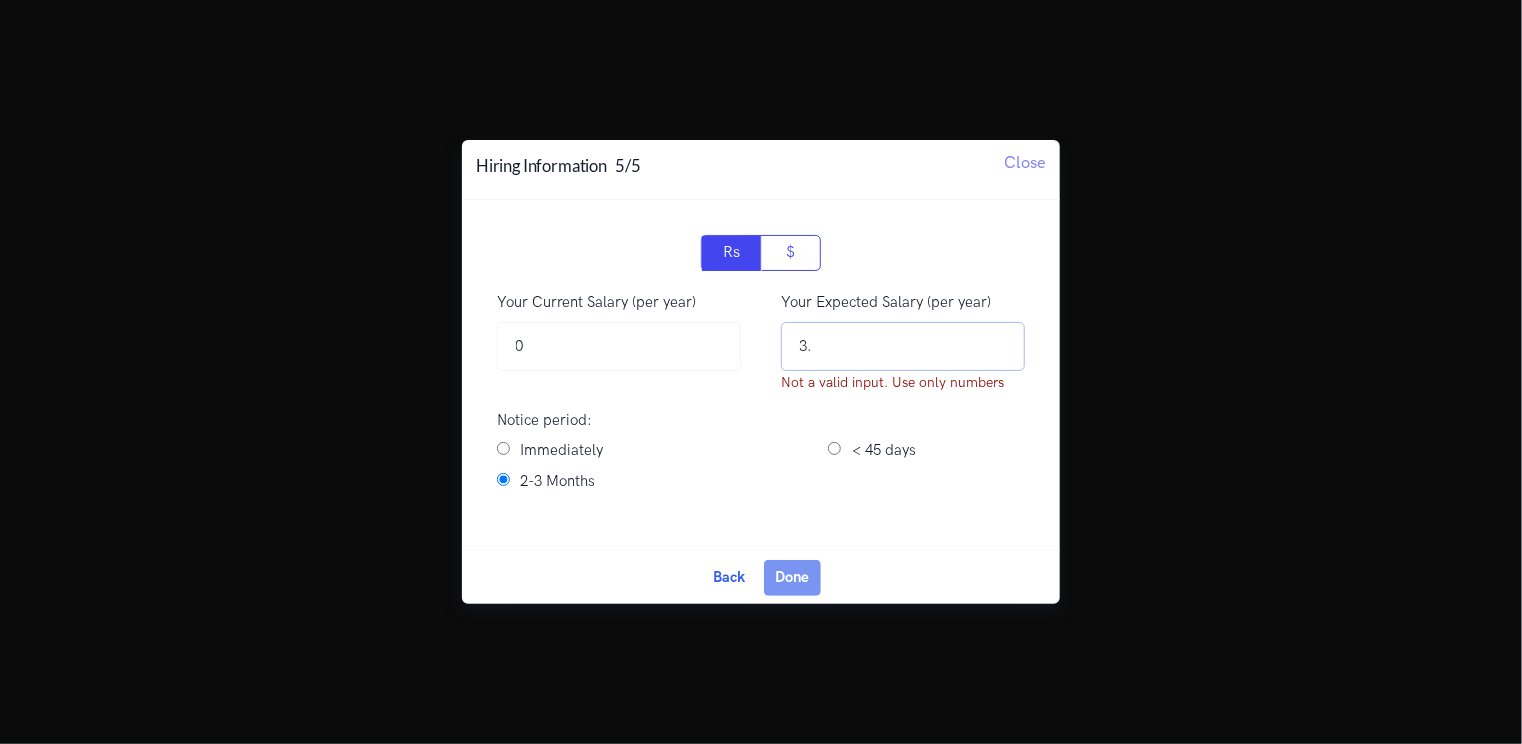 type on "3" 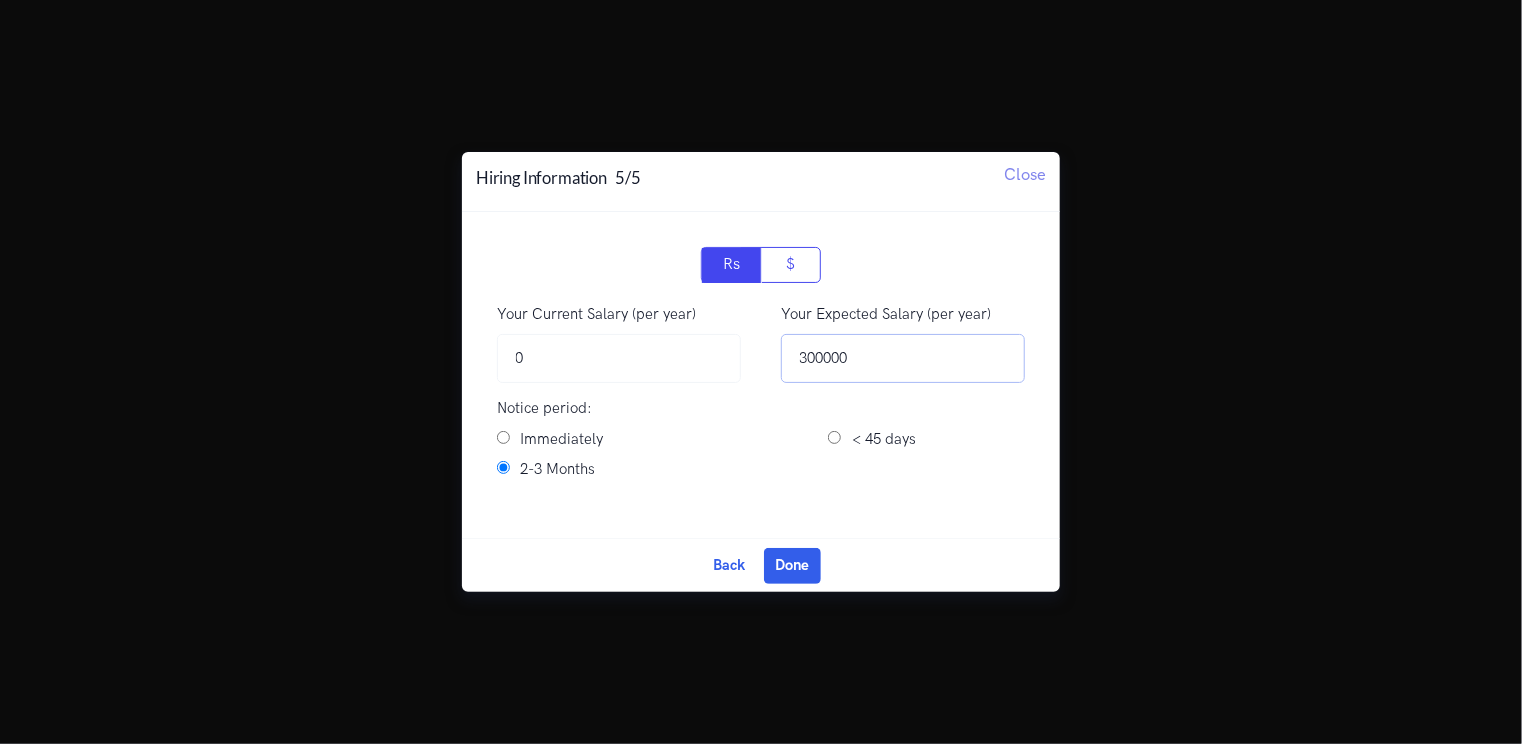 type on "300000" 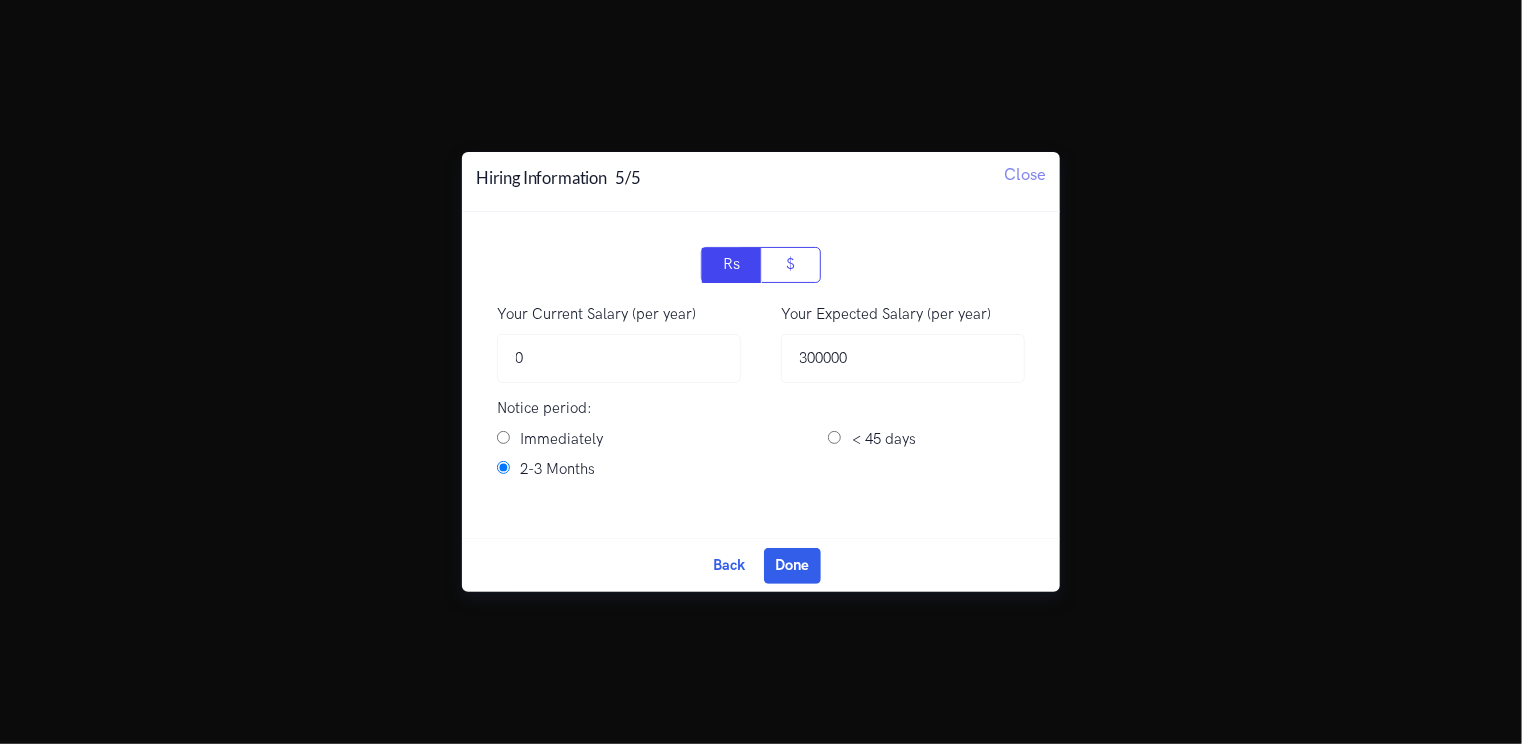 click on "Immediately" at bounding box center (503, 437) 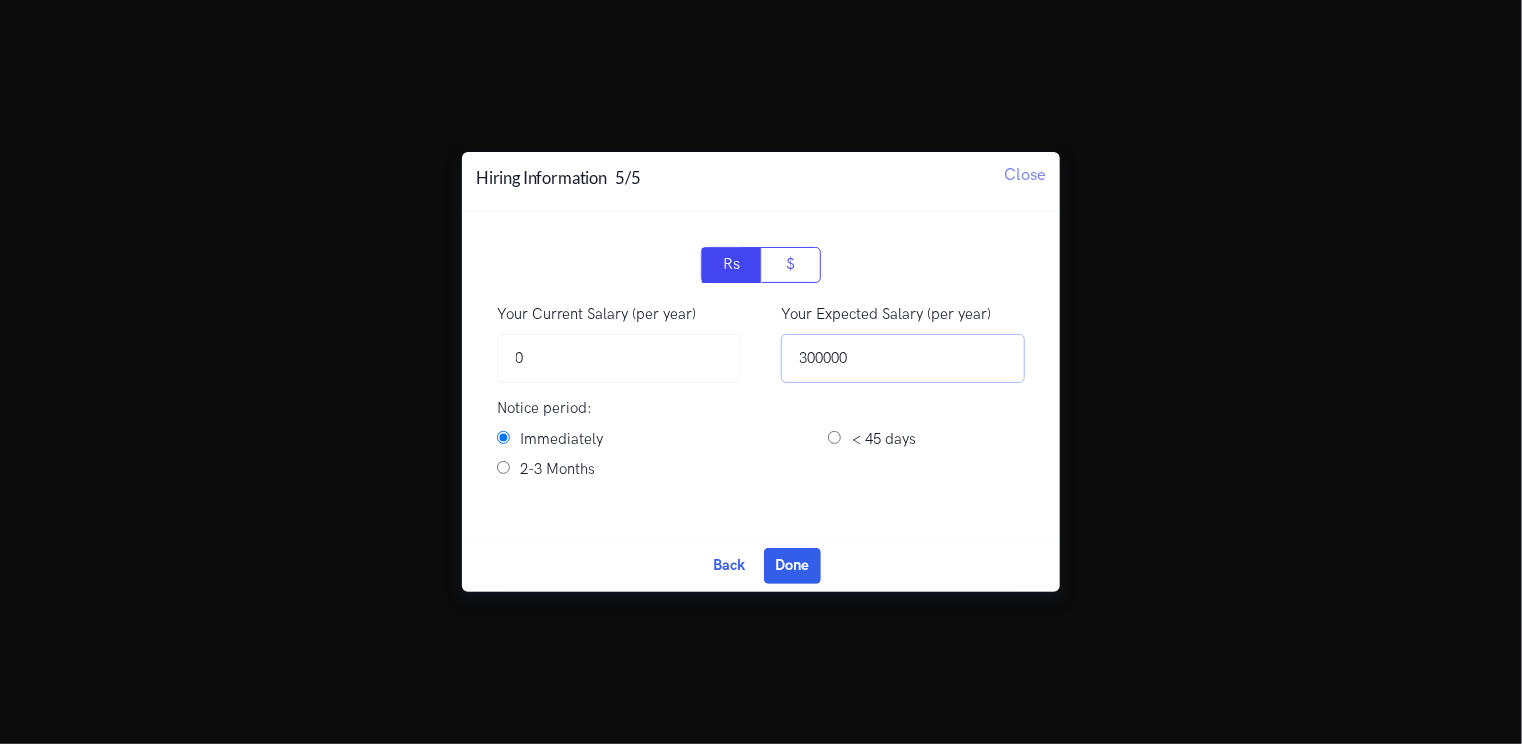 click on "300000" at bounding box center (903, 358) 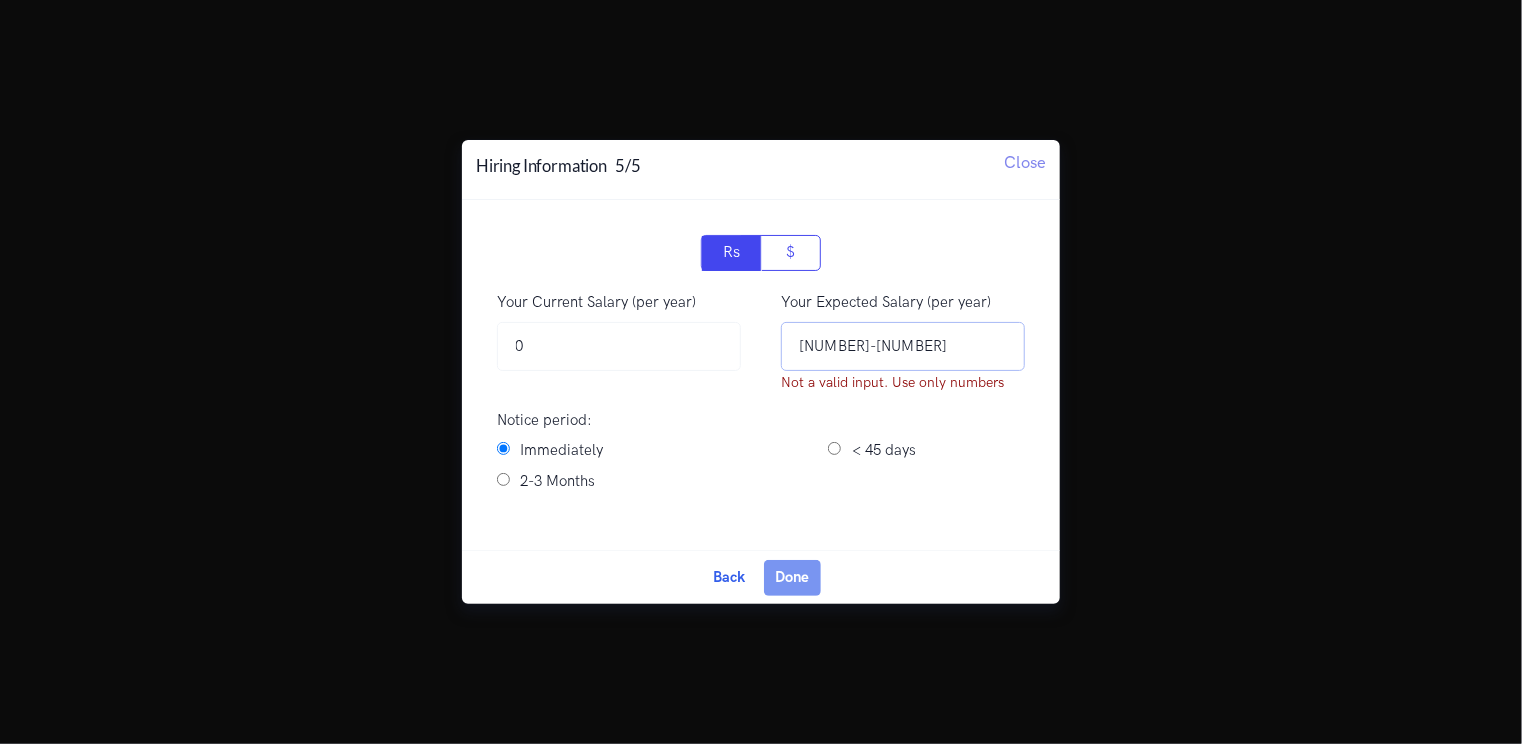 click on "300000-350000" at bounding box center [903, 346] 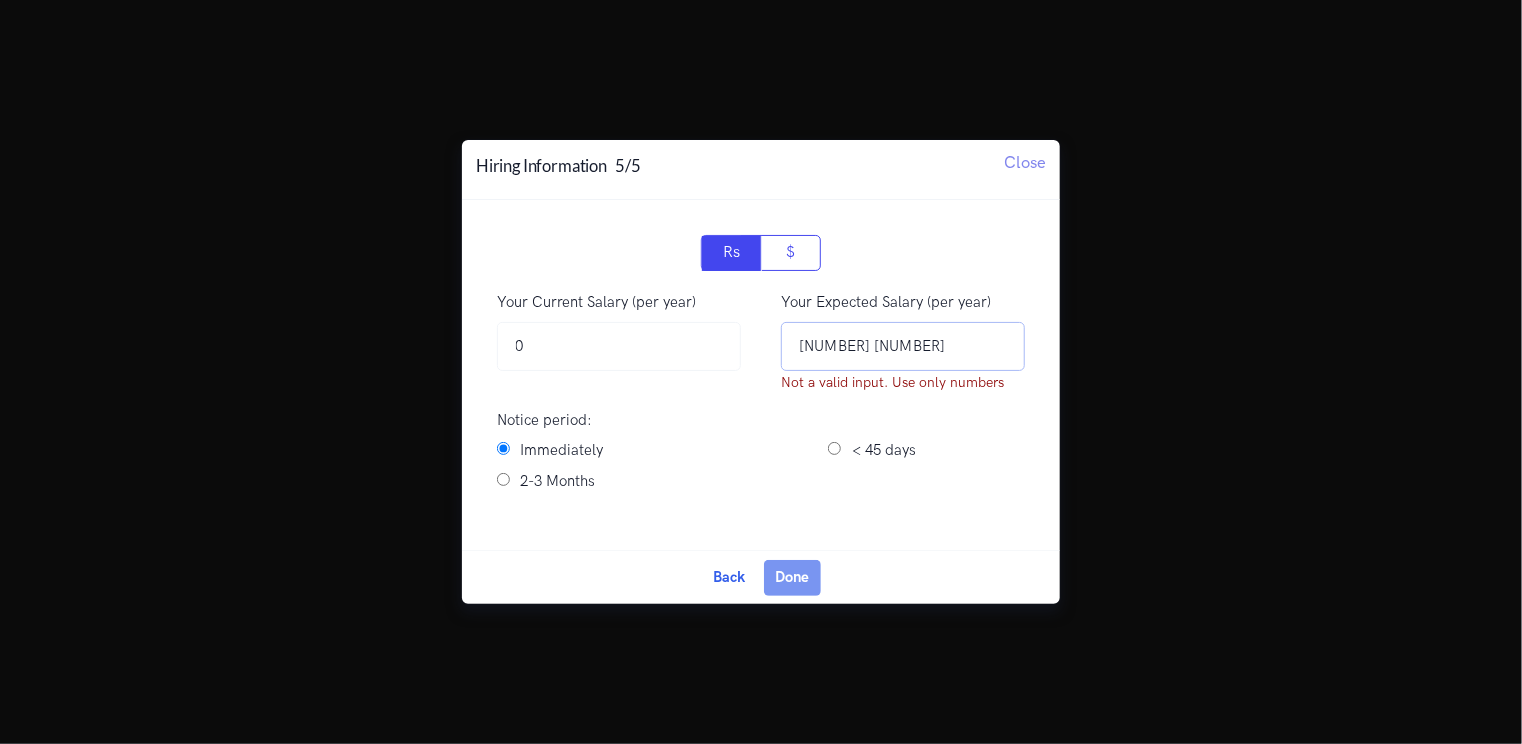drag, startPoint x: 852, startPoint y: 344, endPoint x: 759, endPoint y: 347, distance: 93.04838 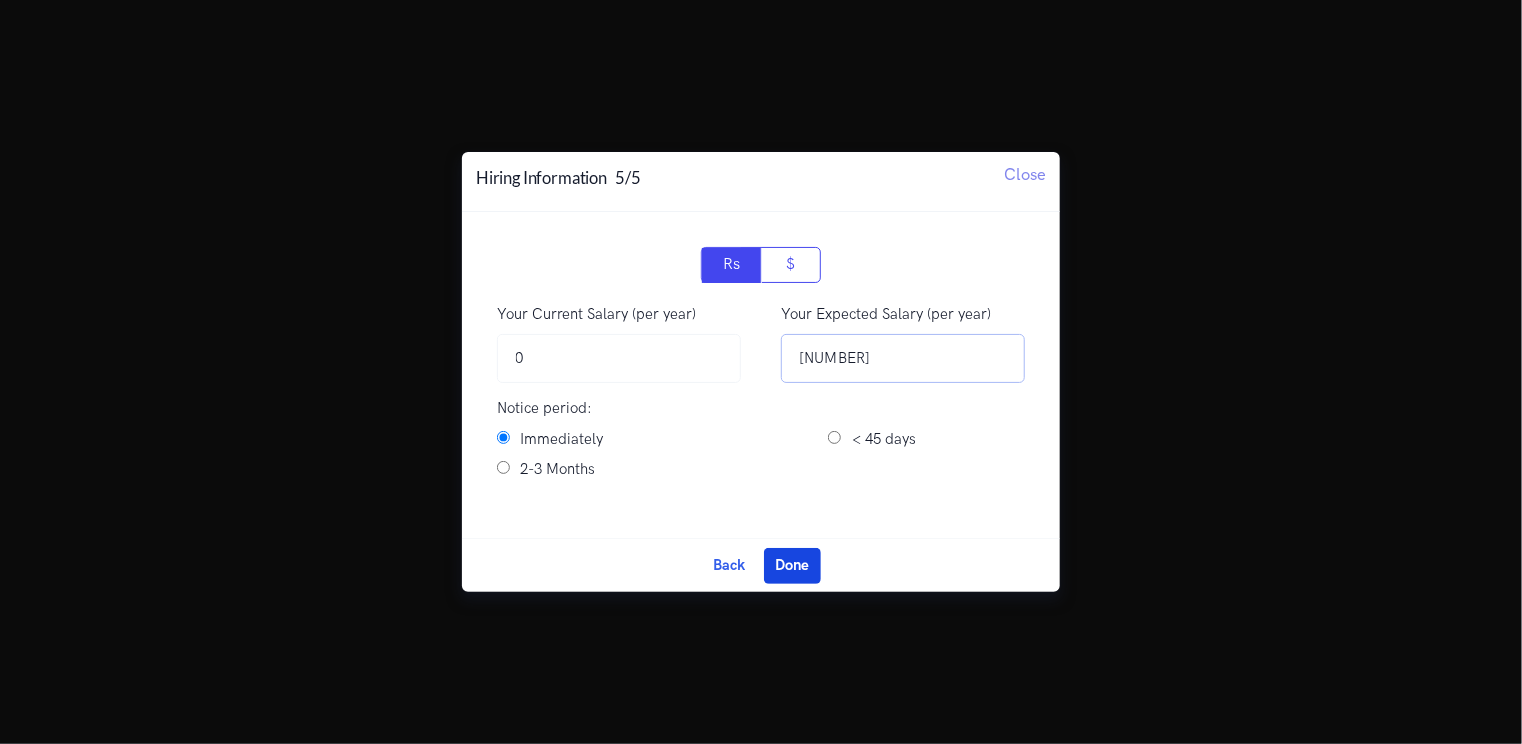 type on "350000" 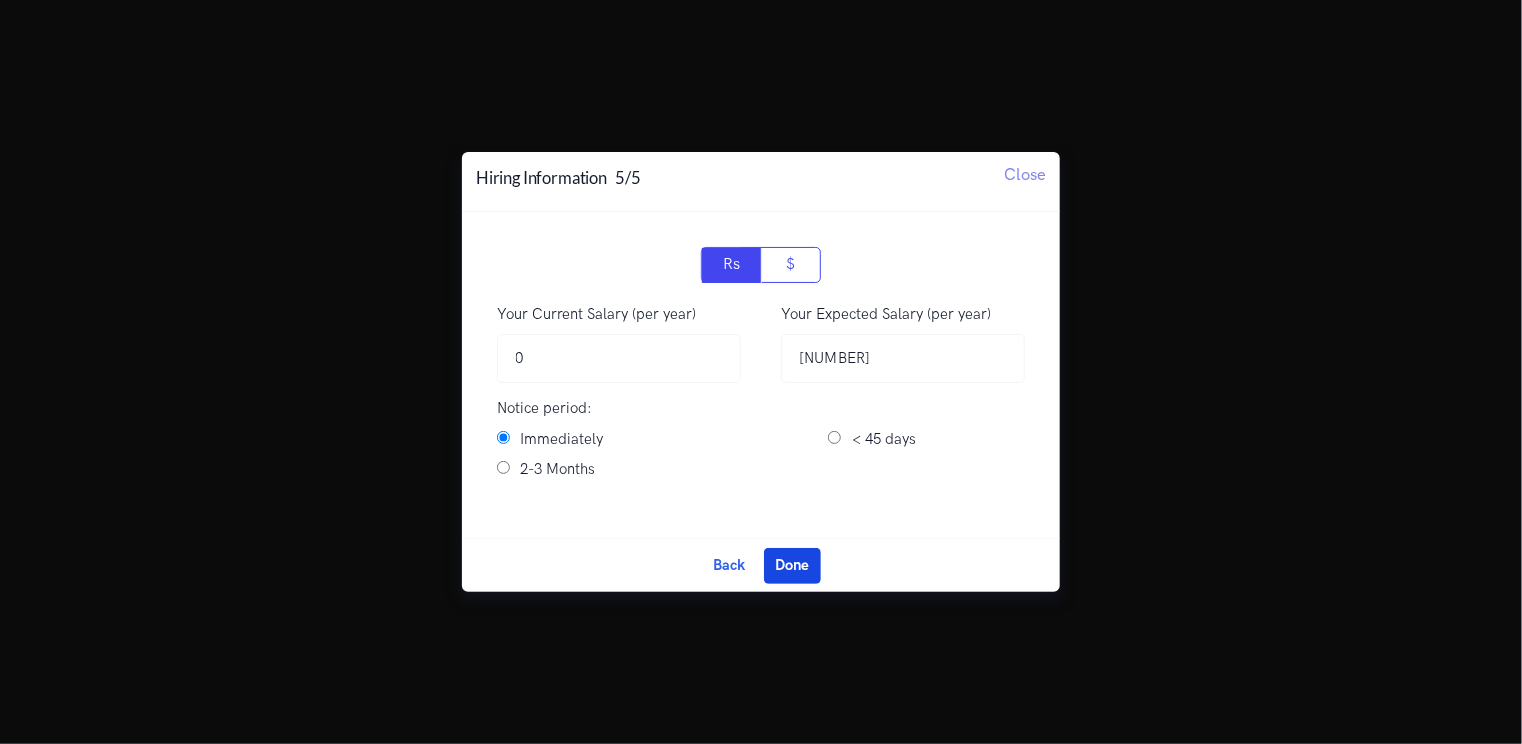 click on "Done" at bounding box center (792, 566) 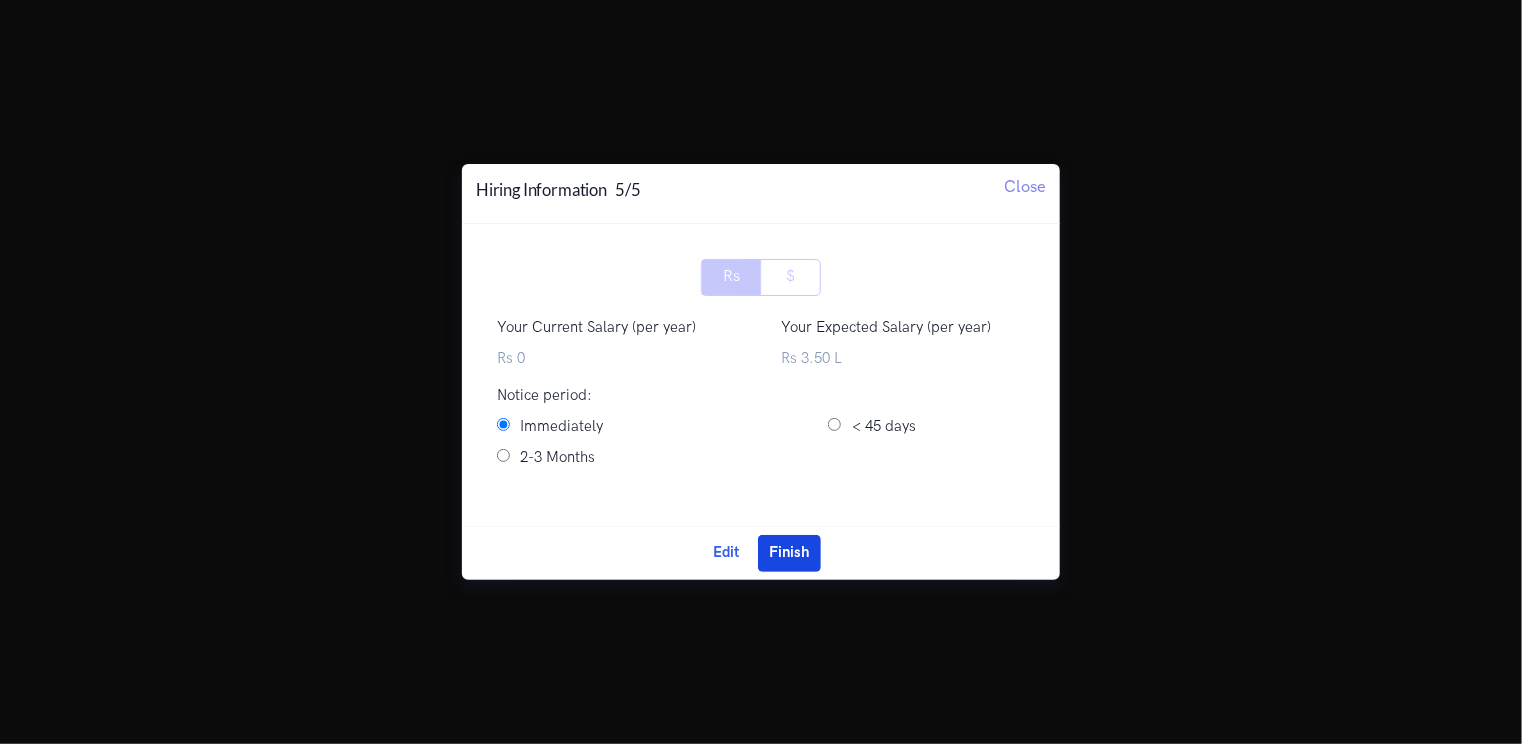 click on "Finish" at bounding box center (789, 553) 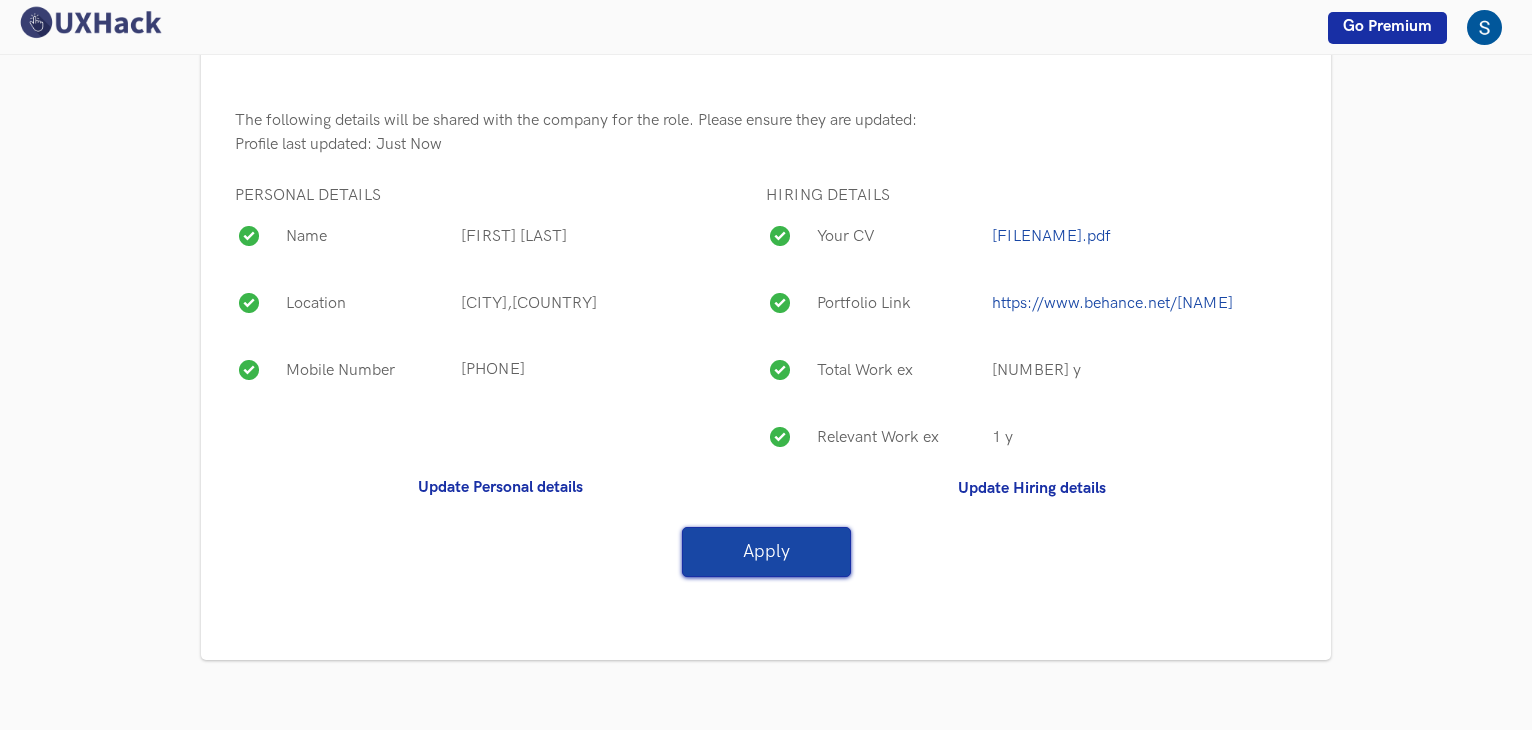 scroll, scrollTop: 0, scrollLeft: 0, axis: both 